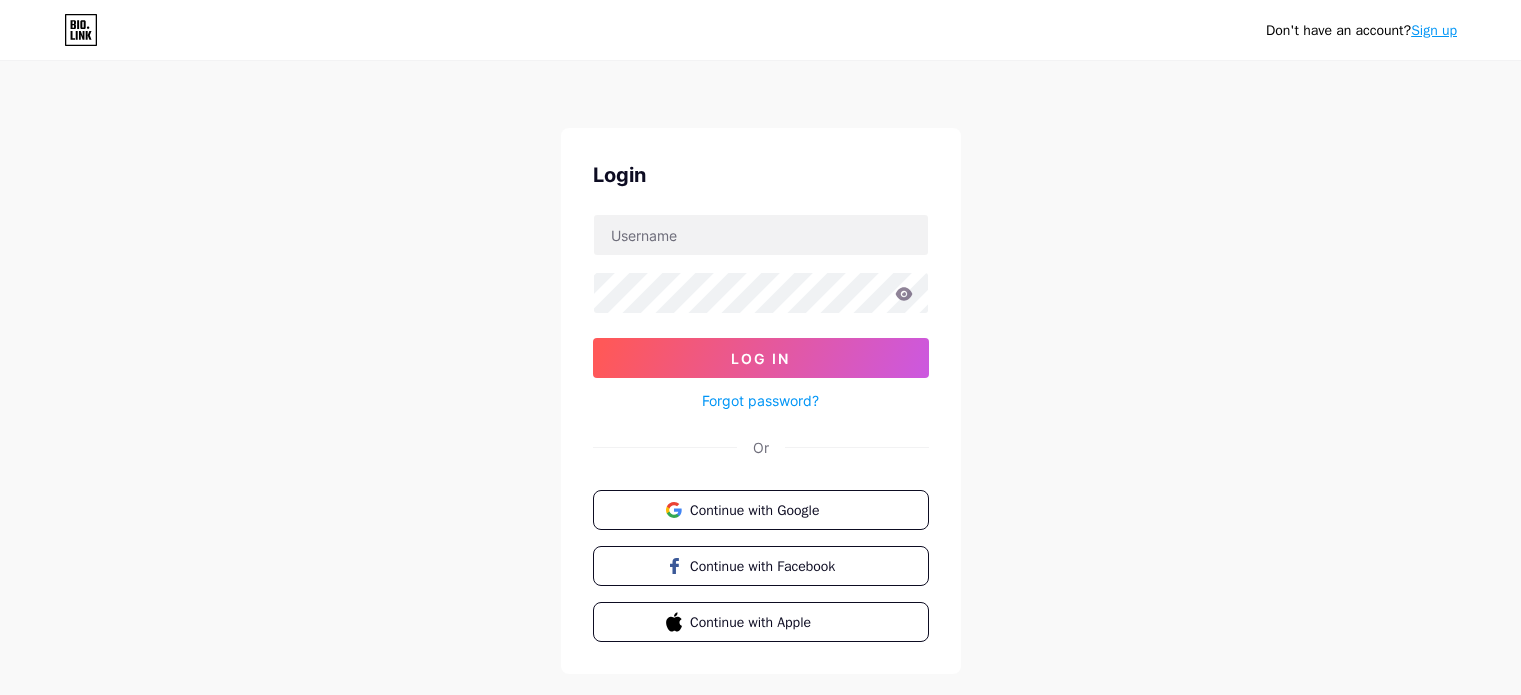scroll, scrollTop: 0, scrollLeft: 0, axis: both 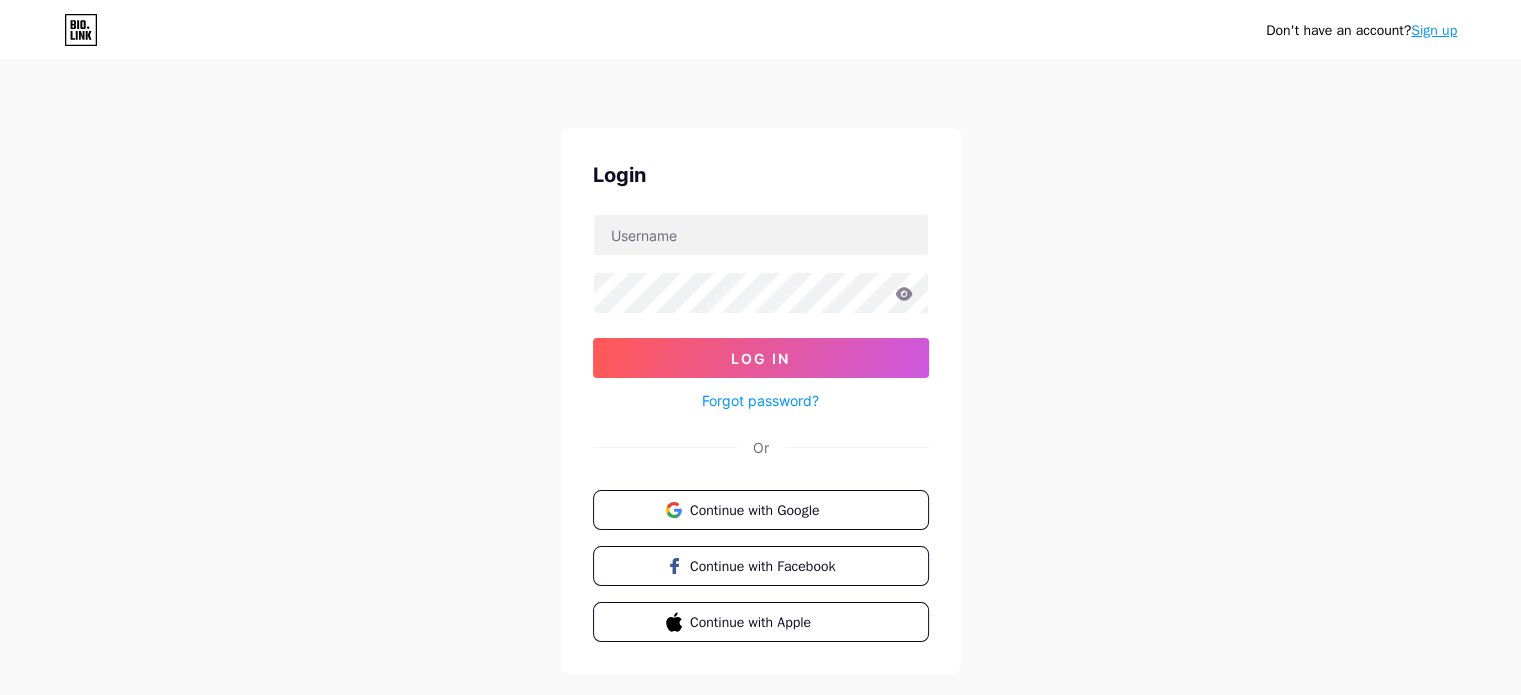 click on "Continue with Google" at bounding box center [761, 510] 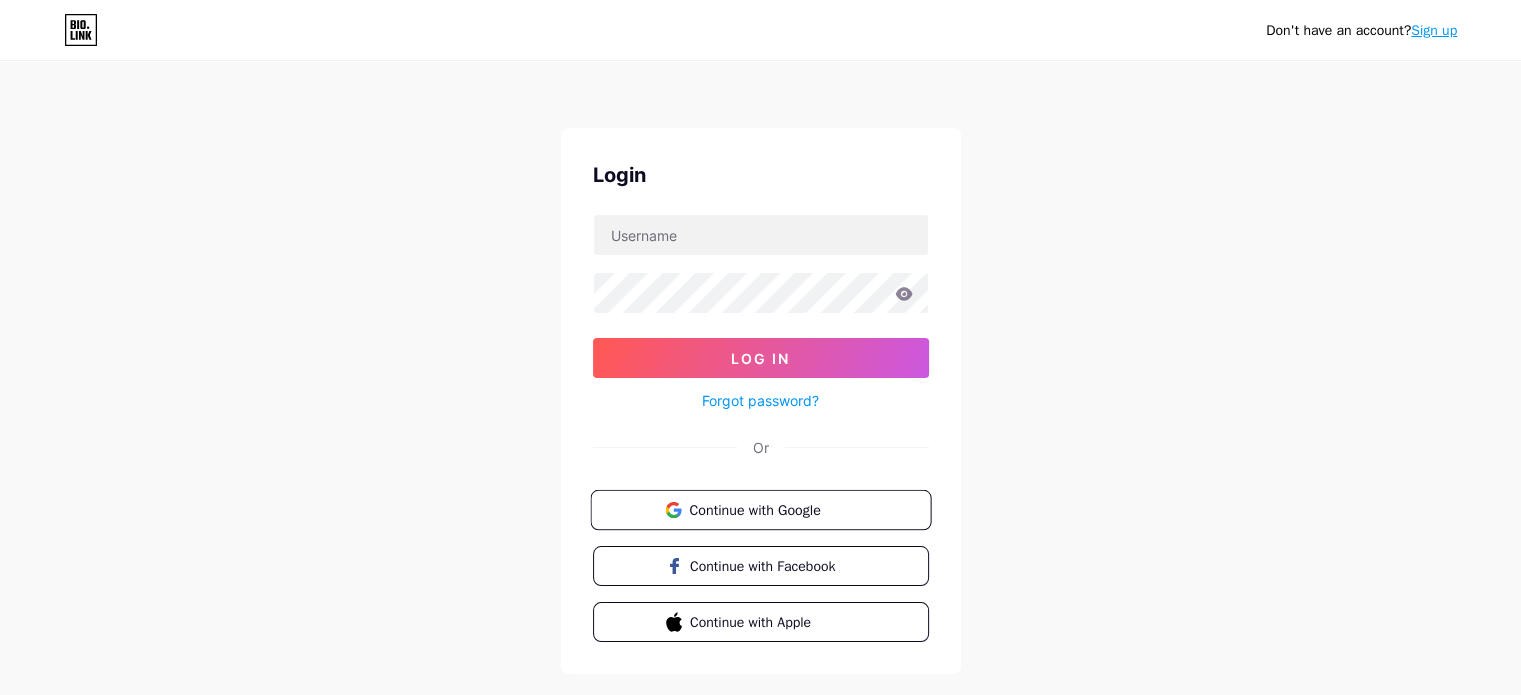 click on "Continue with Google" at bounding box center (772, 509) 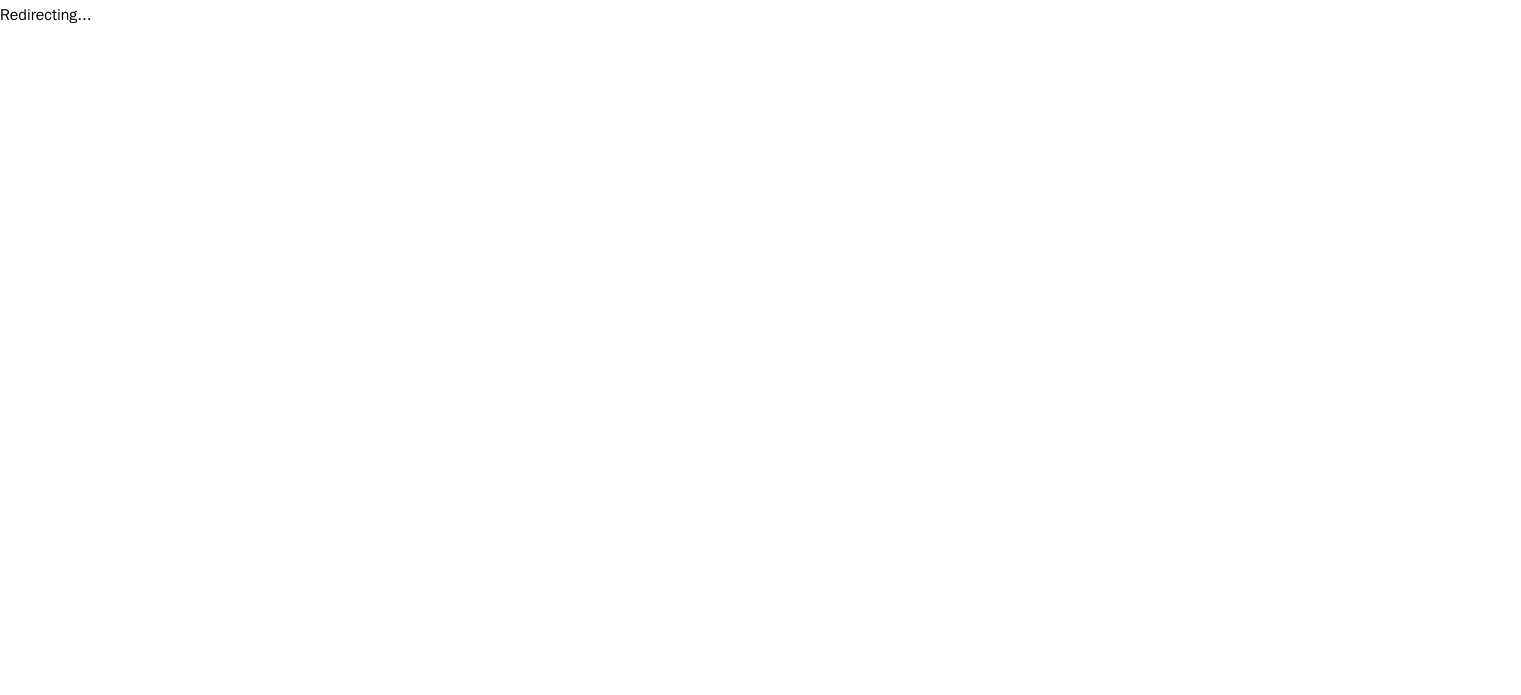 scroll, scrollTop: 0, scrollLeft: 0, axis: both 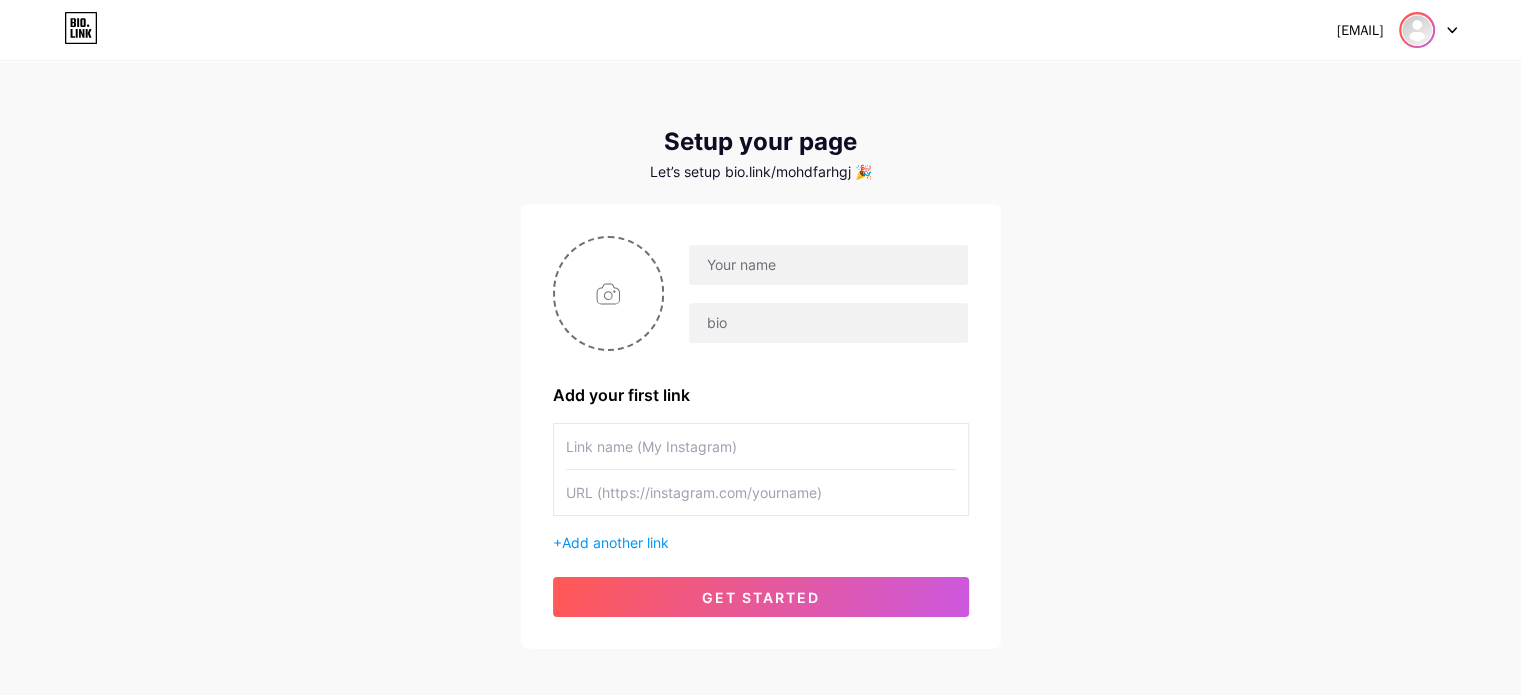 click at bounding box center (1417, 30) 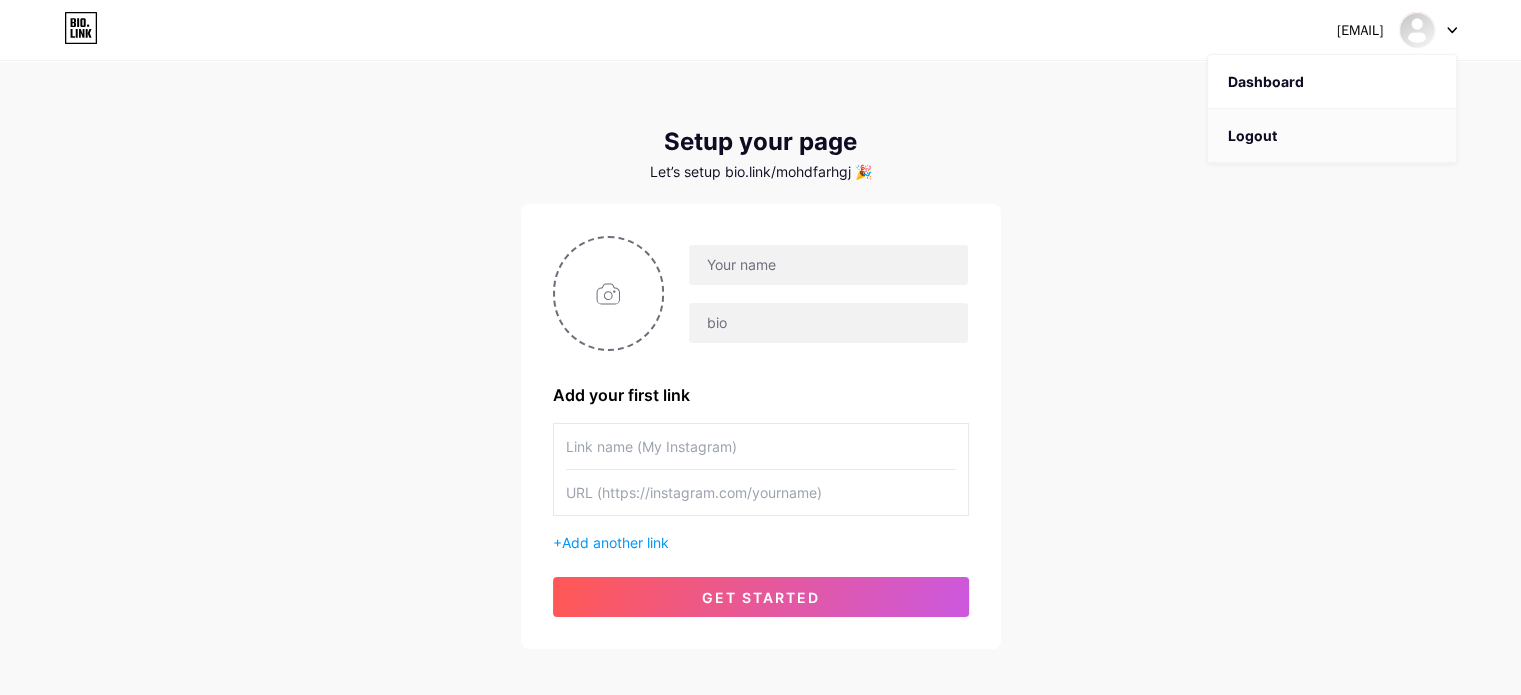 click on "Logout" at bounding box center [1332, 136] 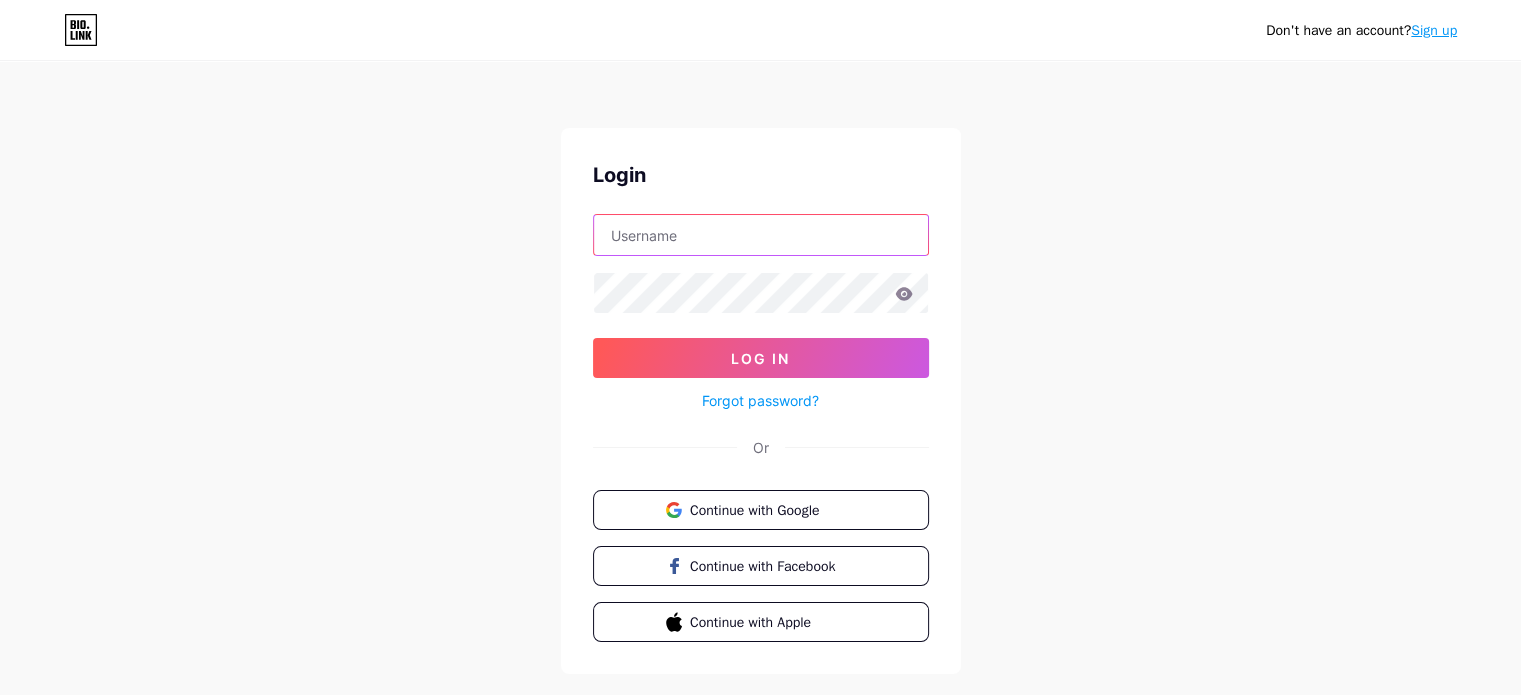 click at bounding box center [761, 235] 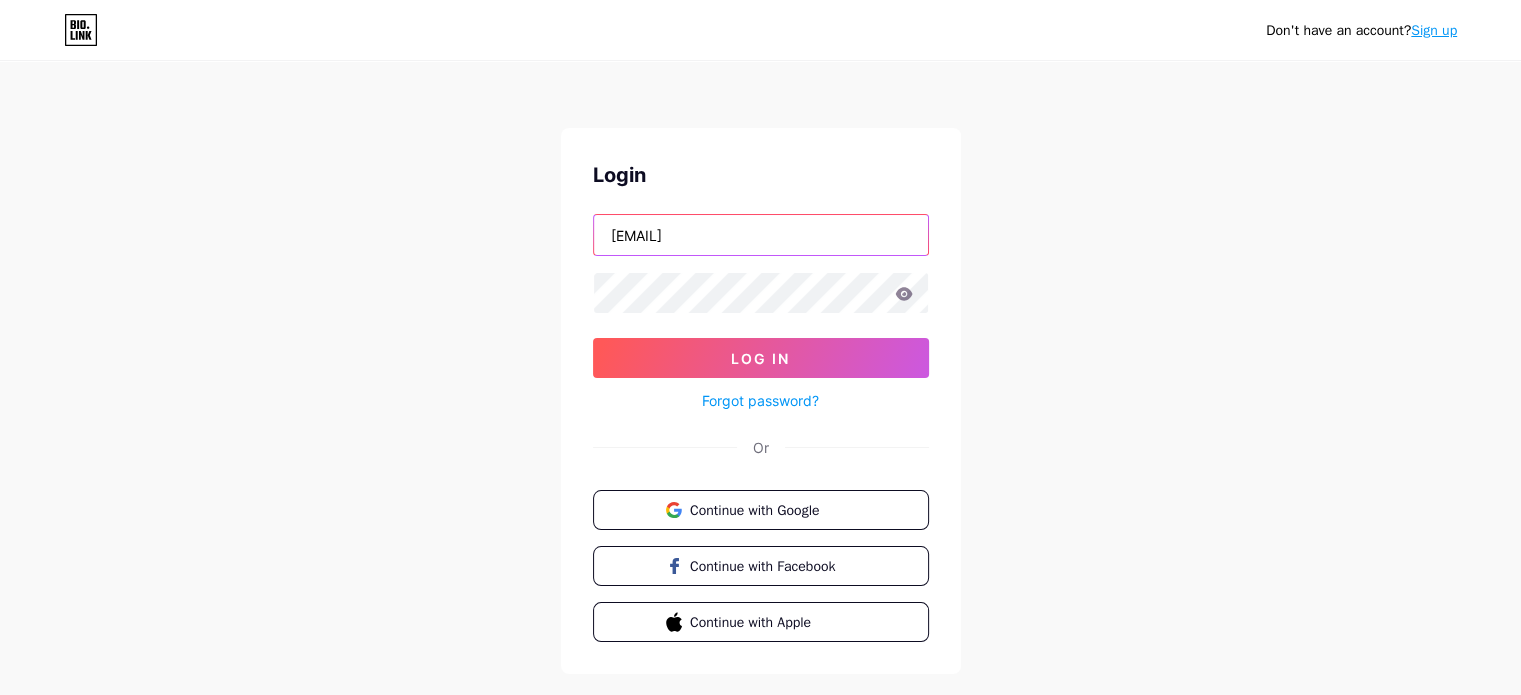 type on "ybb1404@moe.edu.my" 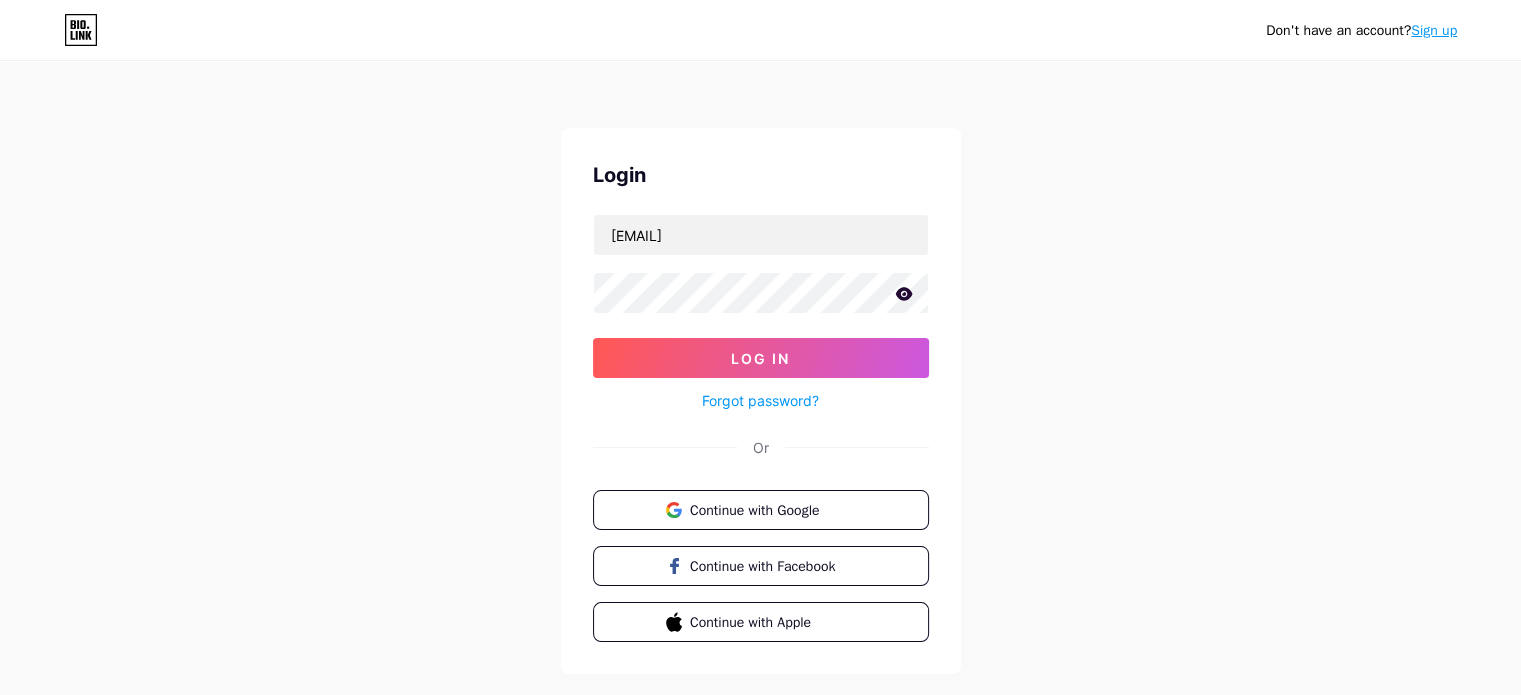 click at bounding box center (0, 0) 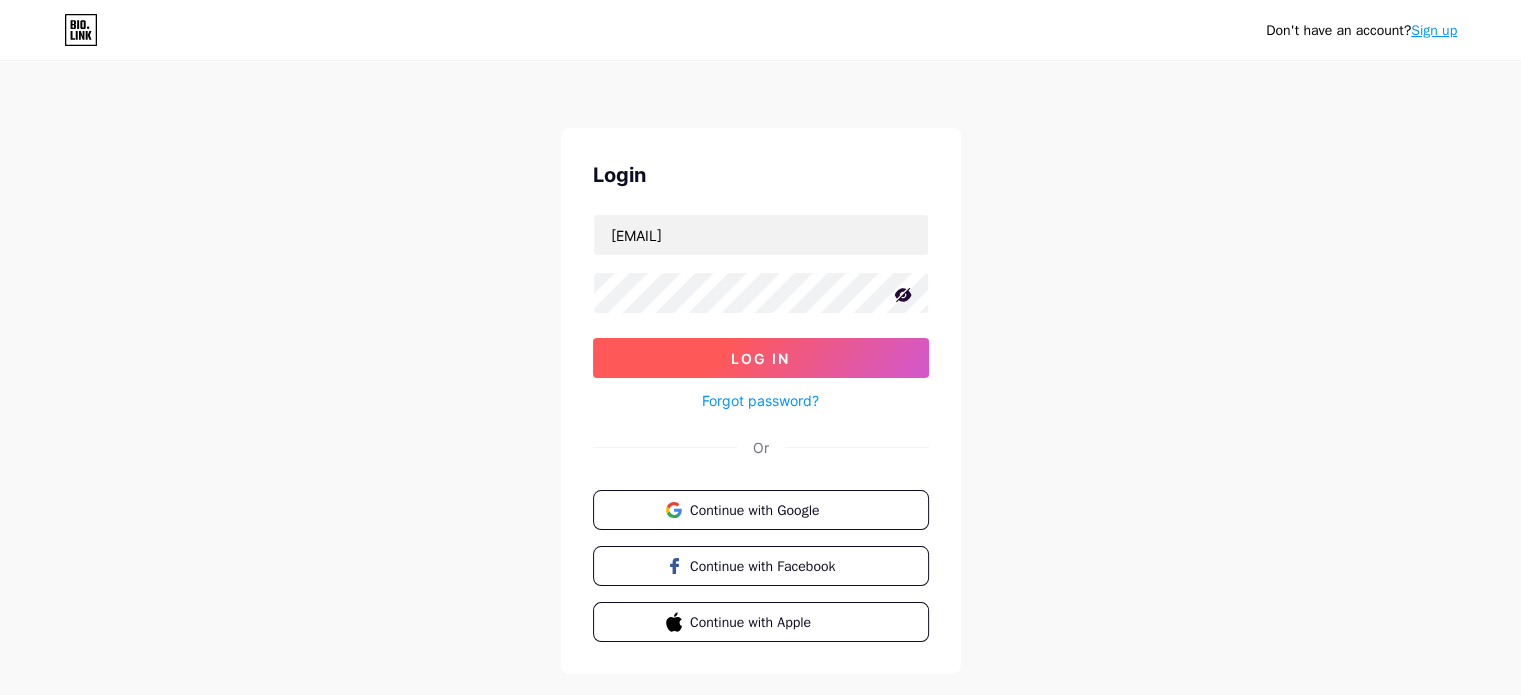 click on "Log In" at bounding box center (761, 358) 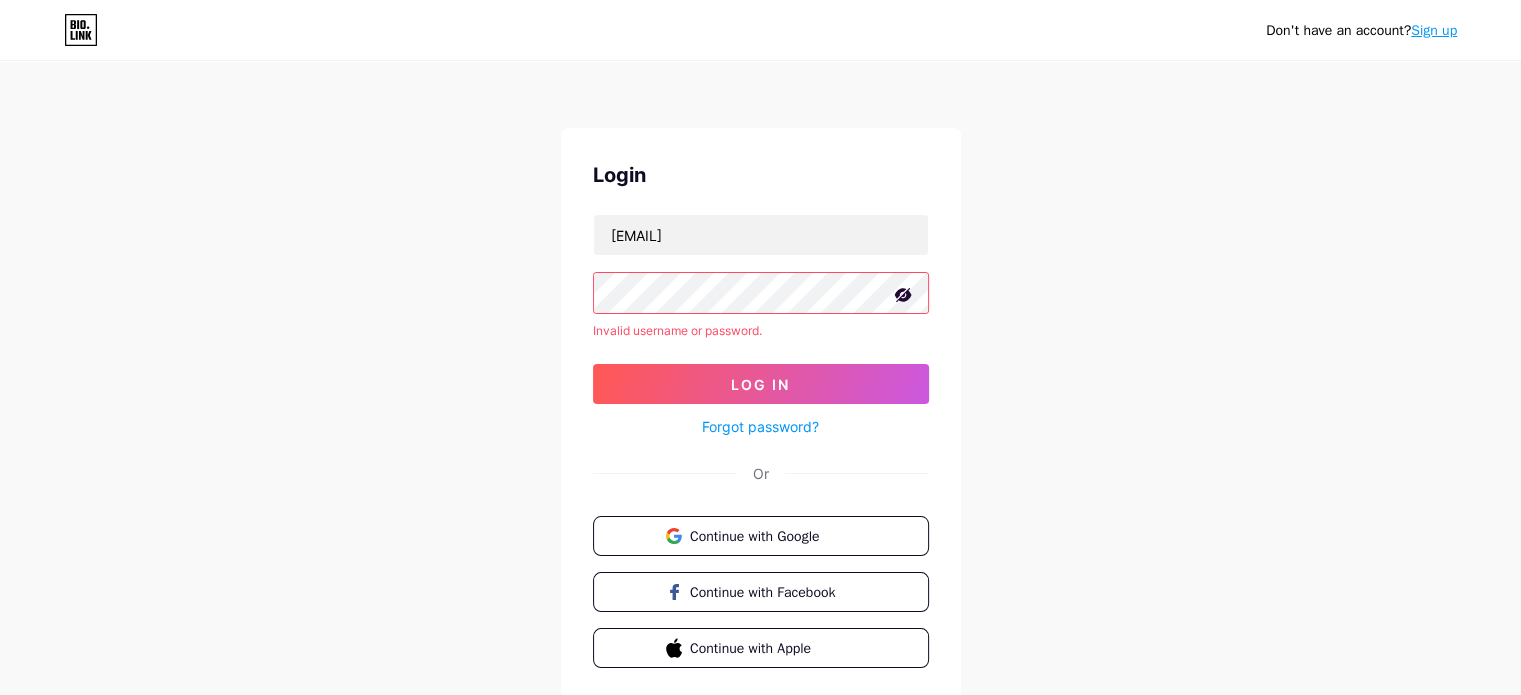 click on "Don't have an account?  Sign up   Login     ybb1404@moe.edu.my           Invalid username or password.     Log In
Forgot password?
Or       Continue with Google     Continue with Facebook
Continue with Apple" at bounding box center (760, 382) 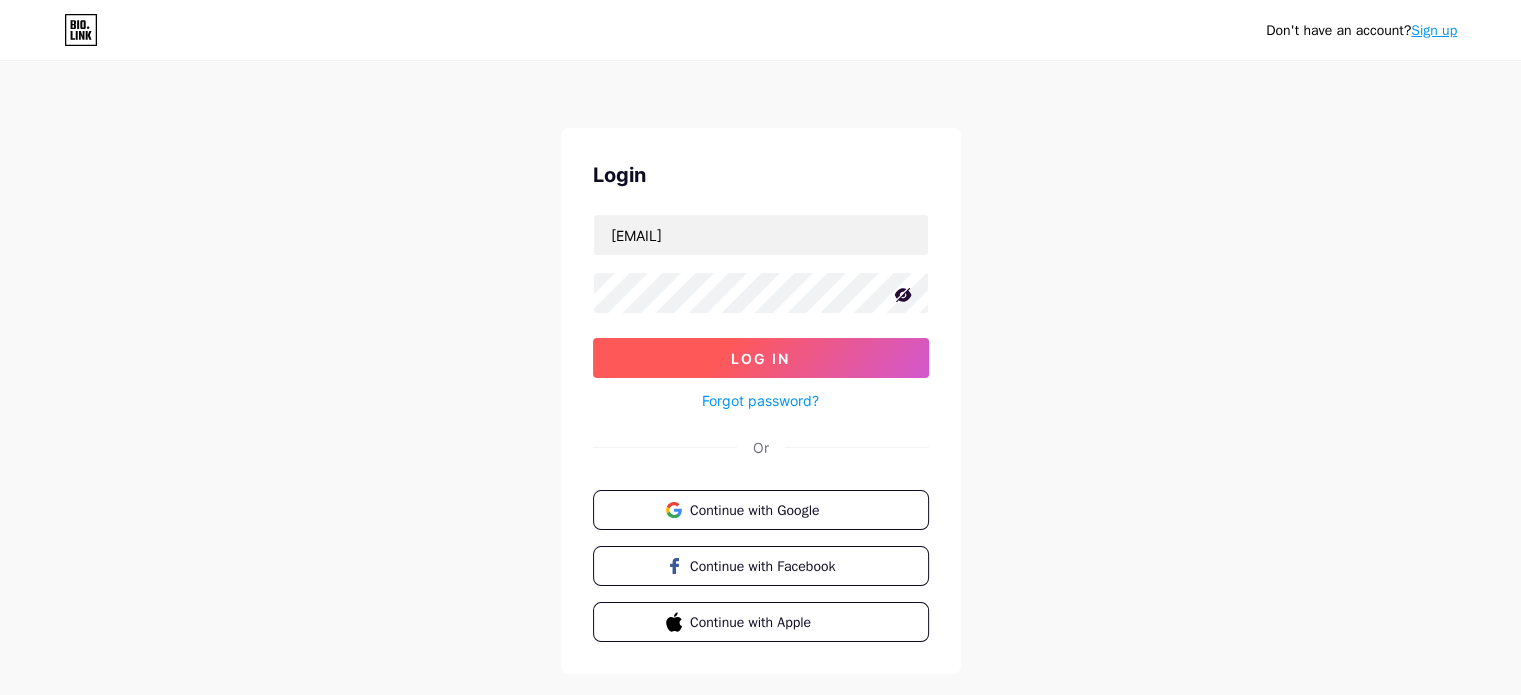 click on "Log In" at bounding box center (761, 358) 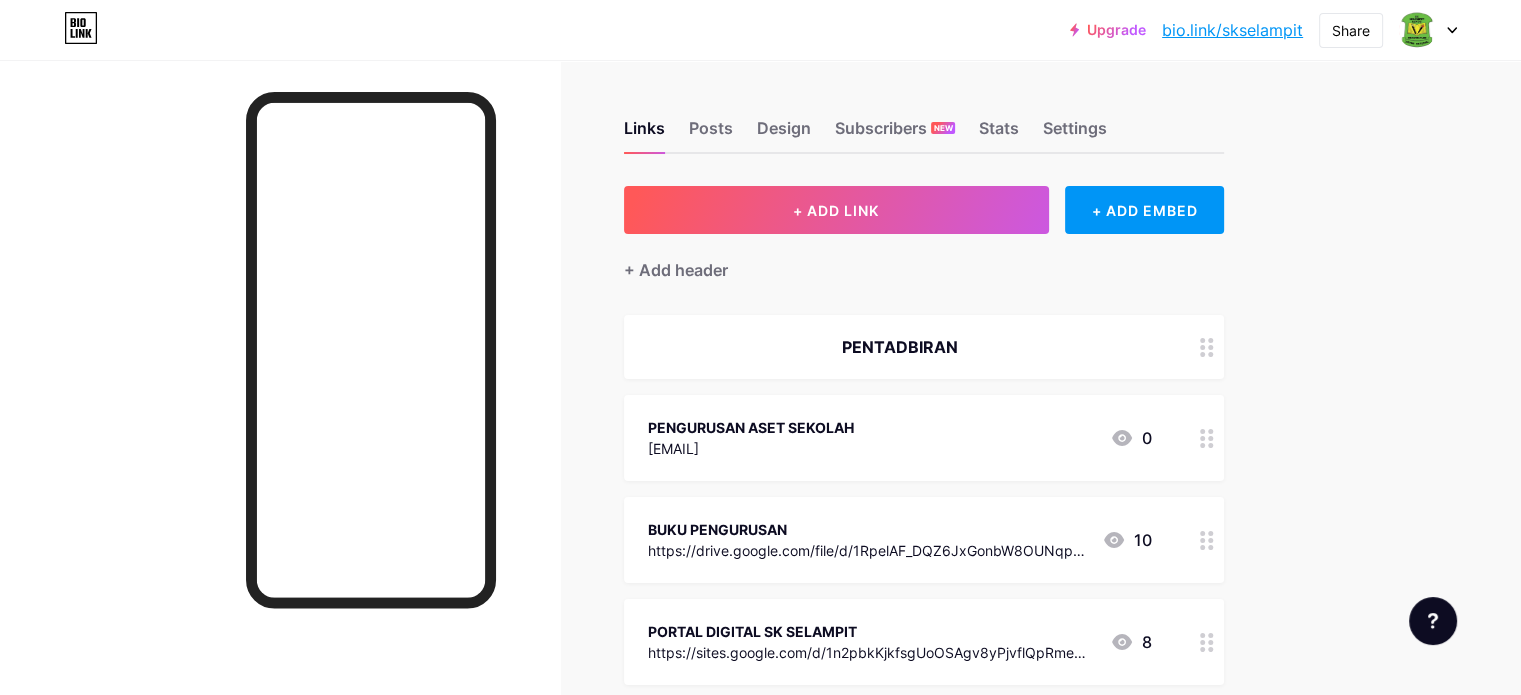 click on "Upgrade   bio.link/sksela...   bio.link/skselampit   Share               Switch accounts     SK Selampit   bio.link/skselampit       + Add a new page        Account settings   Logout" at bounding box center (760, 30) 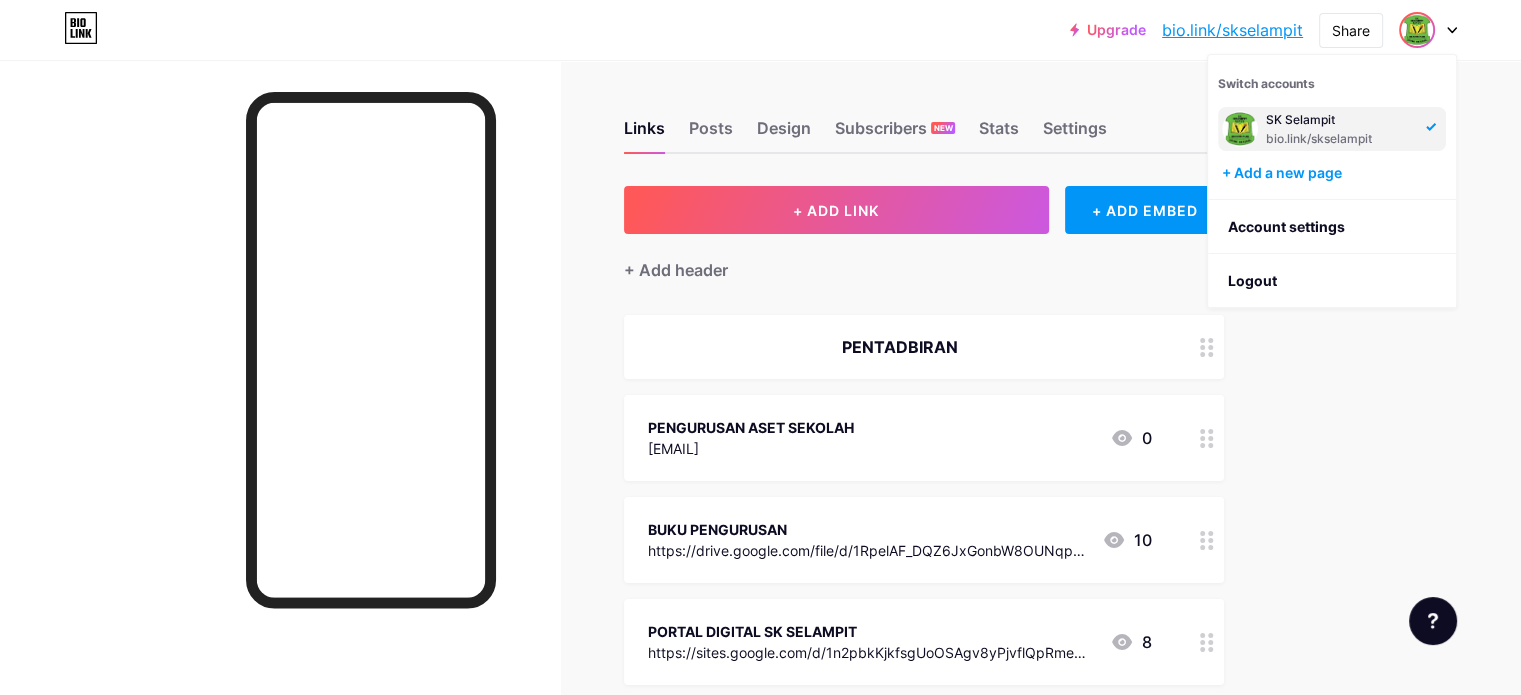 click at bounding box center (1417, 30) 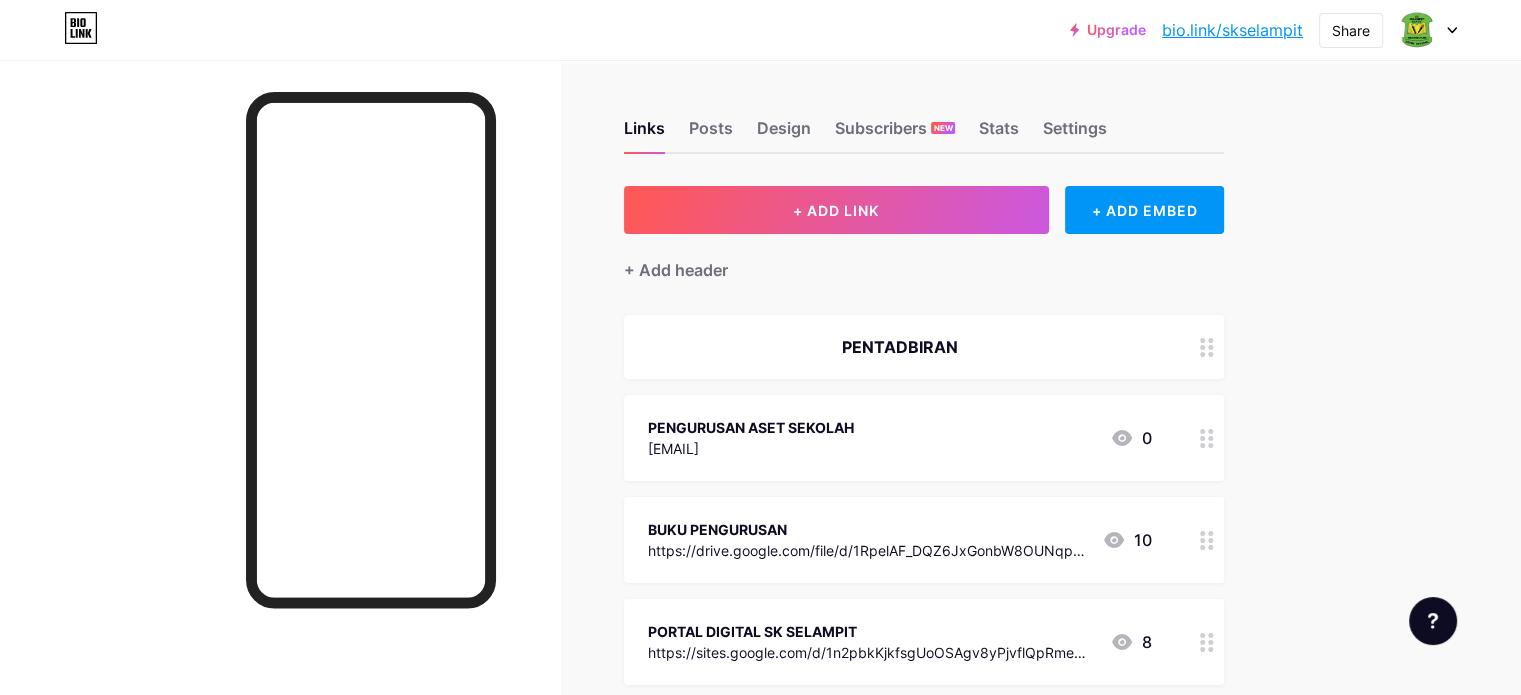 click on "Upgrade   bio.link/sksela...   bio.link/skselampit   Share               Switch accounts     SK Selampit   bio.link/skselampit       + Add a new page        Account settings   Logout" at bounding box center [760, 30] 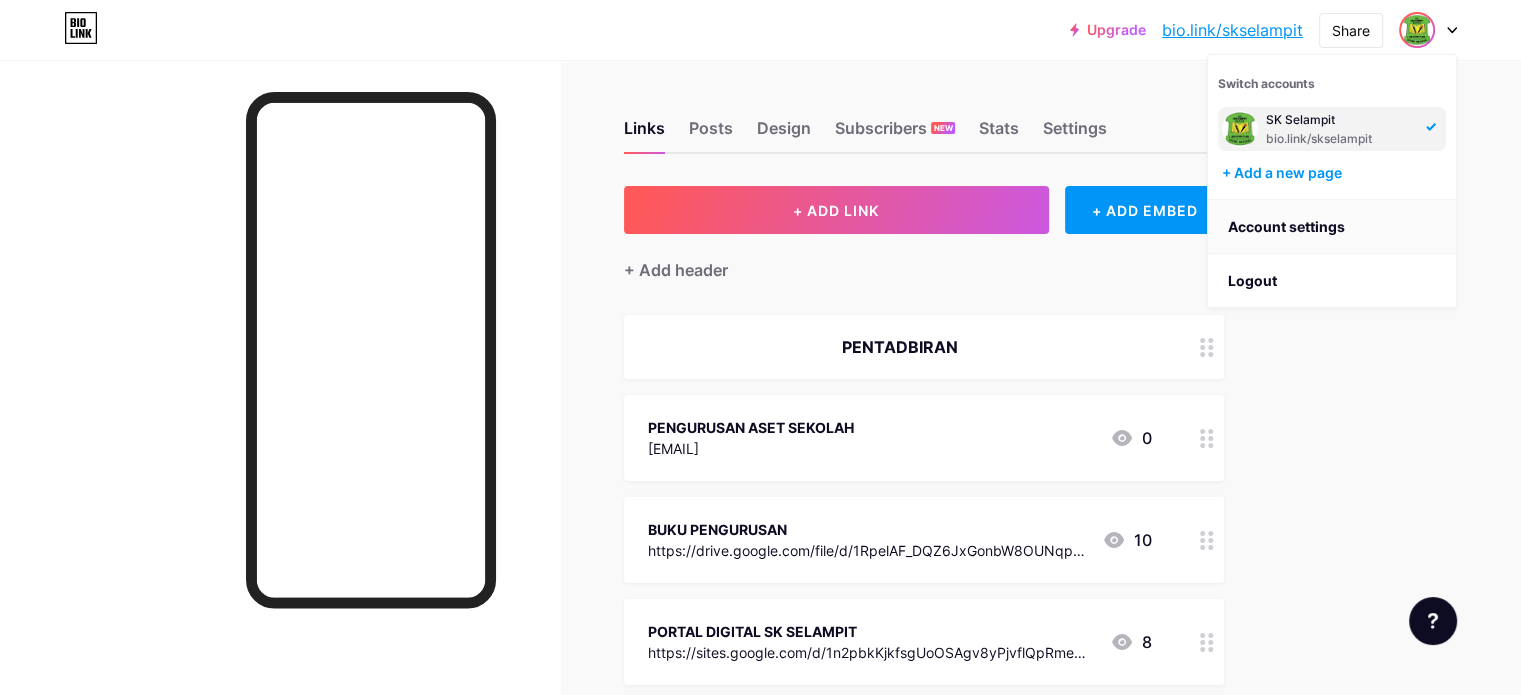 click on "Account settings" at bounding box center [1332, 227] 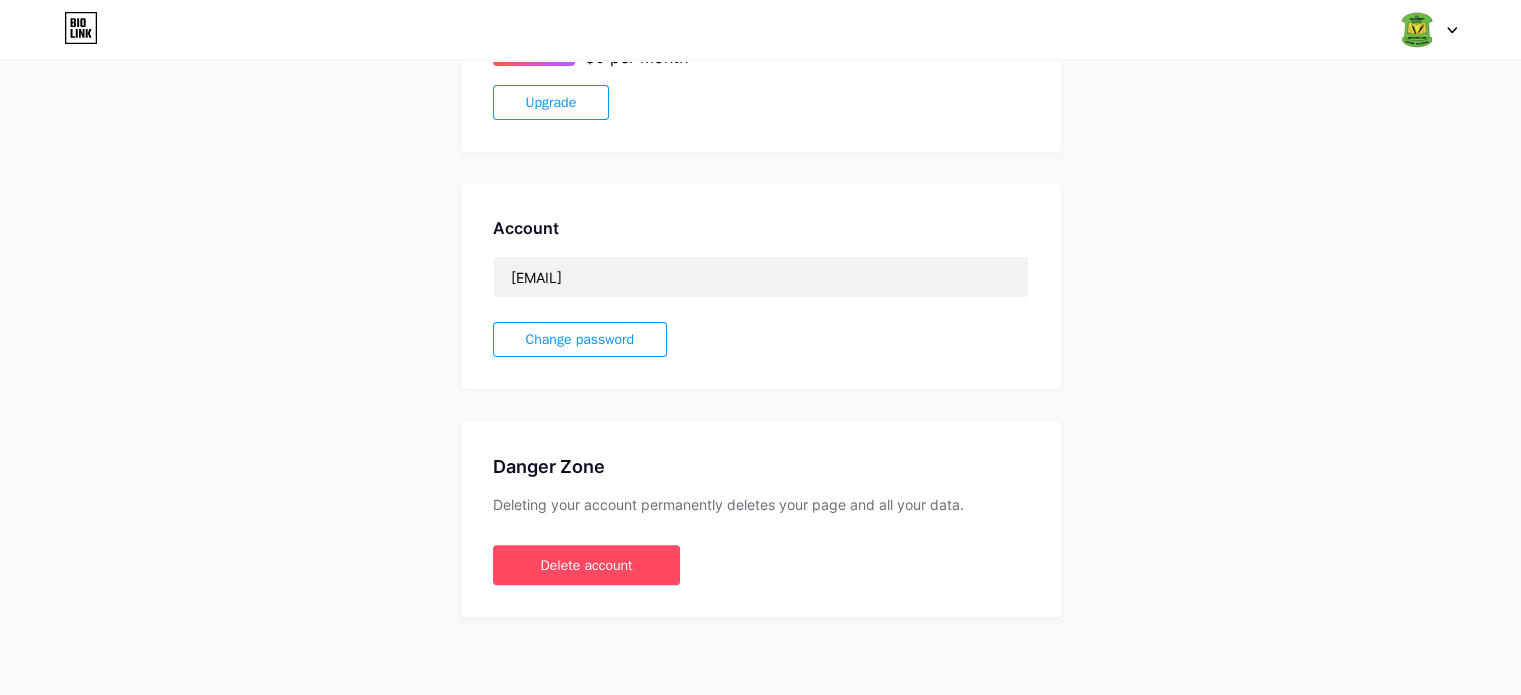 scroll, scrollTop: 0, scrollLeft: 0, axis: both 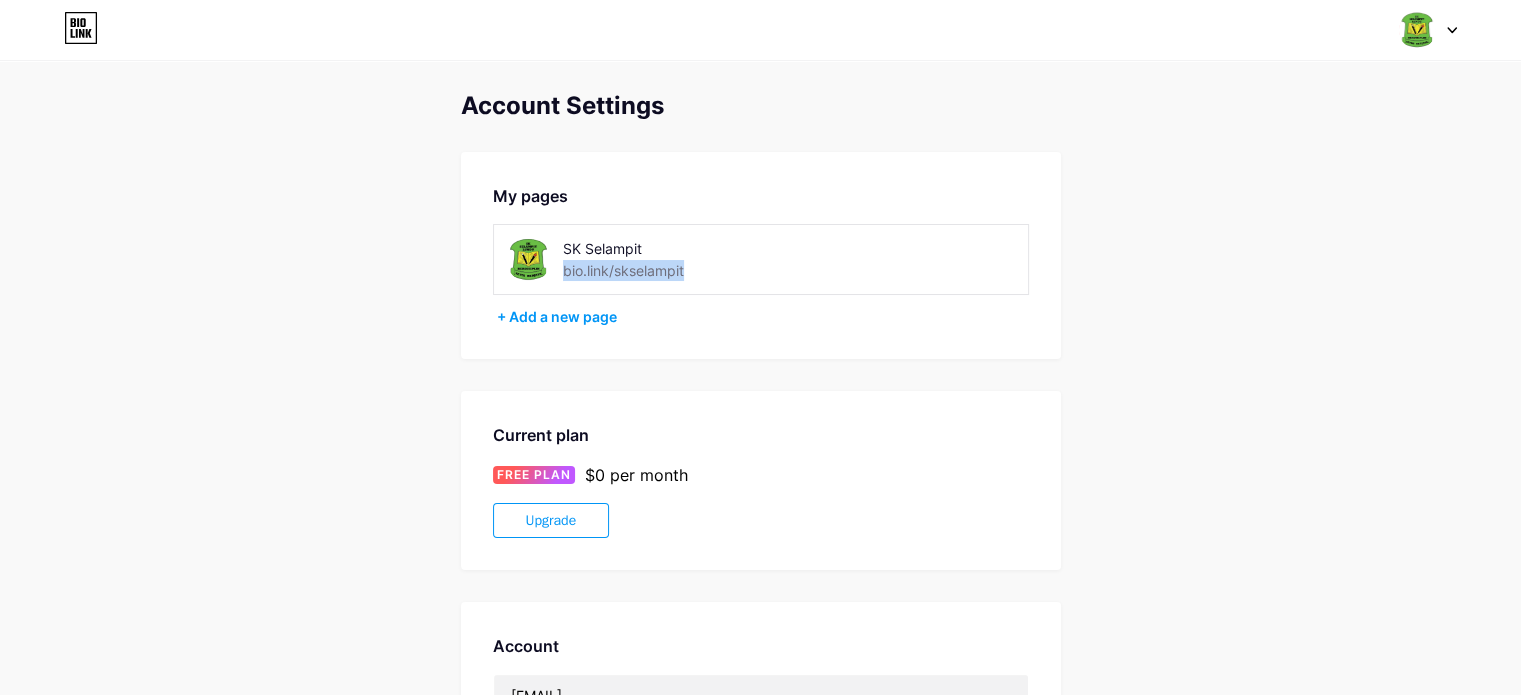 drag, startPoint x: 660, startPoint y: 276, endPoint x: 687, endPoint y: 275, distance: 27.018513 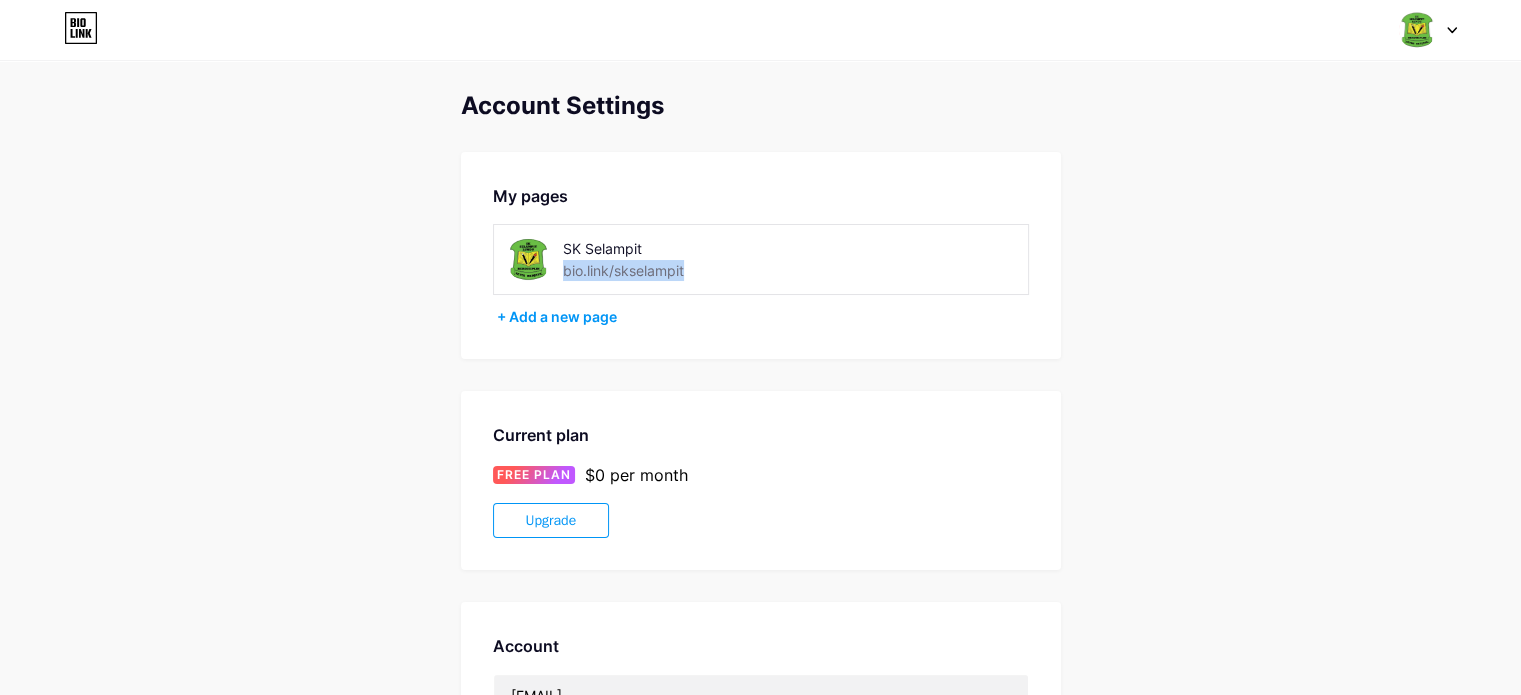 click on "SK Selampit   bio.link/skselampit" at bounding box center (663, 259) 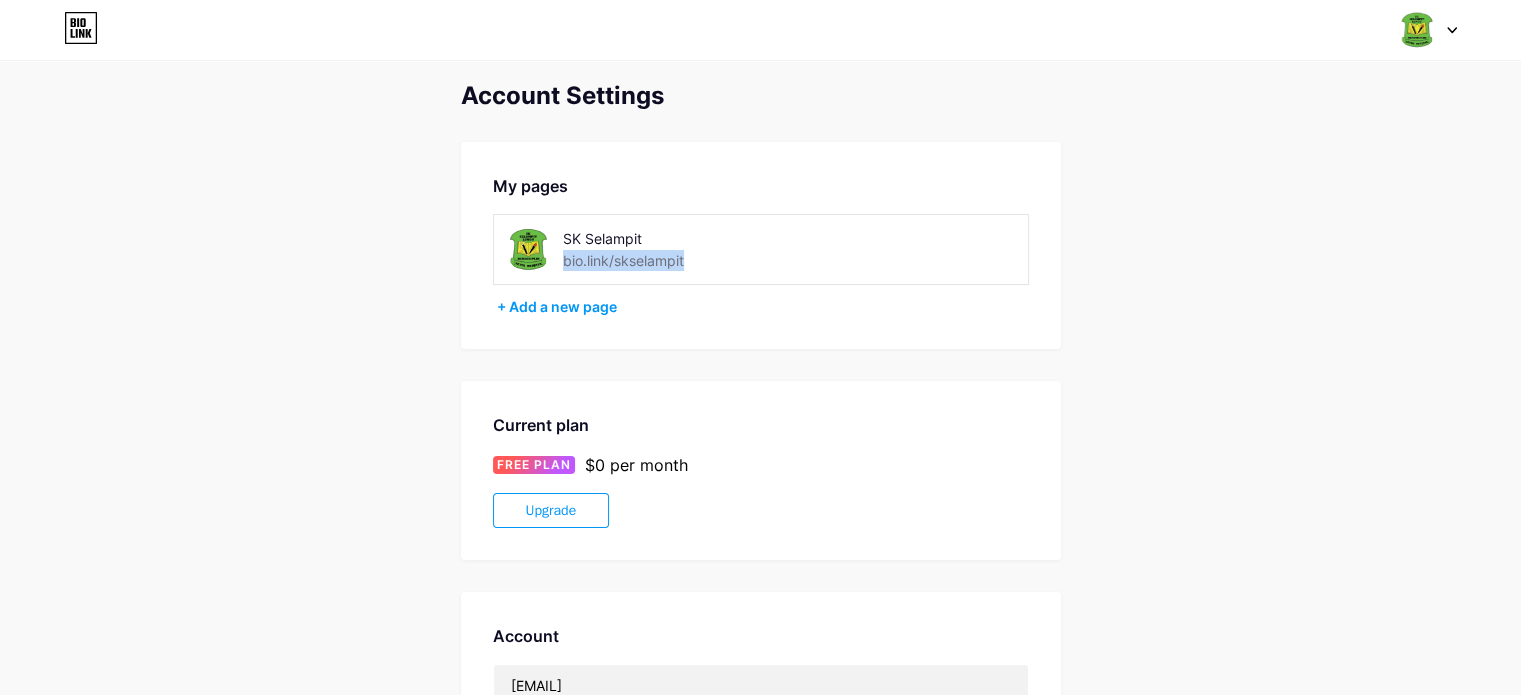scroll, scrollTop: 0, scrollLeft: 0, axis: both 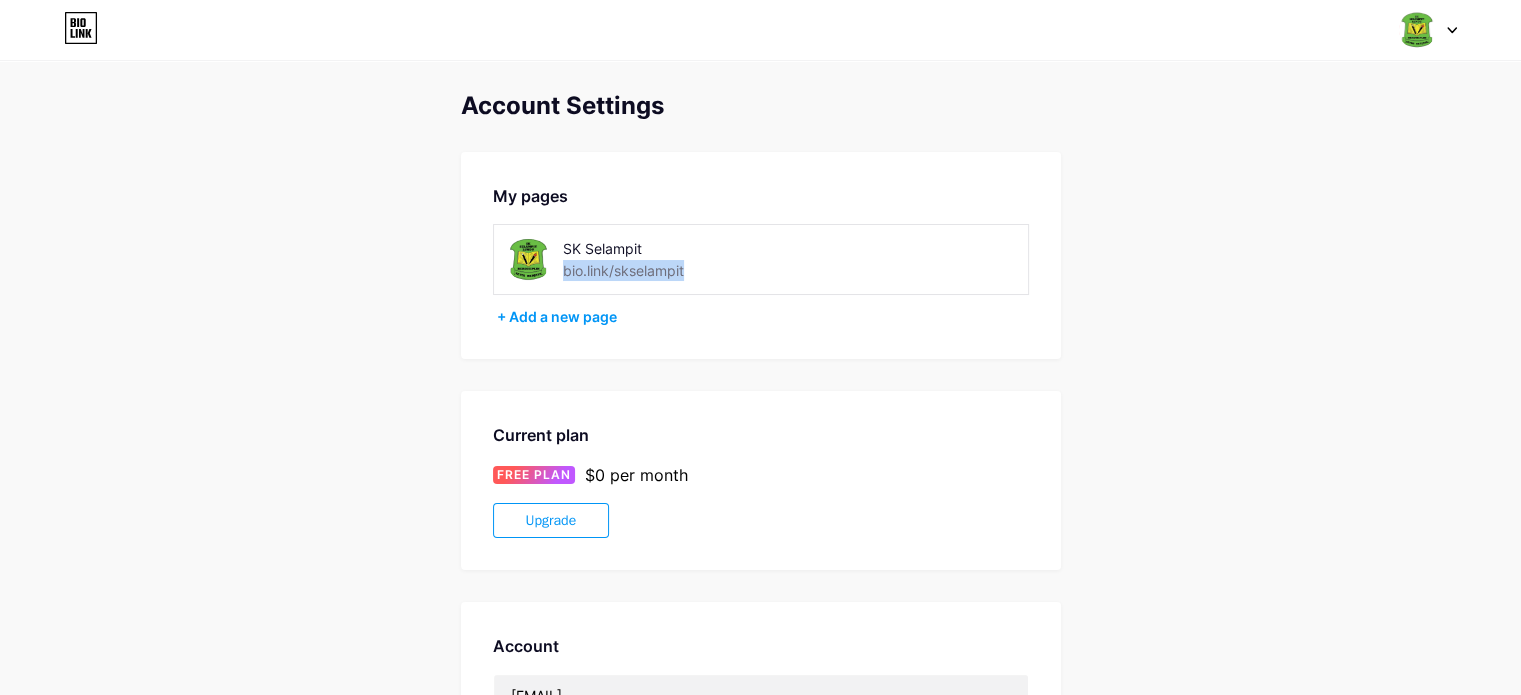 click at bounding box center [1417, 30] 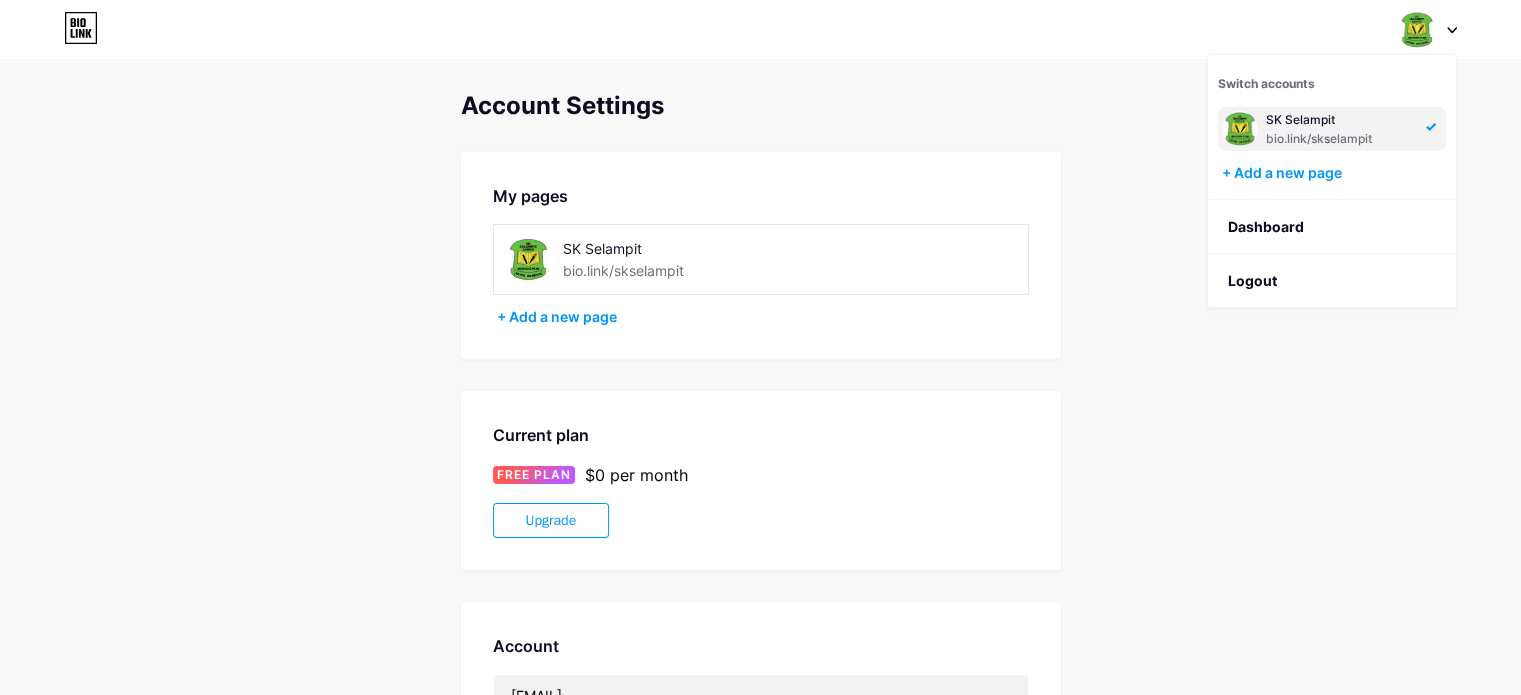 click on "SK Selampit" at bounding box center (1340, 120) 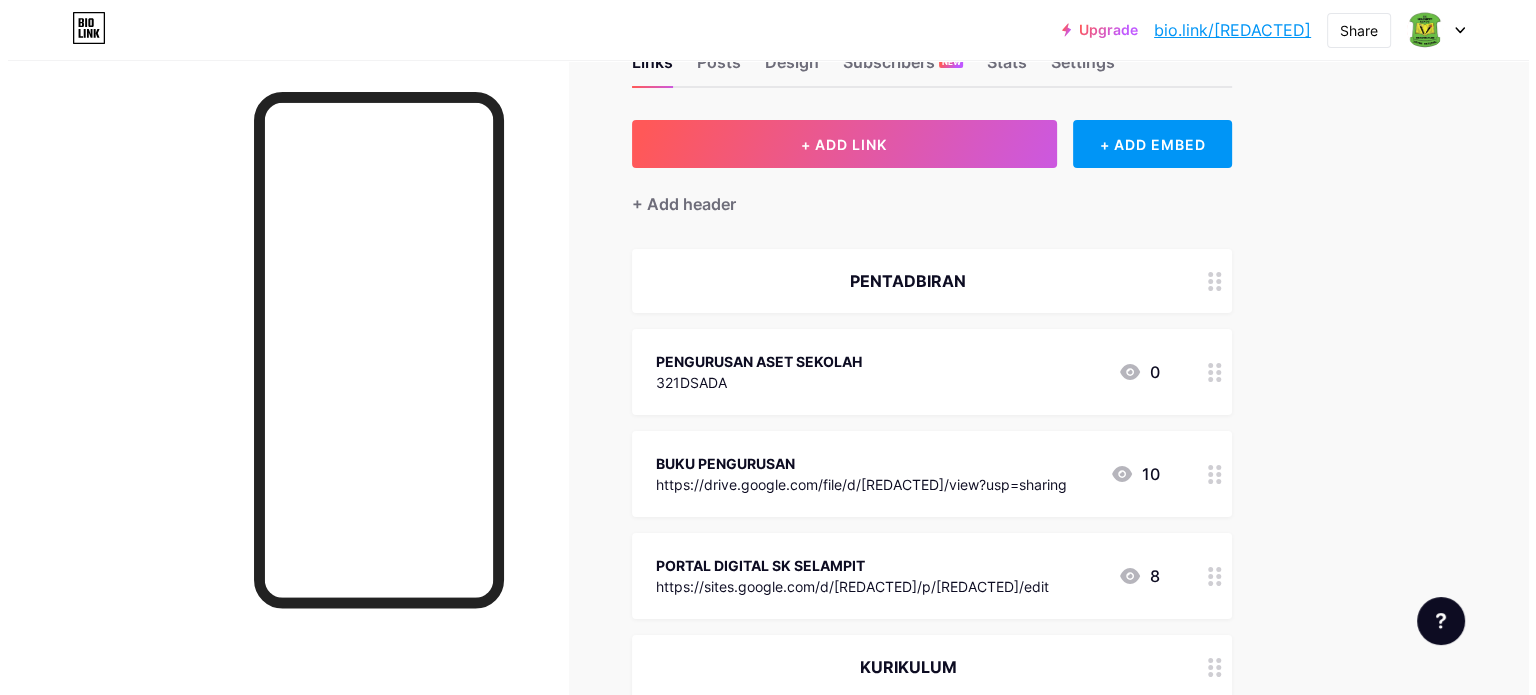 scroll, scrollTop: 0, scrollLeft: 0, axis: both 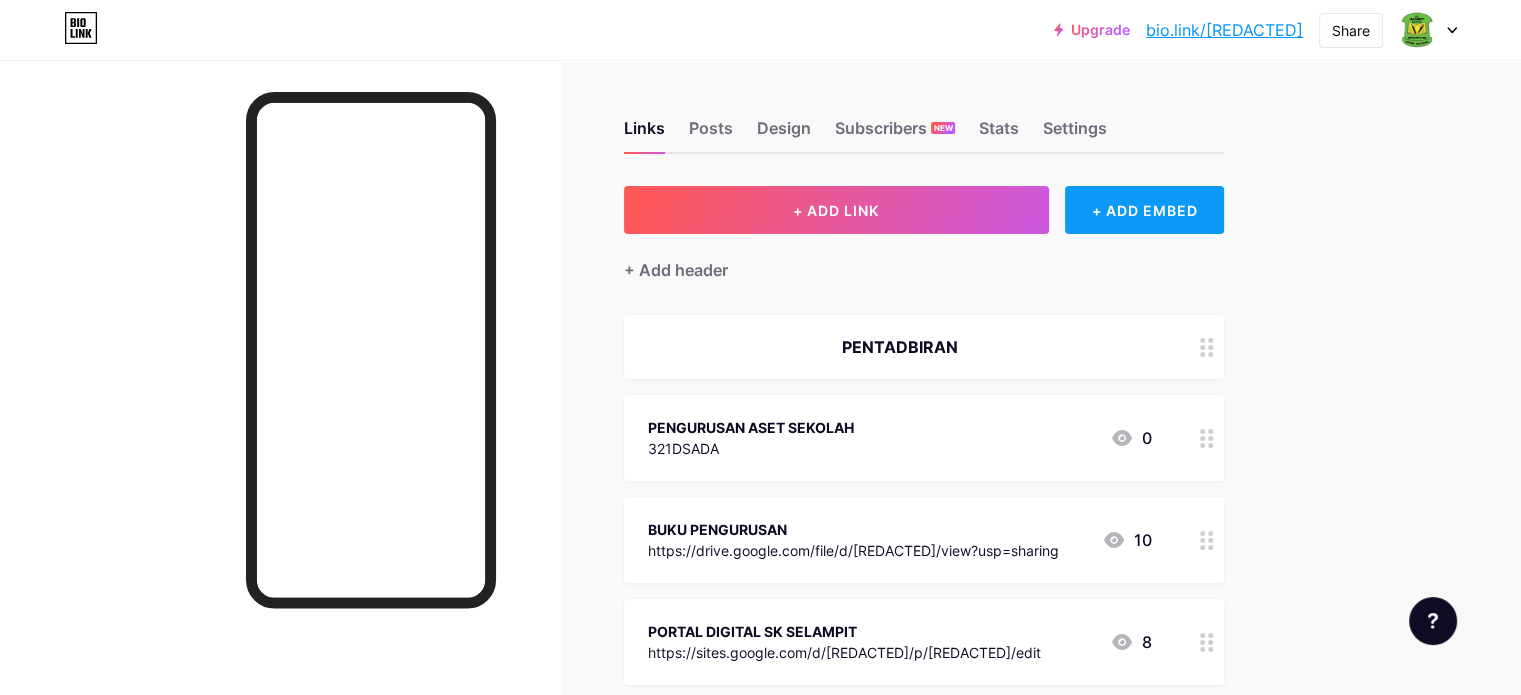 click on "+ ADD EMBED" at bounding box center (1144, 210) 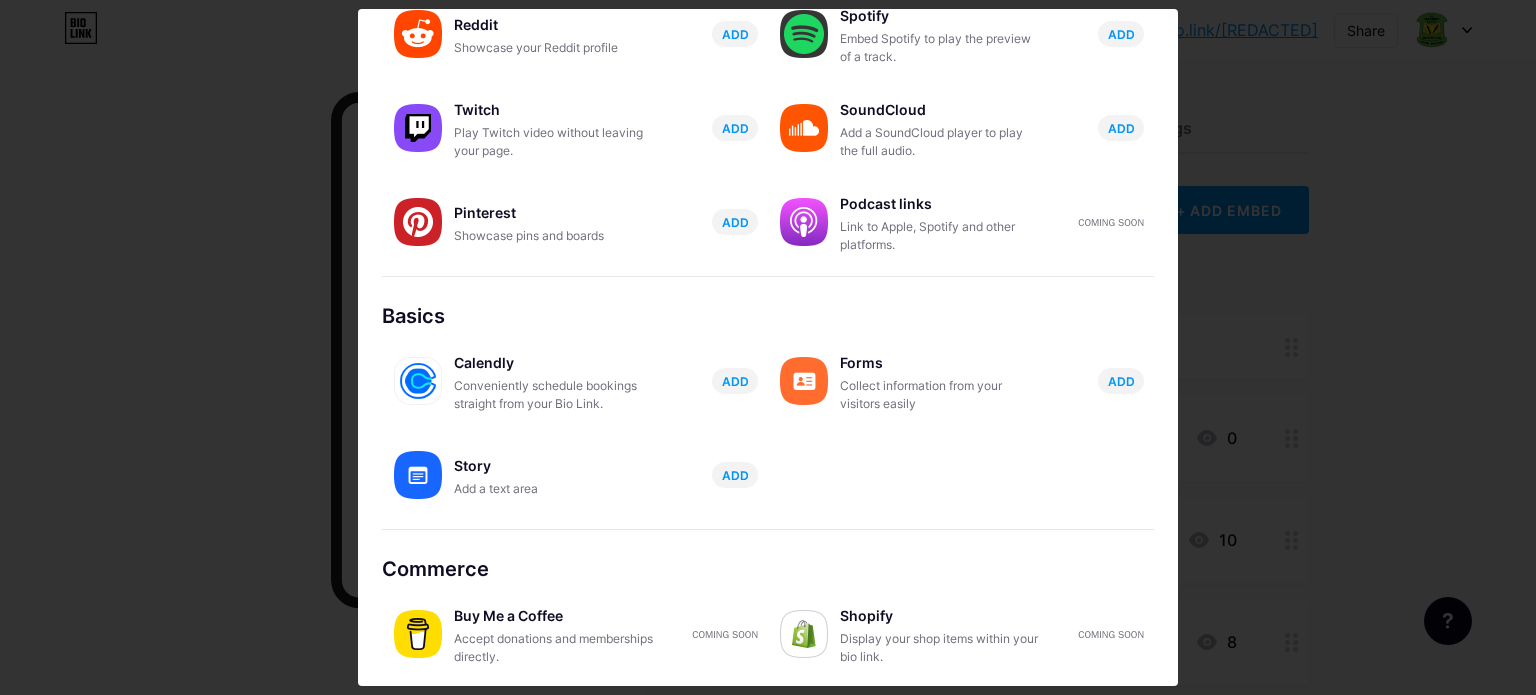 scroll, scrollTop: 0, scrollLeft: 0, axis: both 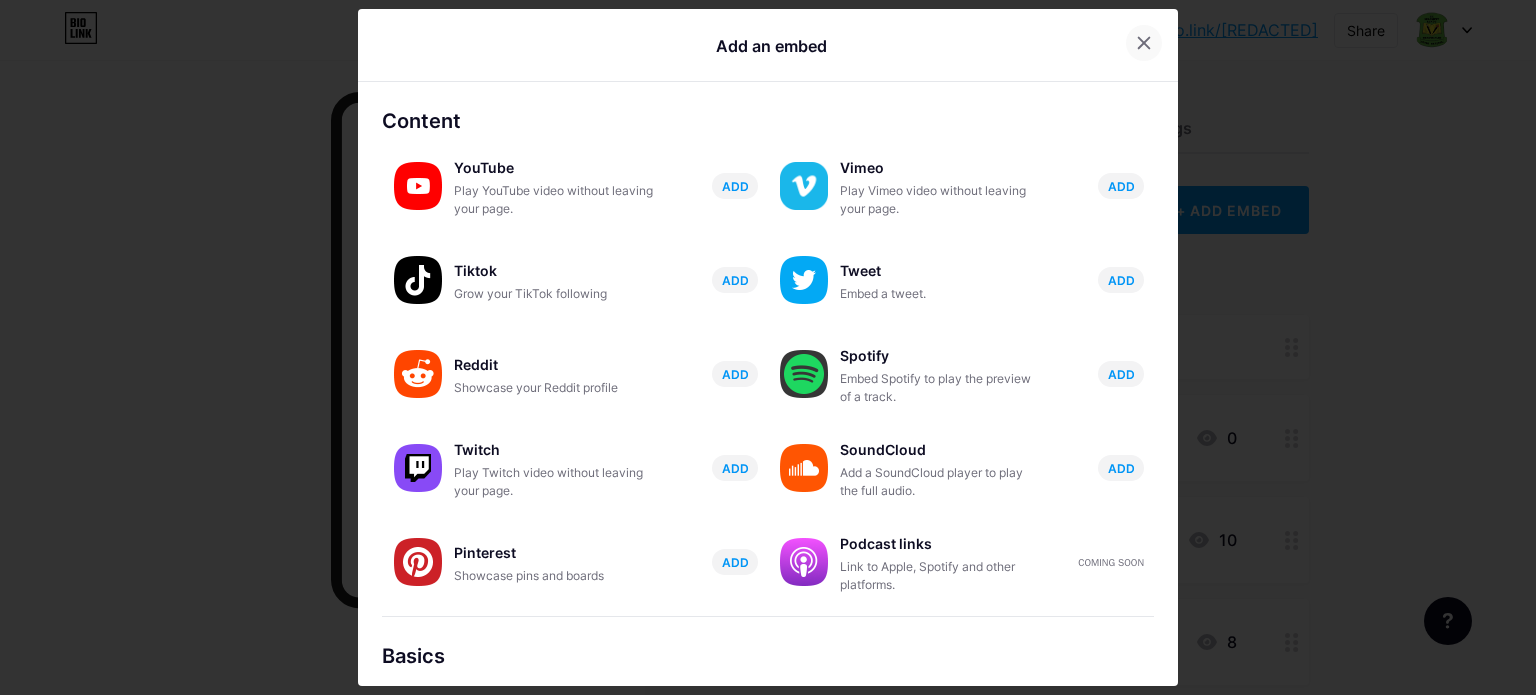 click at bounding box center [1144, 43] 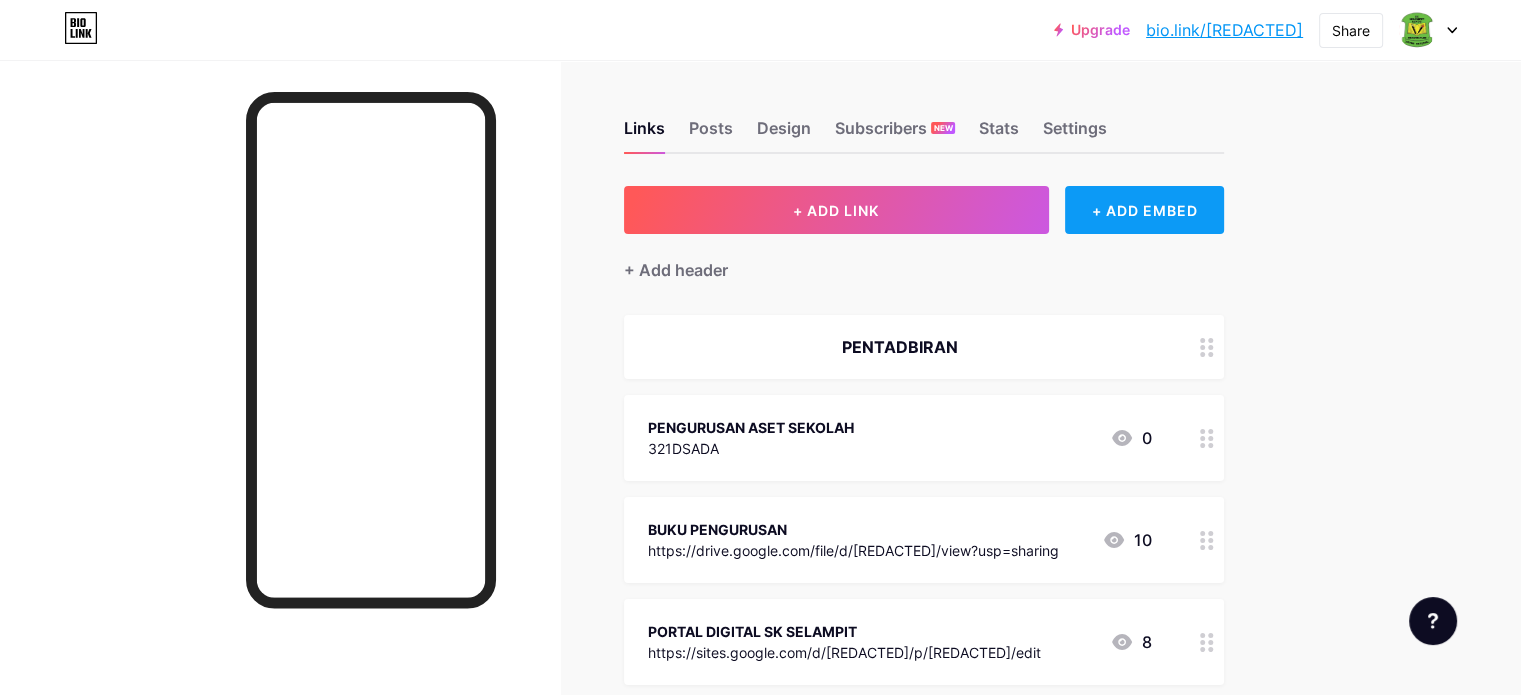 click on "+ ADD EMBED" at bounding box center [1144, 210] 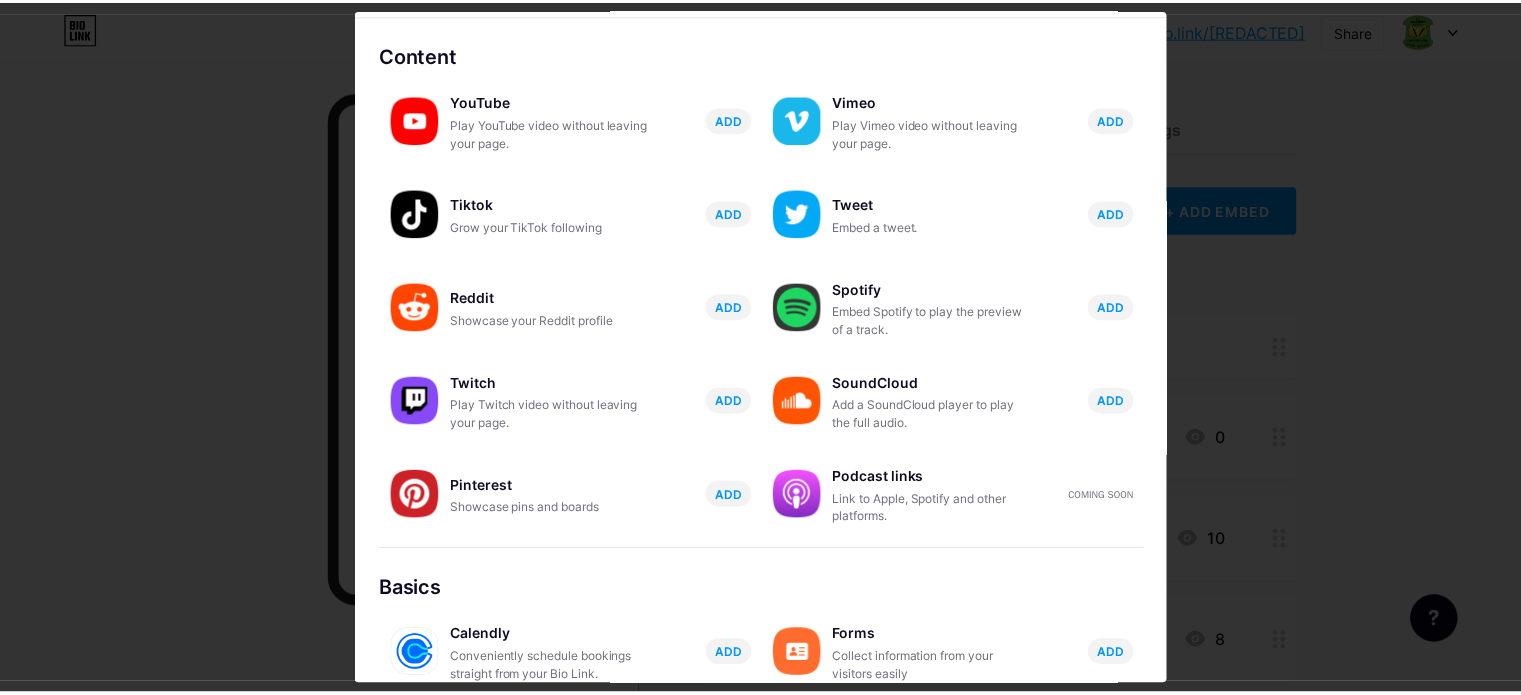 scroll, scrollTop: 0, scrollLeft: 0, axis: both 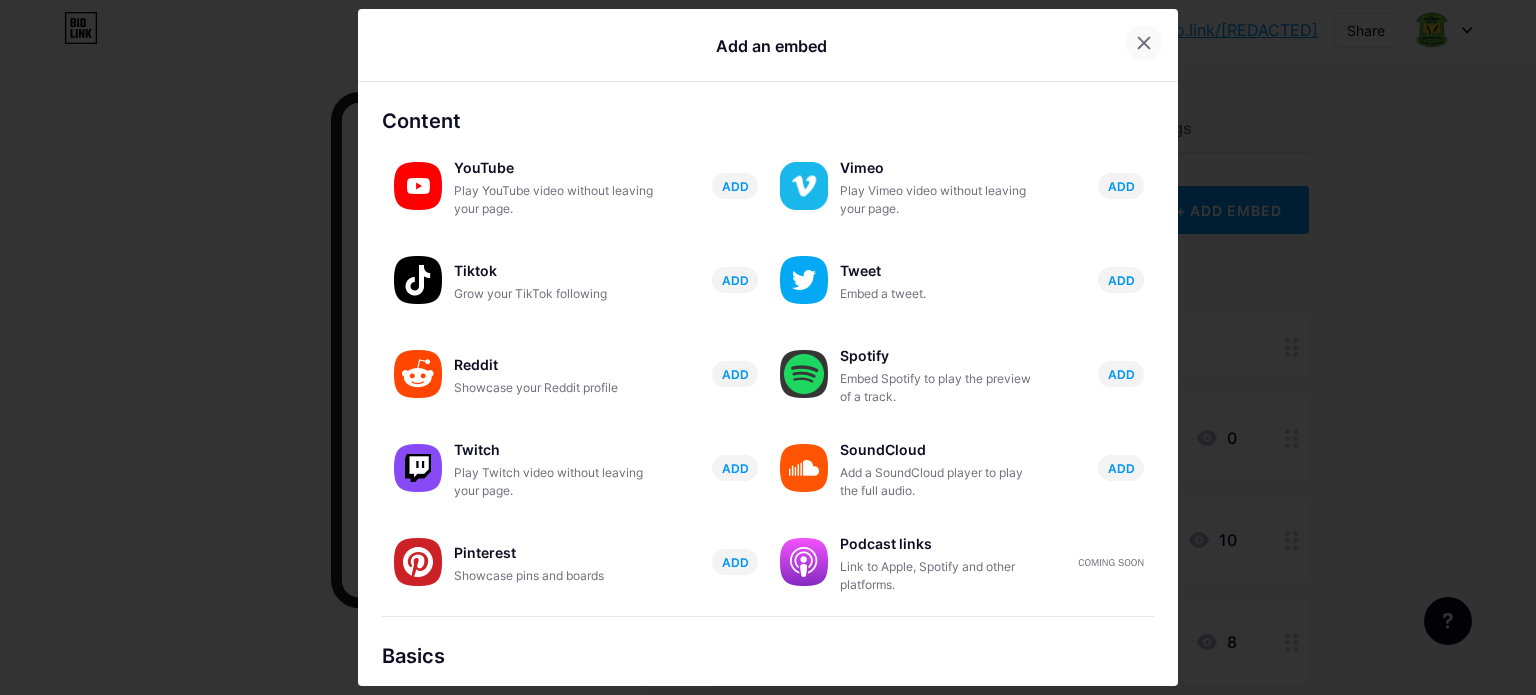 click at bounding box center [1144, 43] 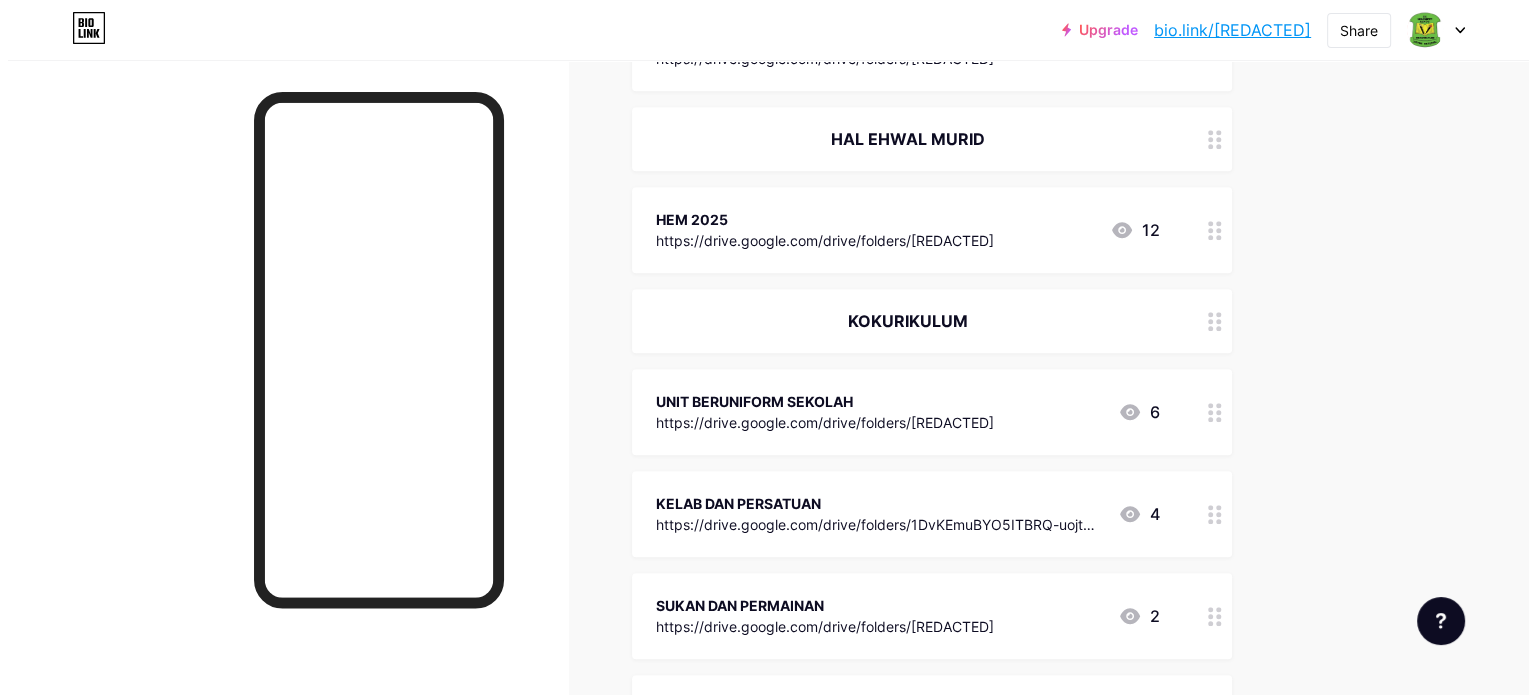 scroll, scrollTop: 0, scrollLeft: 0, axis: both 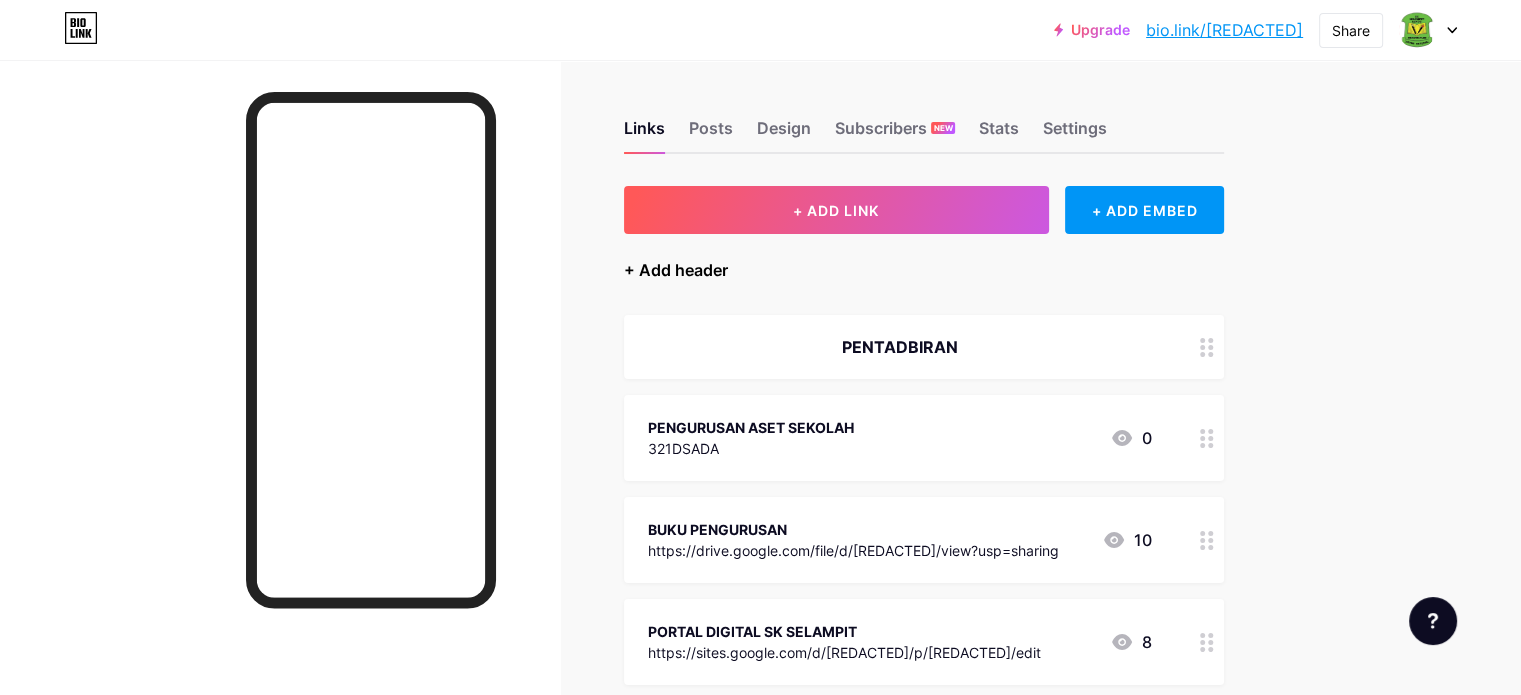 click on "+ Add header" at bounding box center (676, 270) 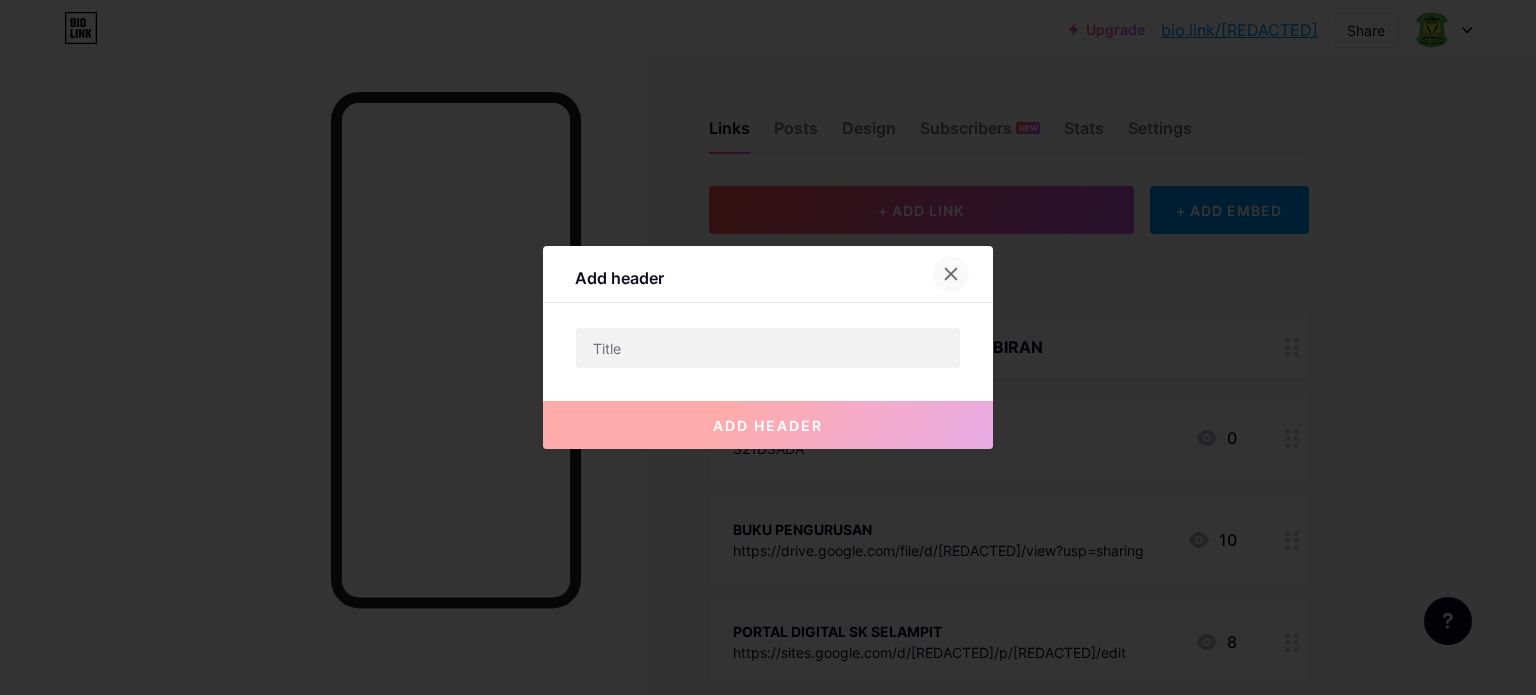 click at bounding box center [951, 274] 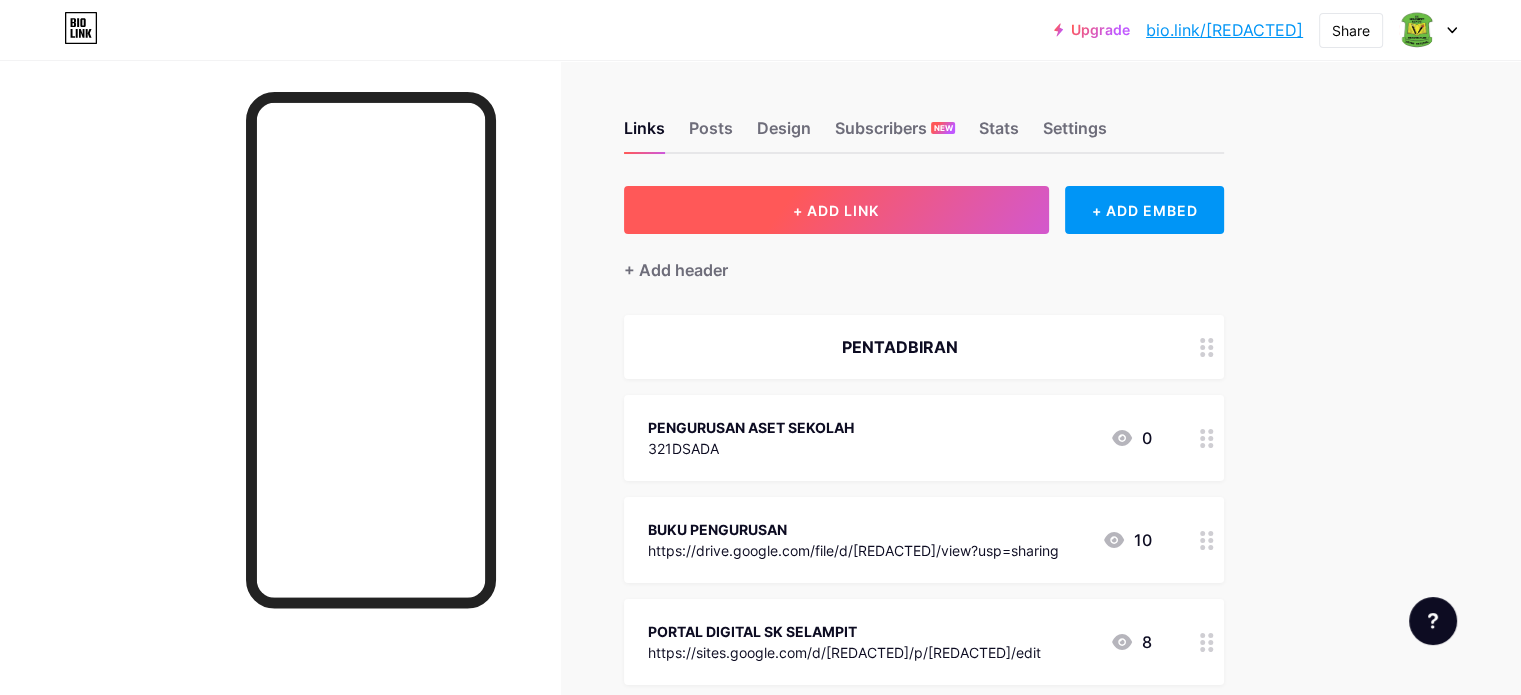 click on "+ ADD LINK" at bounding box center (836, 210) 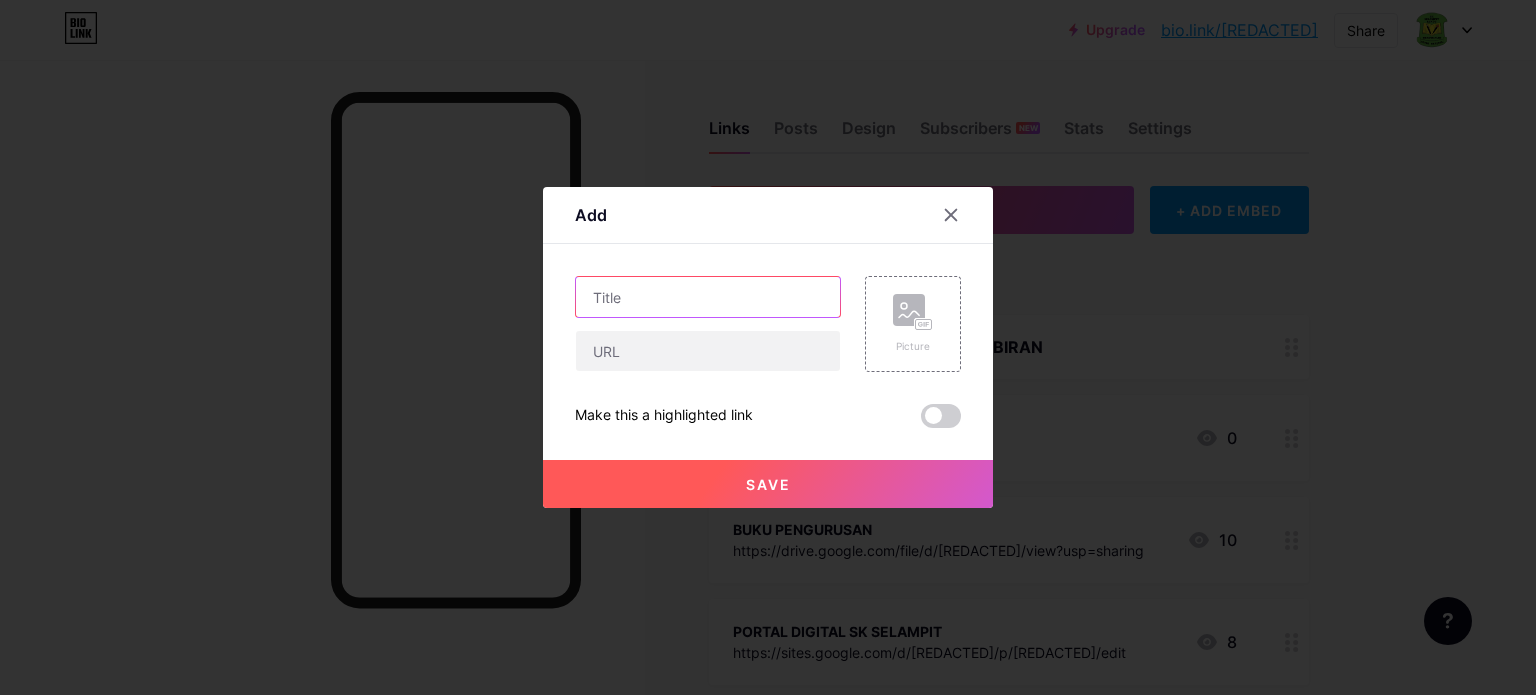 click at bounding box center (708, 297) 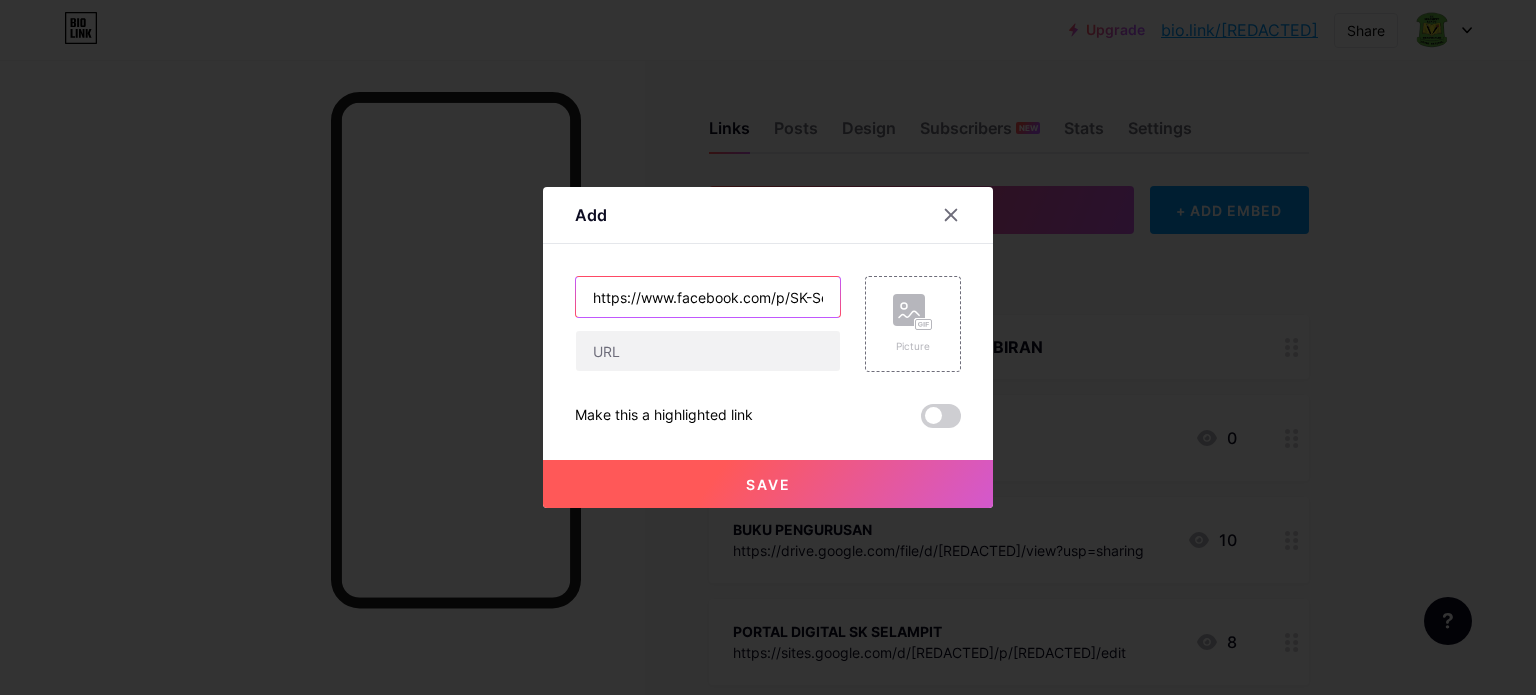 scroll, scrollTop: 0, scrollLeft: 230, axis: horizontal 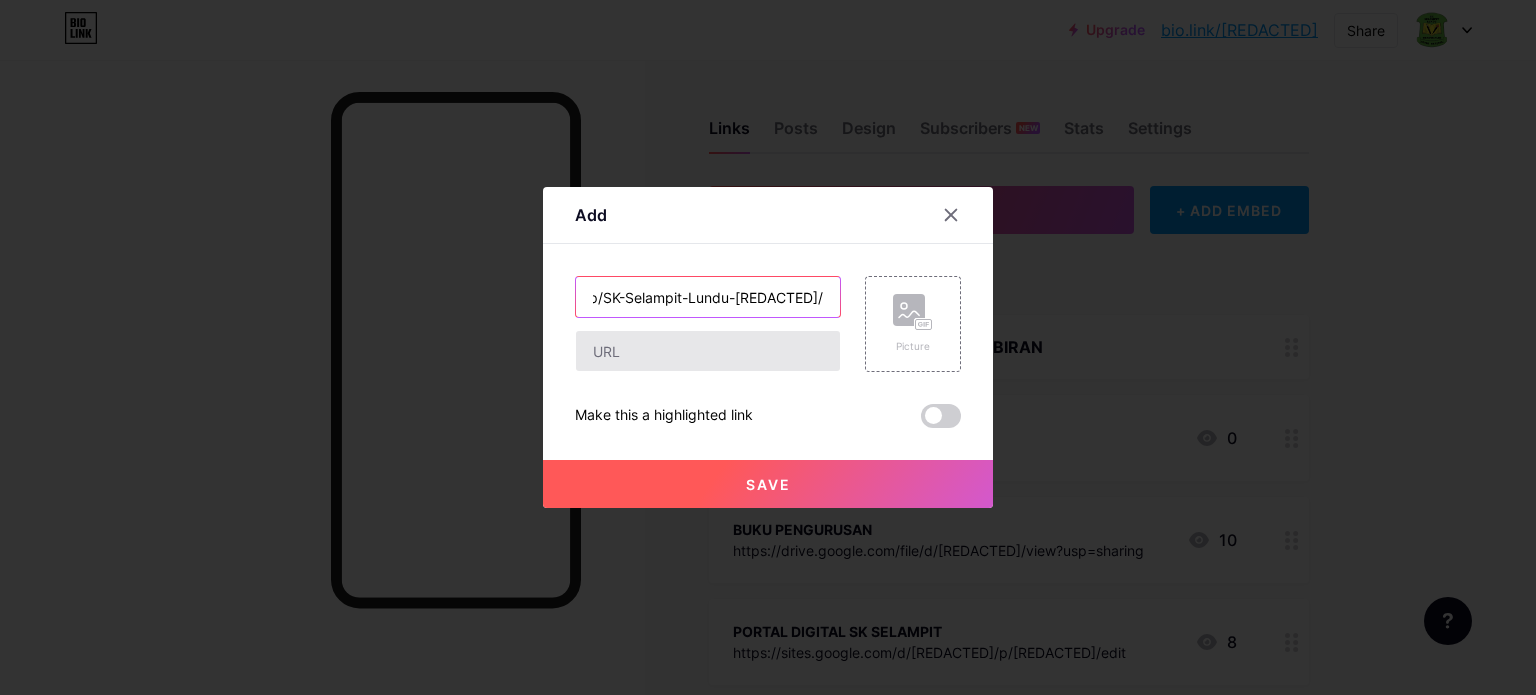 type on "https://www.facebook.com/p/SK-Selampit-Lundu-100083273015868/" 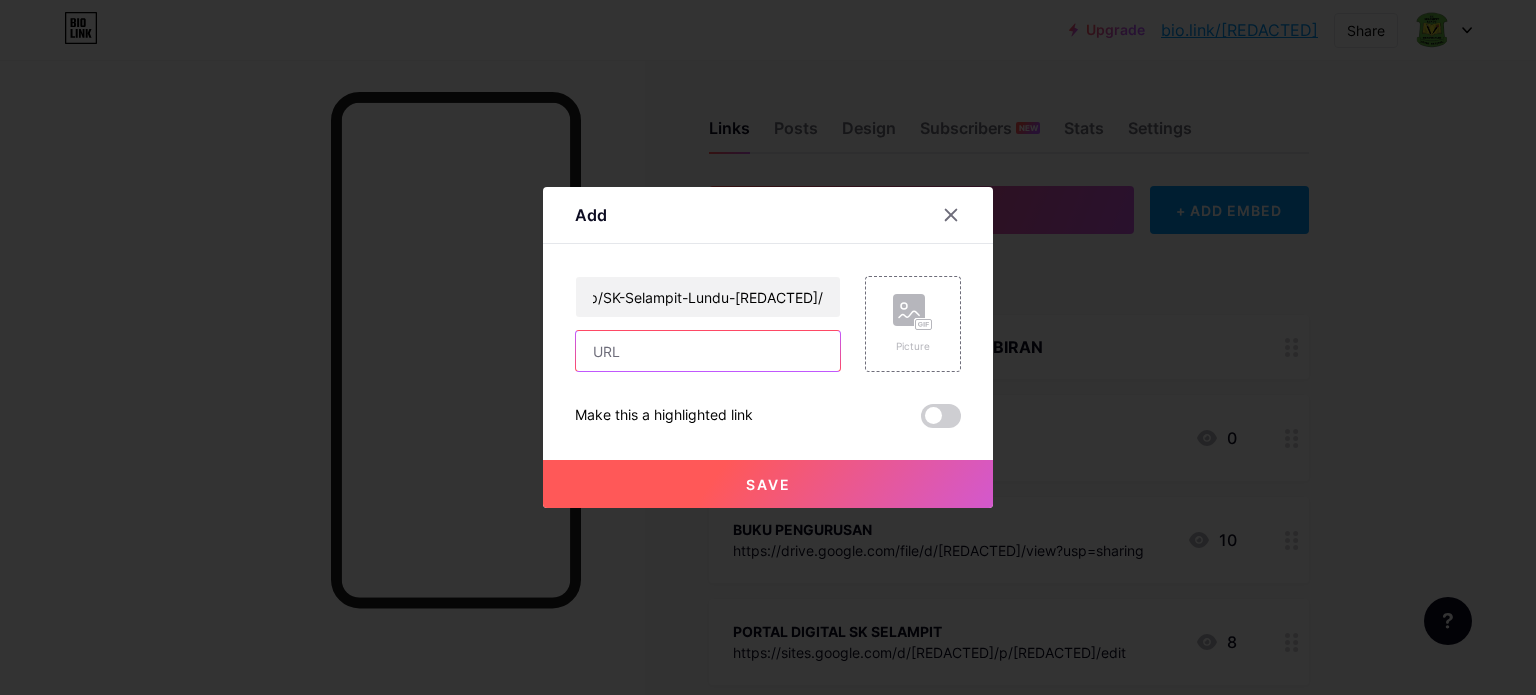 click at bounding box center (708, 351) 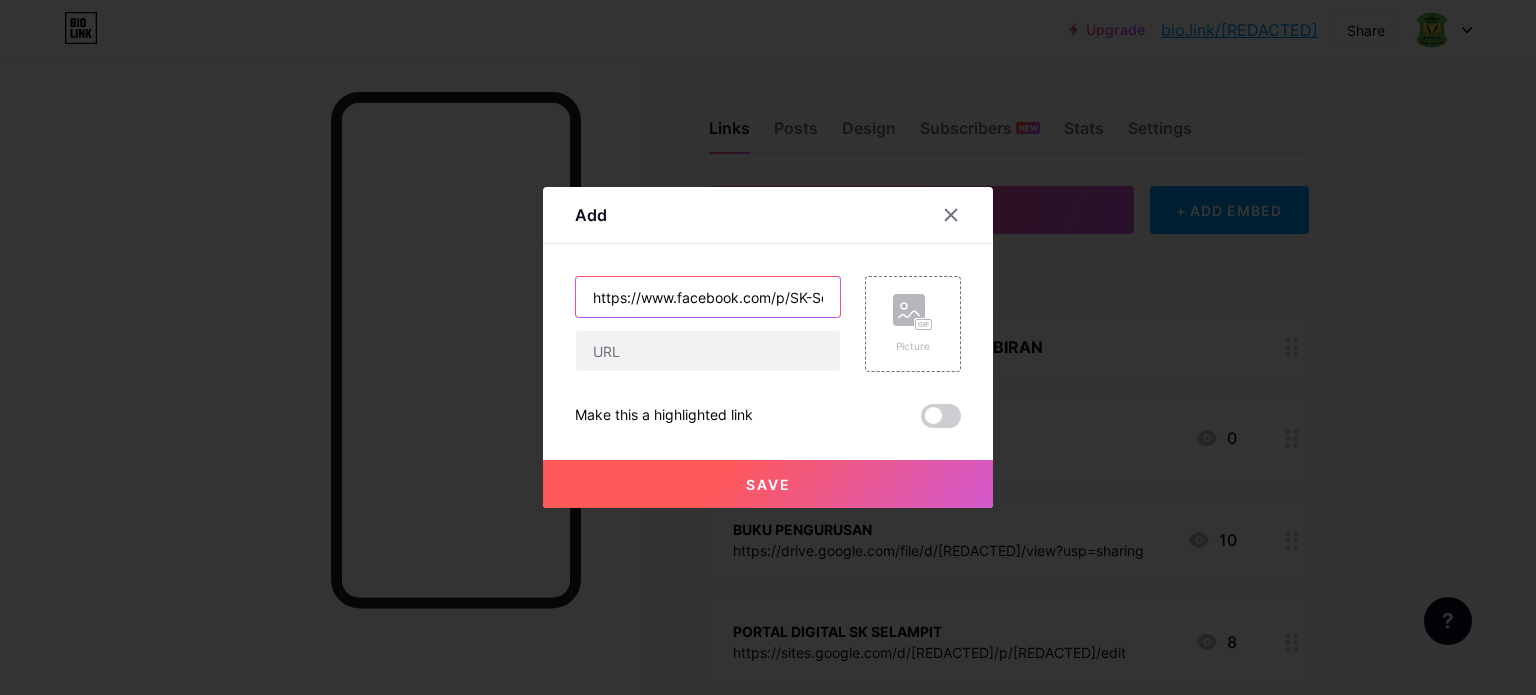 click on "https://www.facebook.com/p/SK-Selampit-Lundu-100083273015868/" at bounding box center [708, 297] 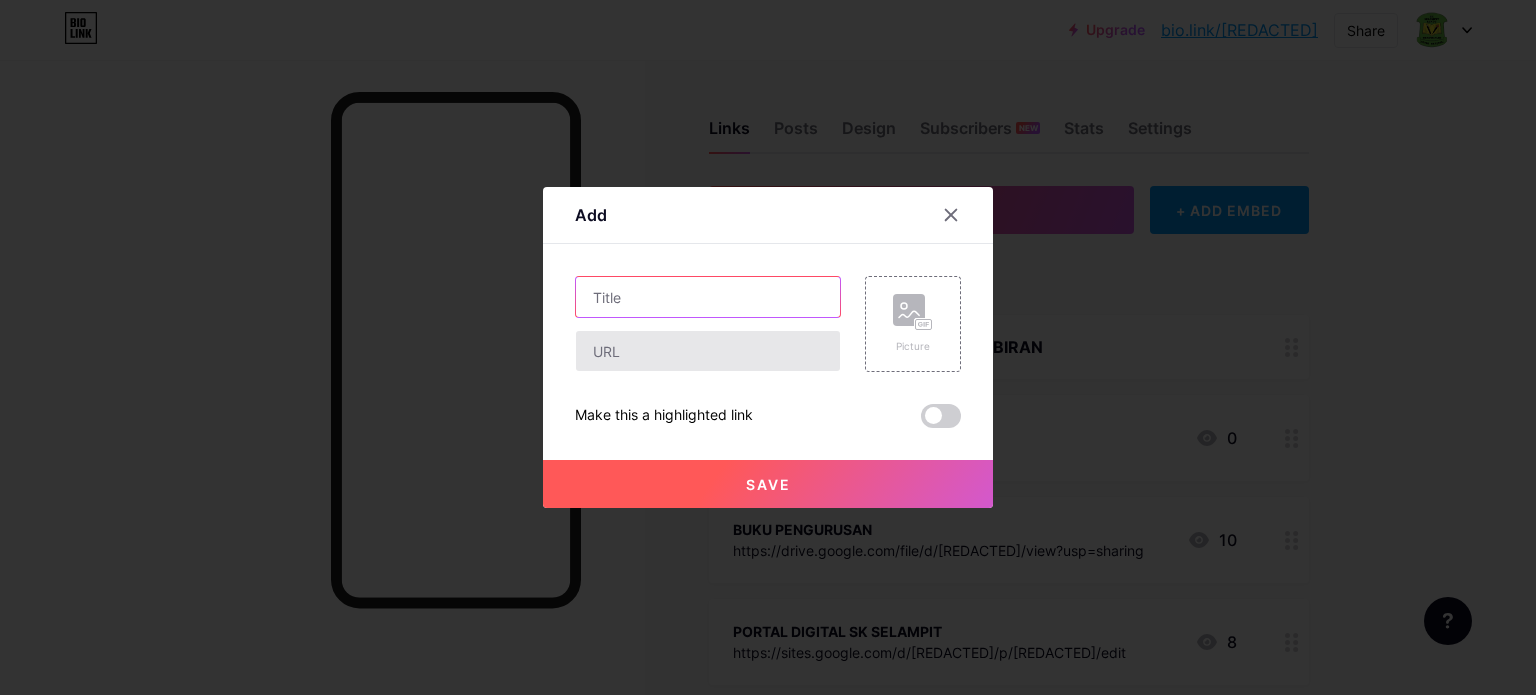 type 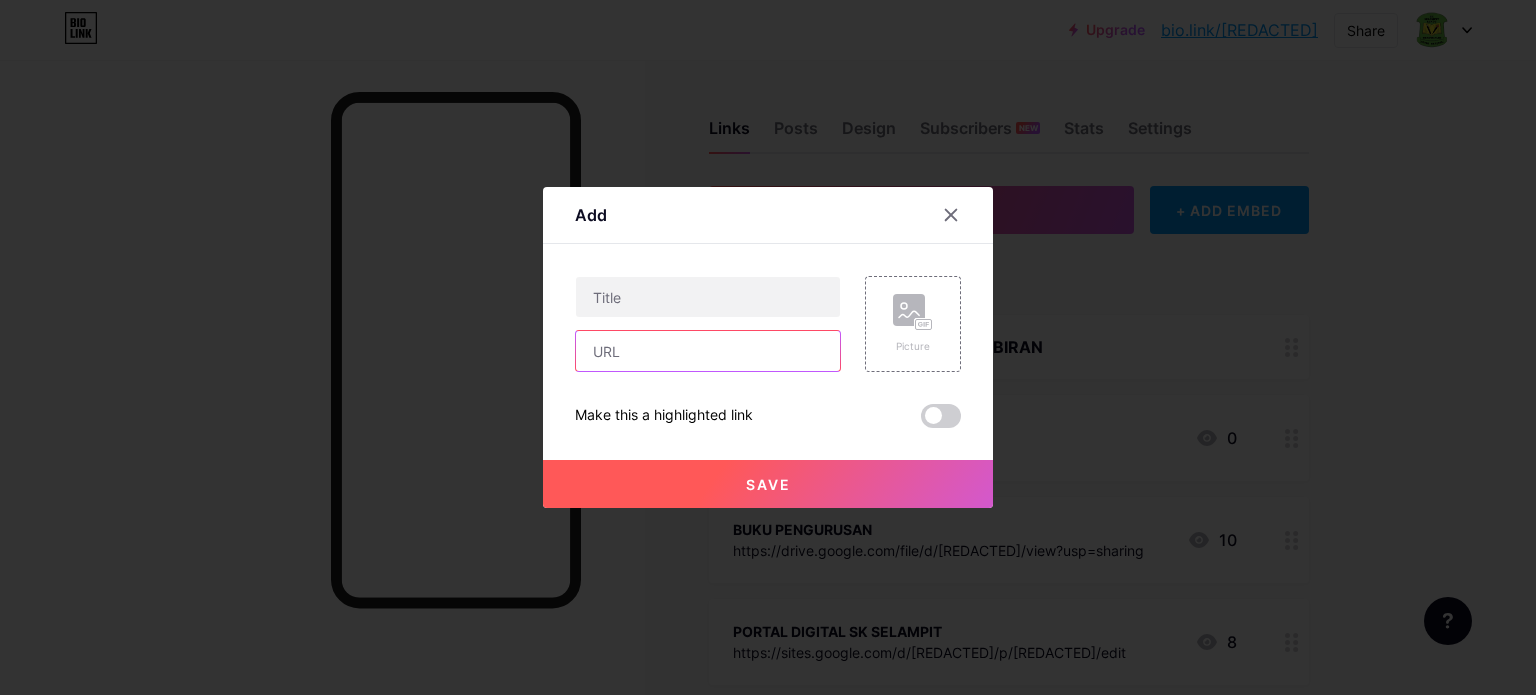 click at bounding box center (708, 351) 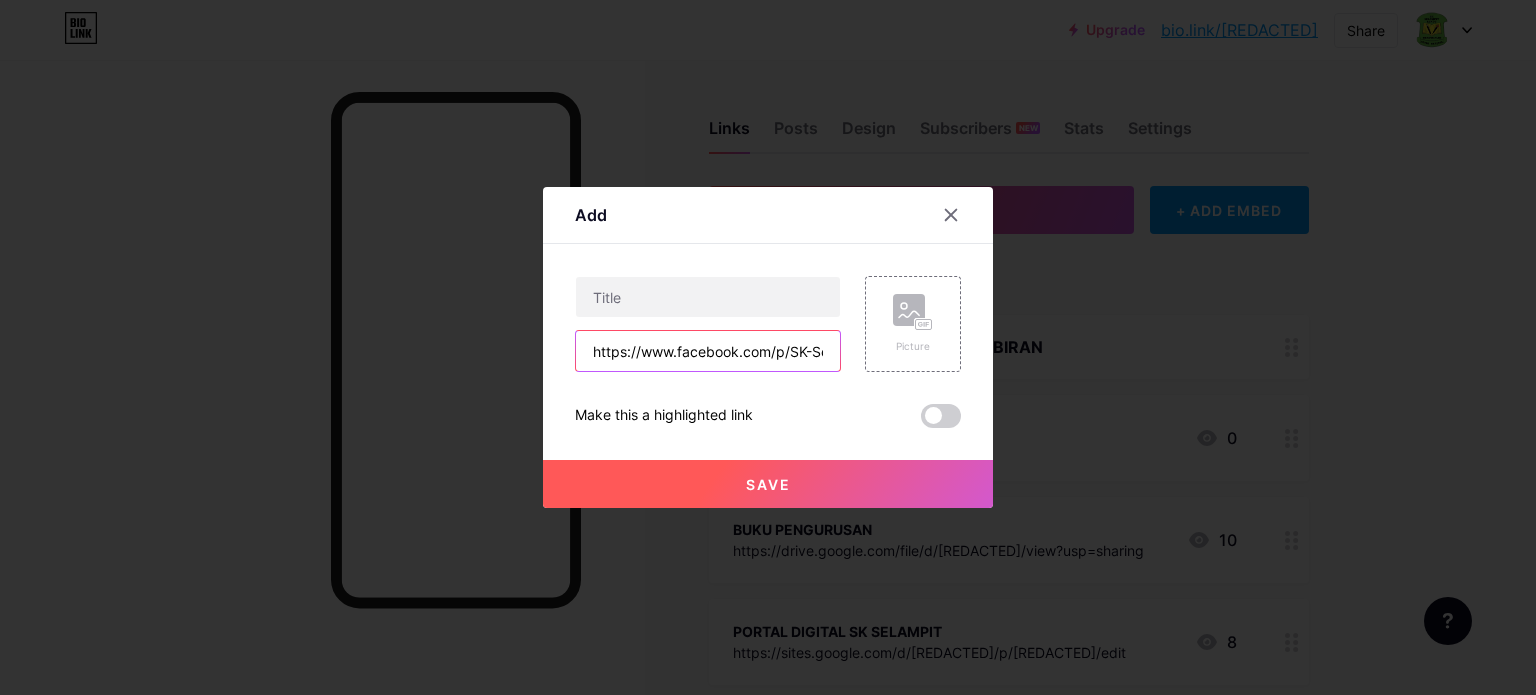 scroll, scrollTop: 0, scrollLeft: 230, axis: horizontal 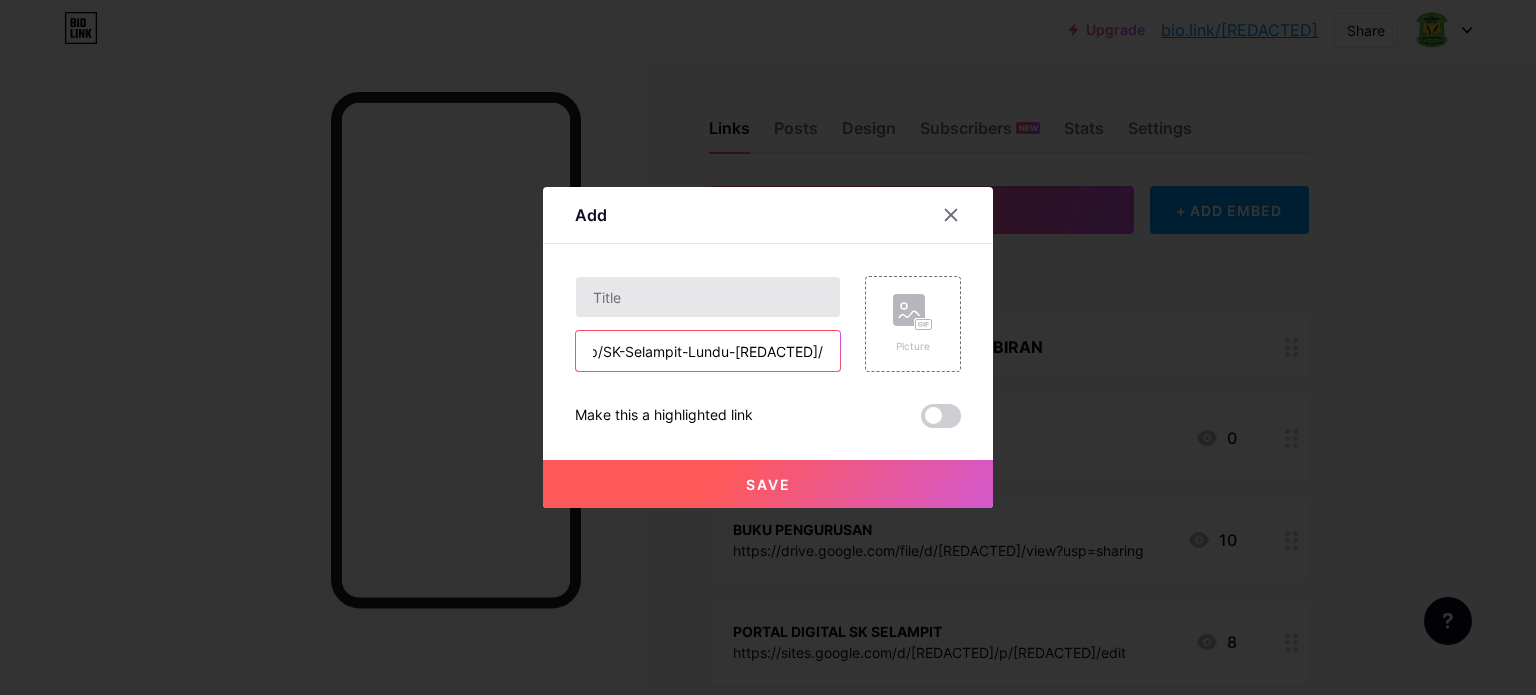 type on "https://www.facebook.com/p/SK-Selampit-Lundu-100083273015868/" 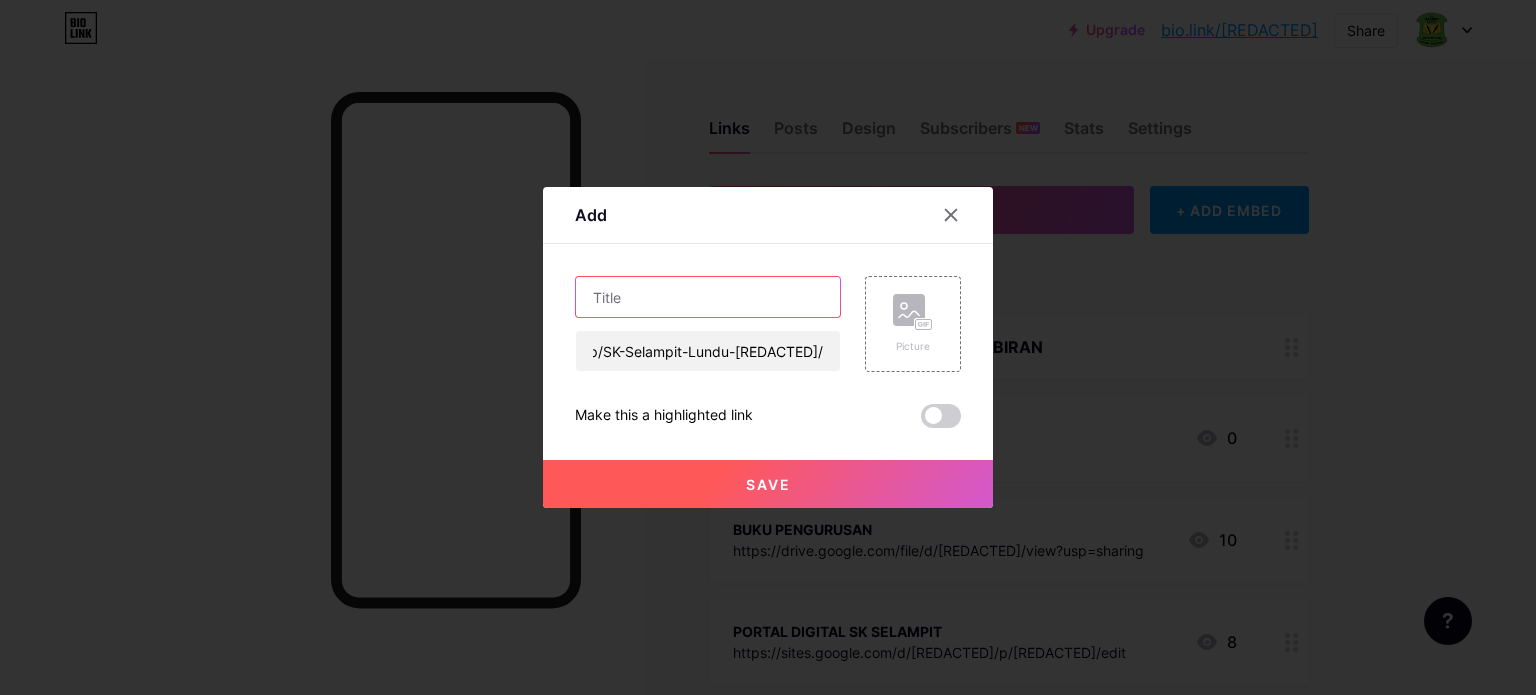 click at bounding box center (708, 297) 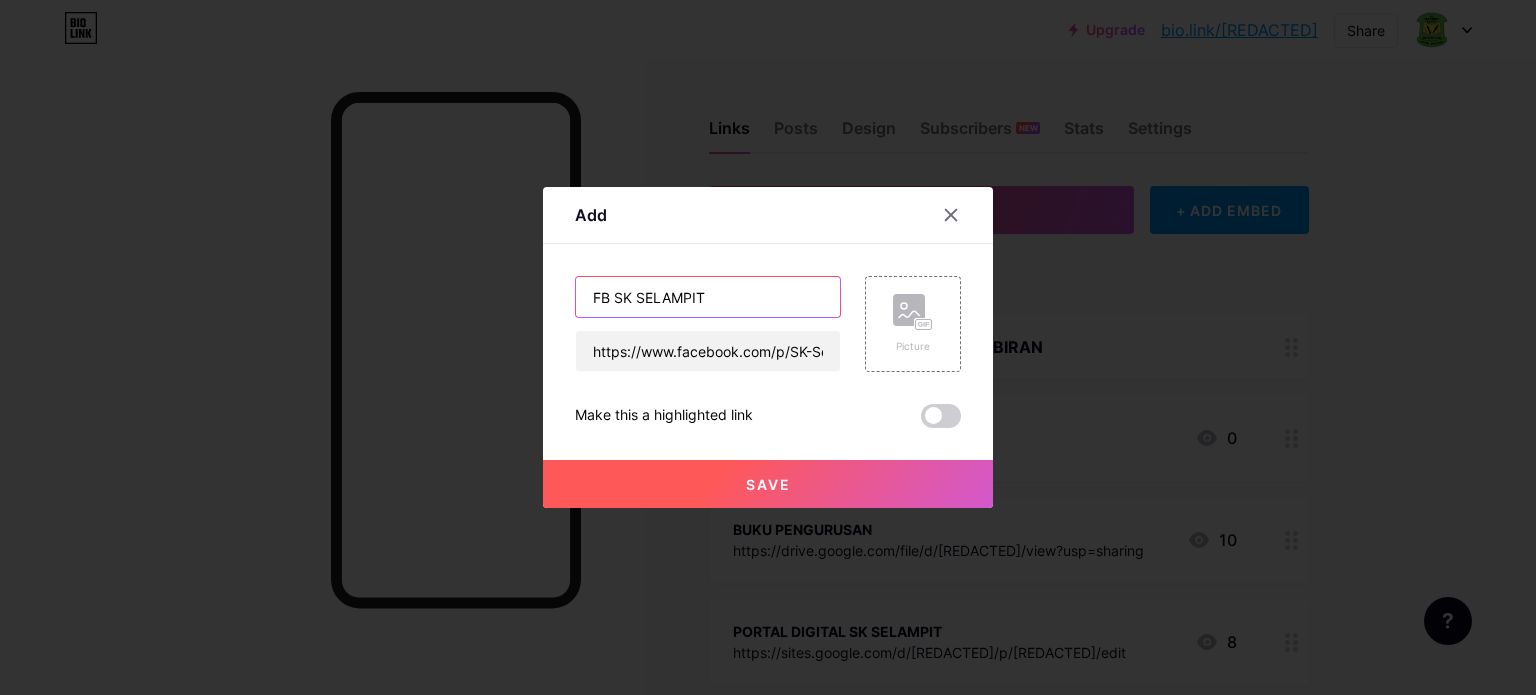 type on "FB SK SELAMPIT" 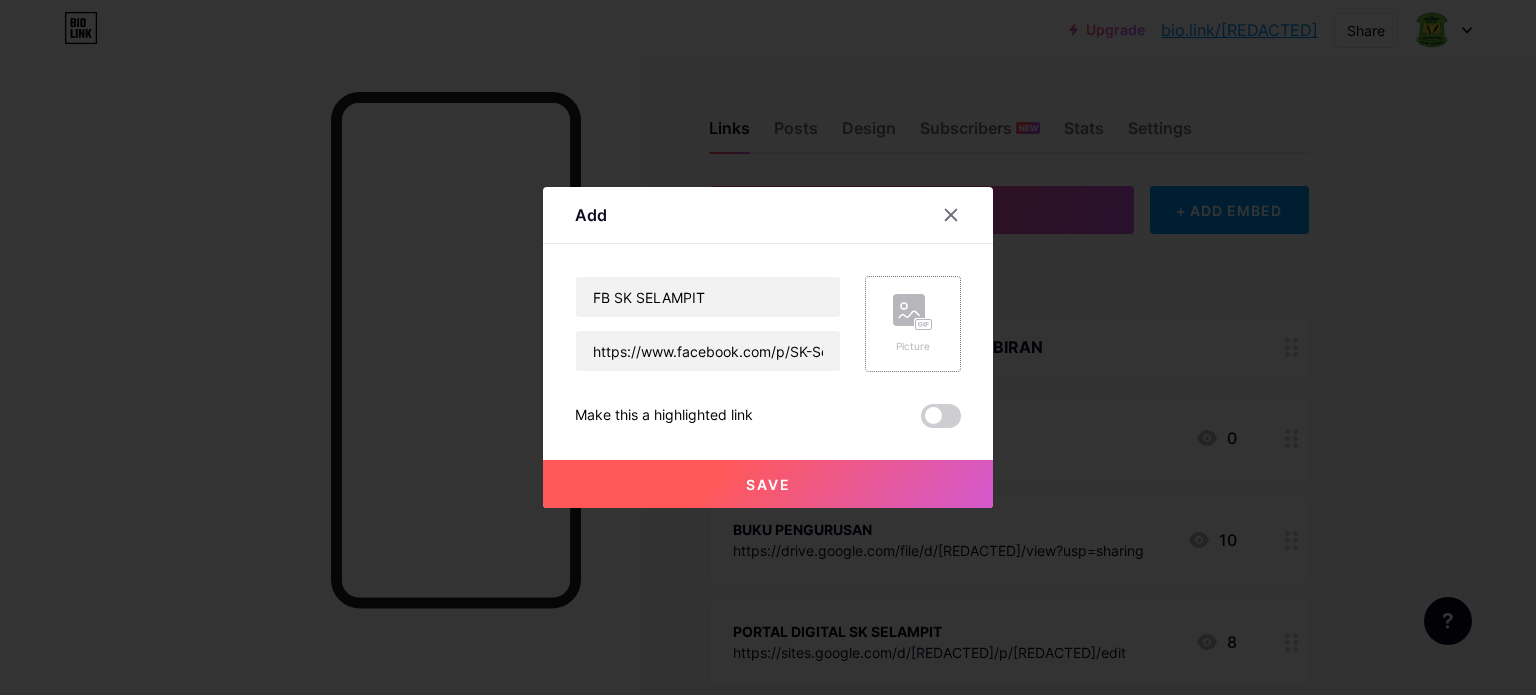 click on "Picture" at bounding box center (913, 346) 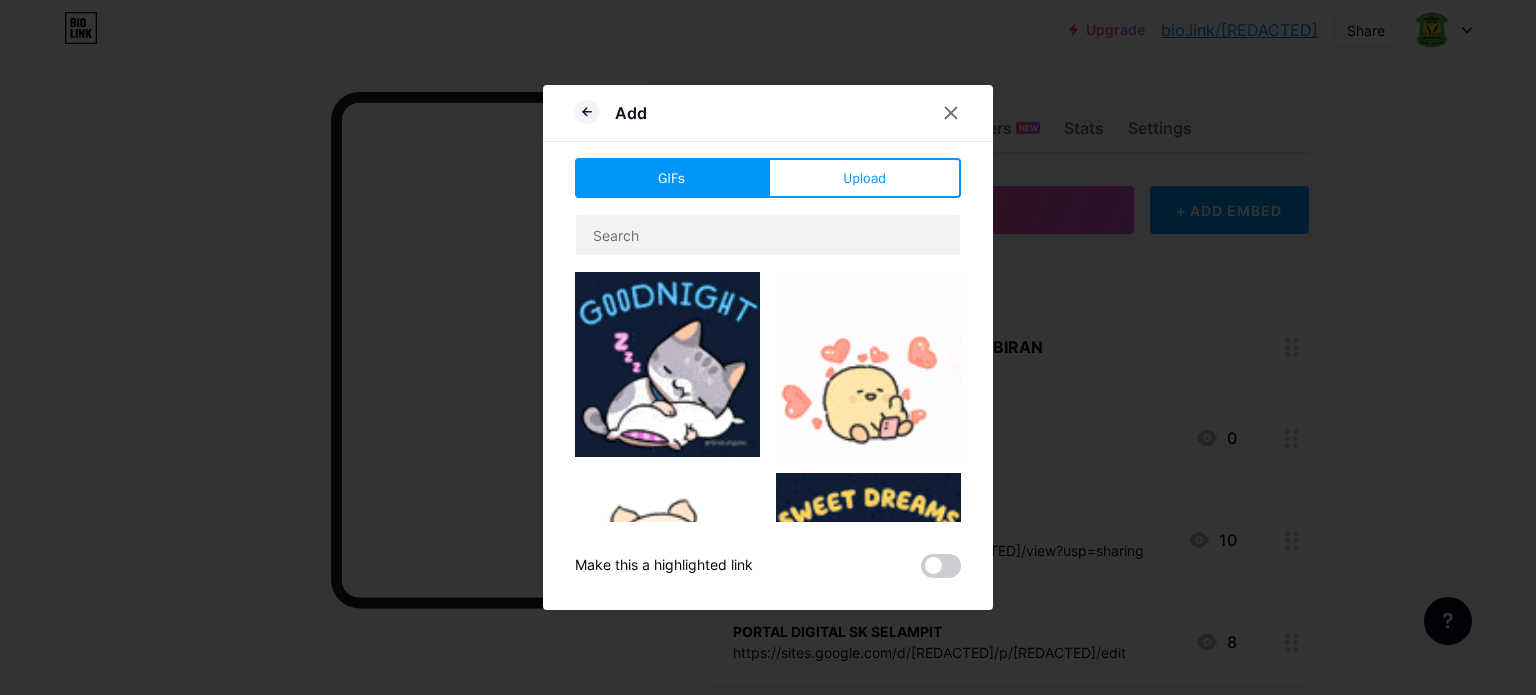 click on "Upload" at bounding box center (864, 178) 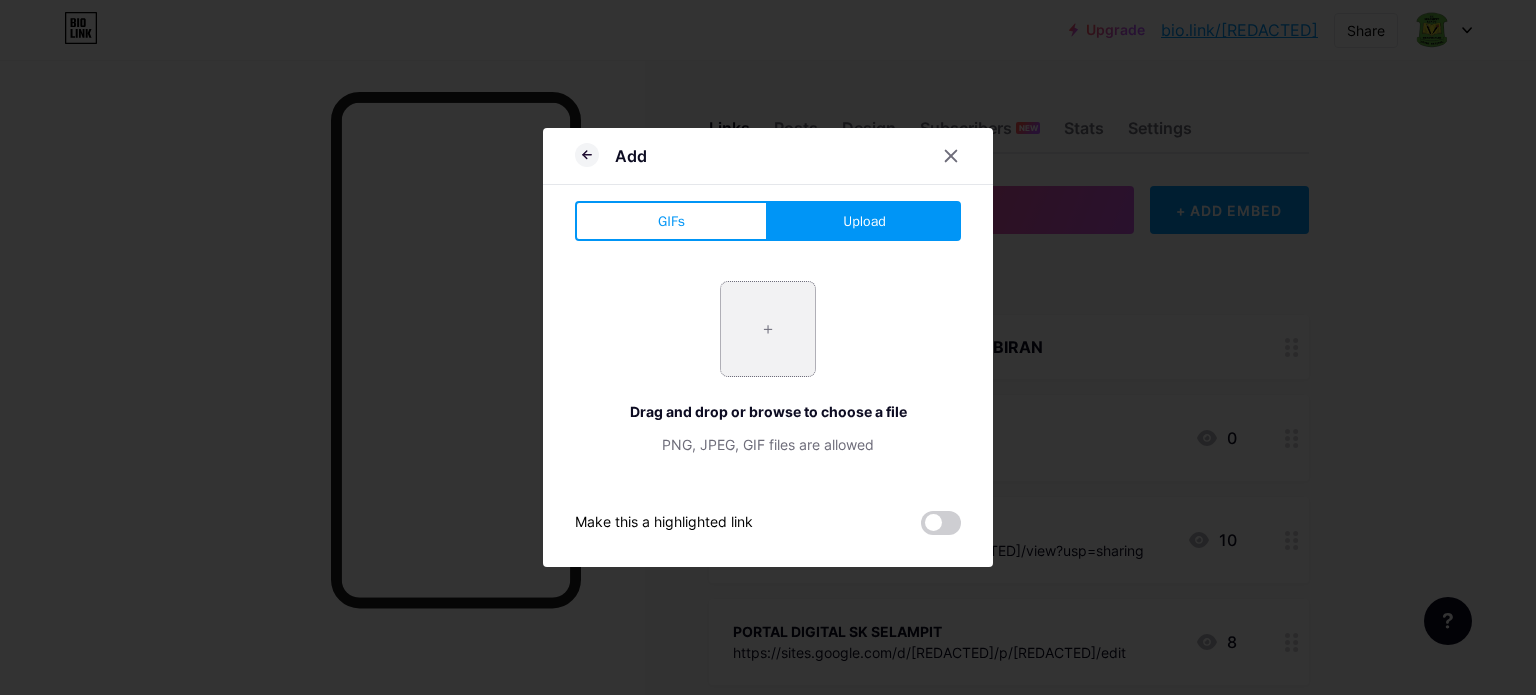 click at bounding box center (768, 329) 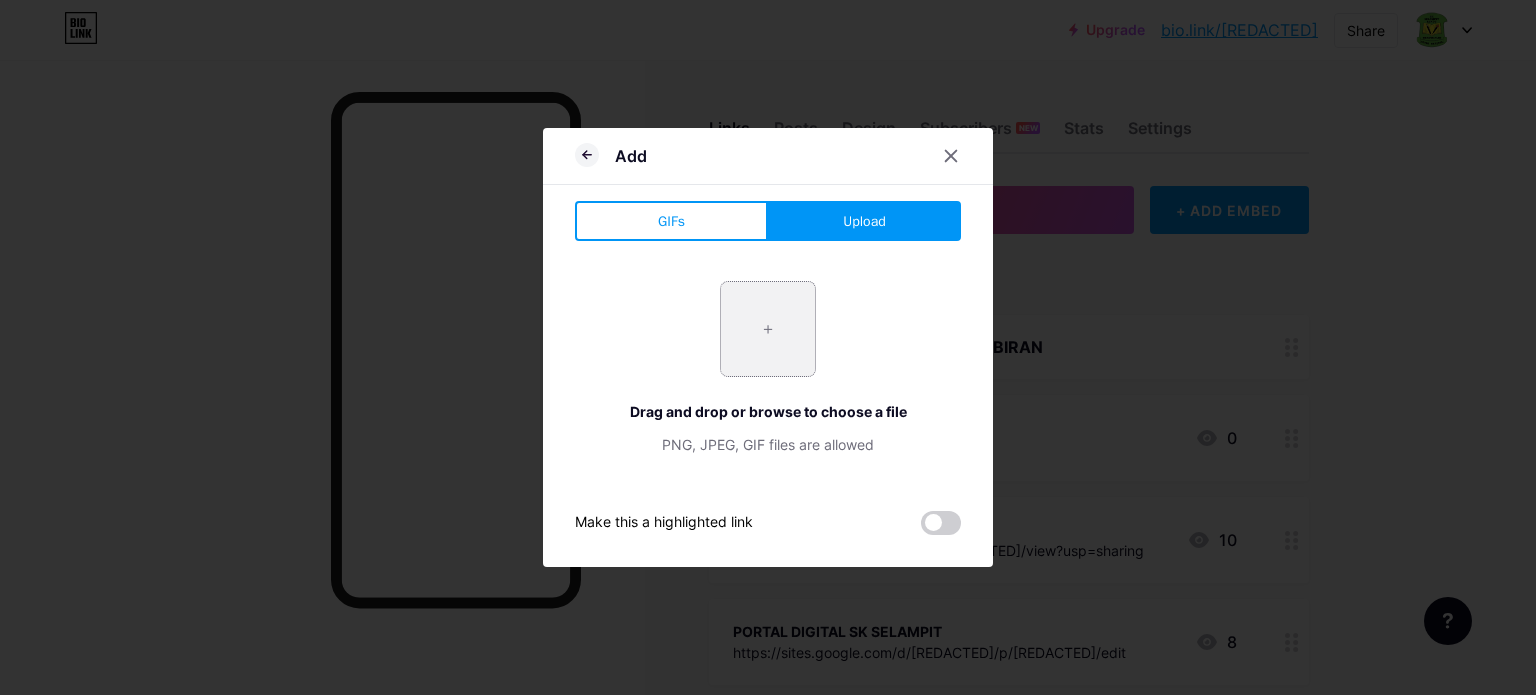 type on "C:\fakepath\images.jpeg" 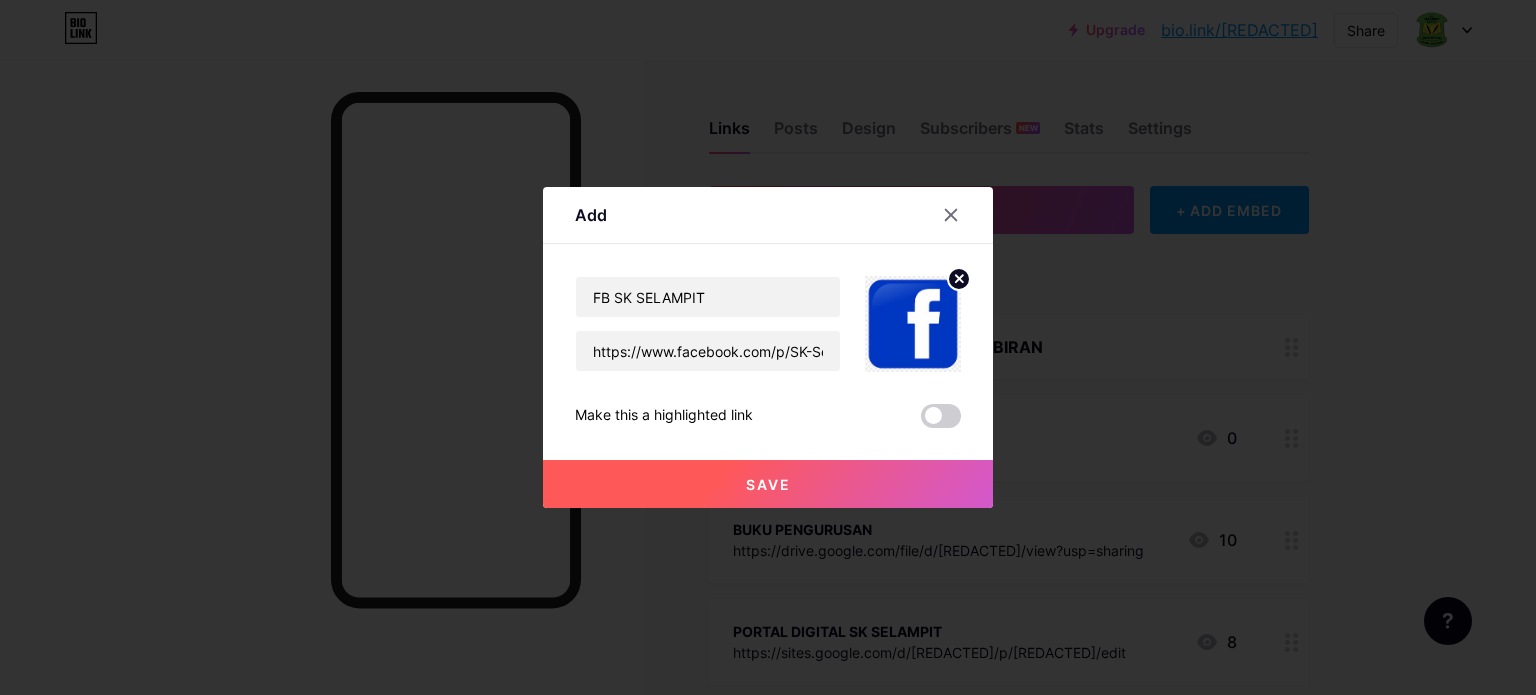 click on "Save" at bounding box center (768, 484) 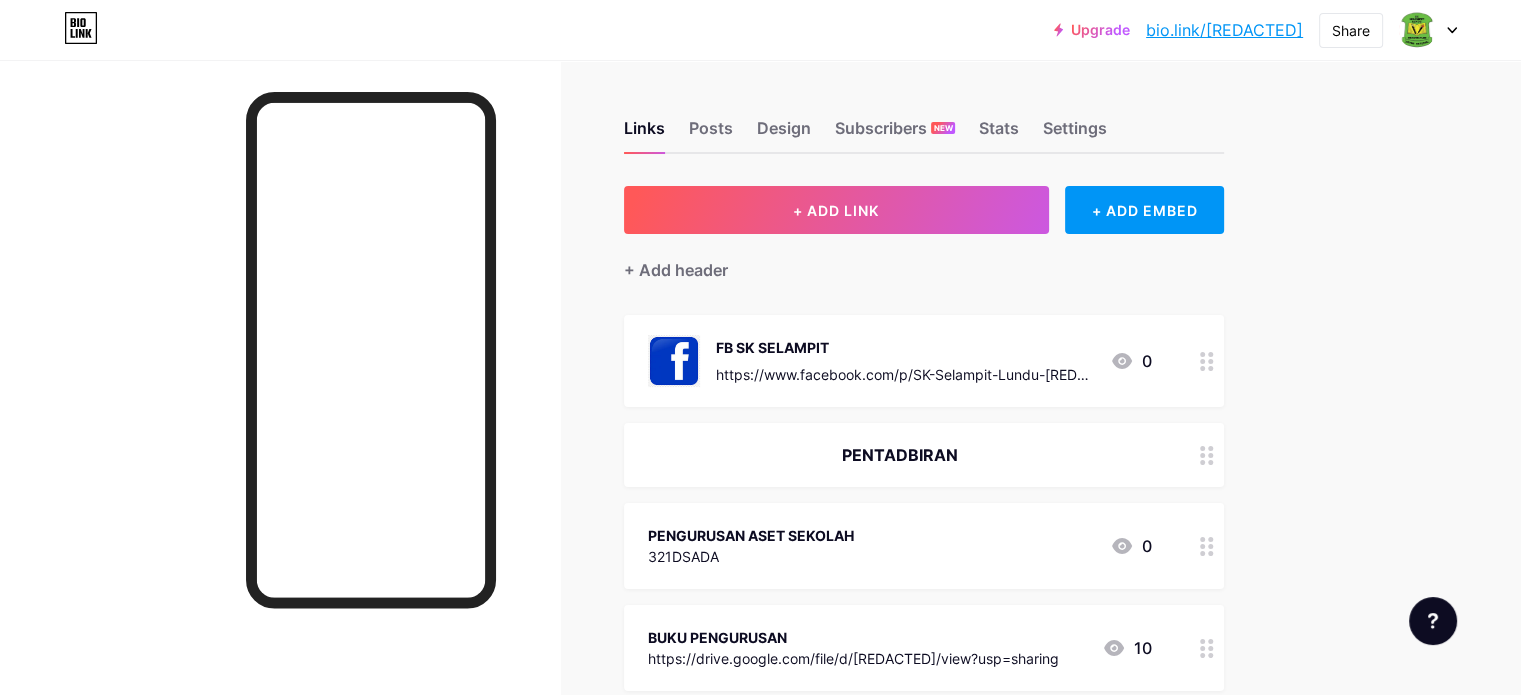 drag, startPoint x: 1090, startPoint y: 368, endPoint x: 1075, endPoint y: 384, distance: 21.931713 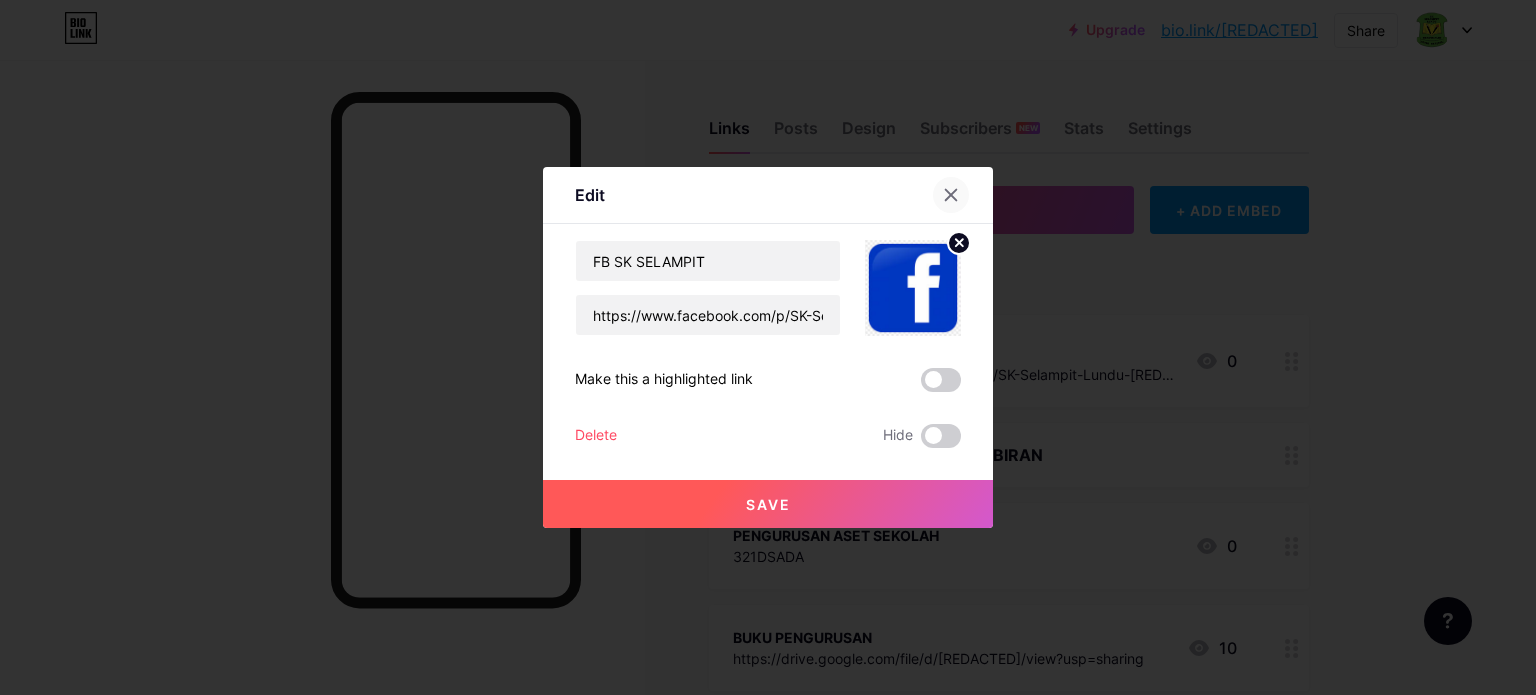 click at bounding box center [951, 195] 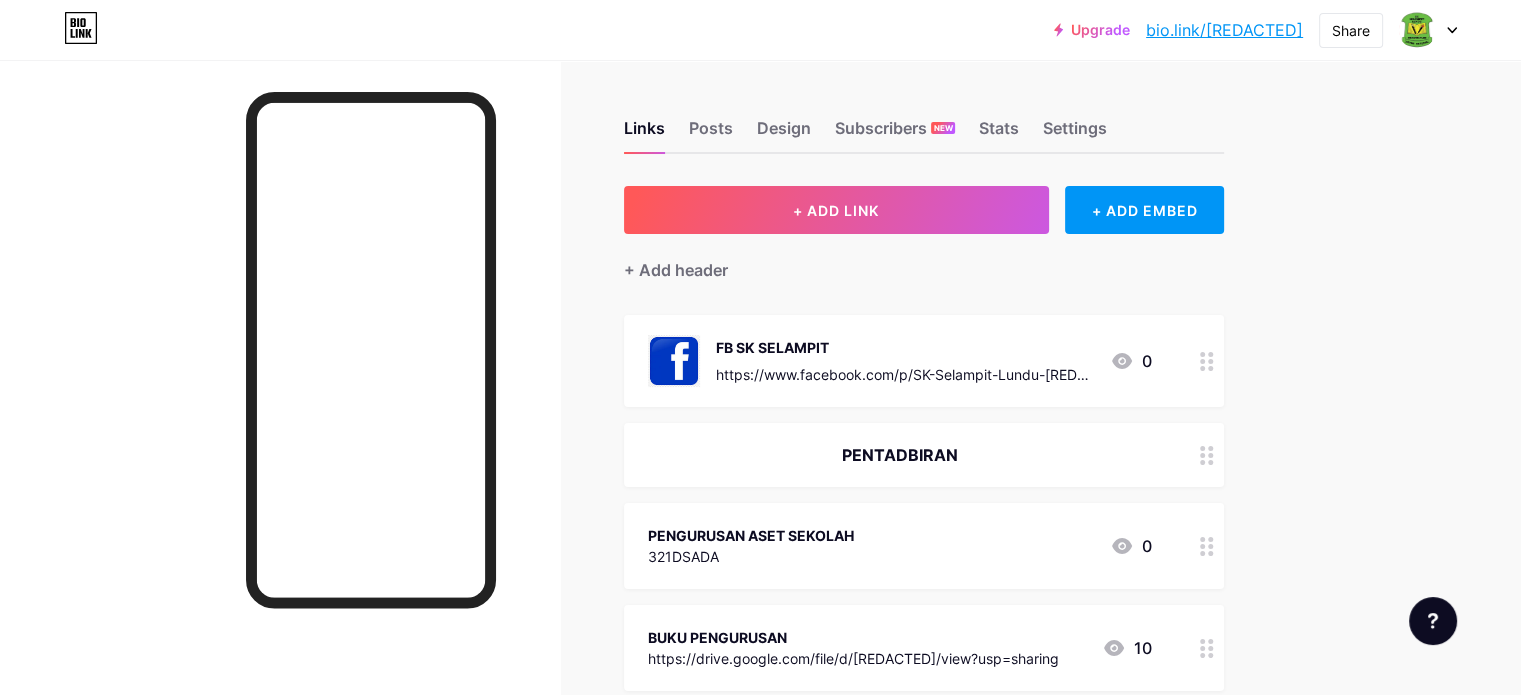 click on "https://www.facebook.com/p/SK-Selampit-Lundu-100083273015868/" at bounding box center [905, 374] 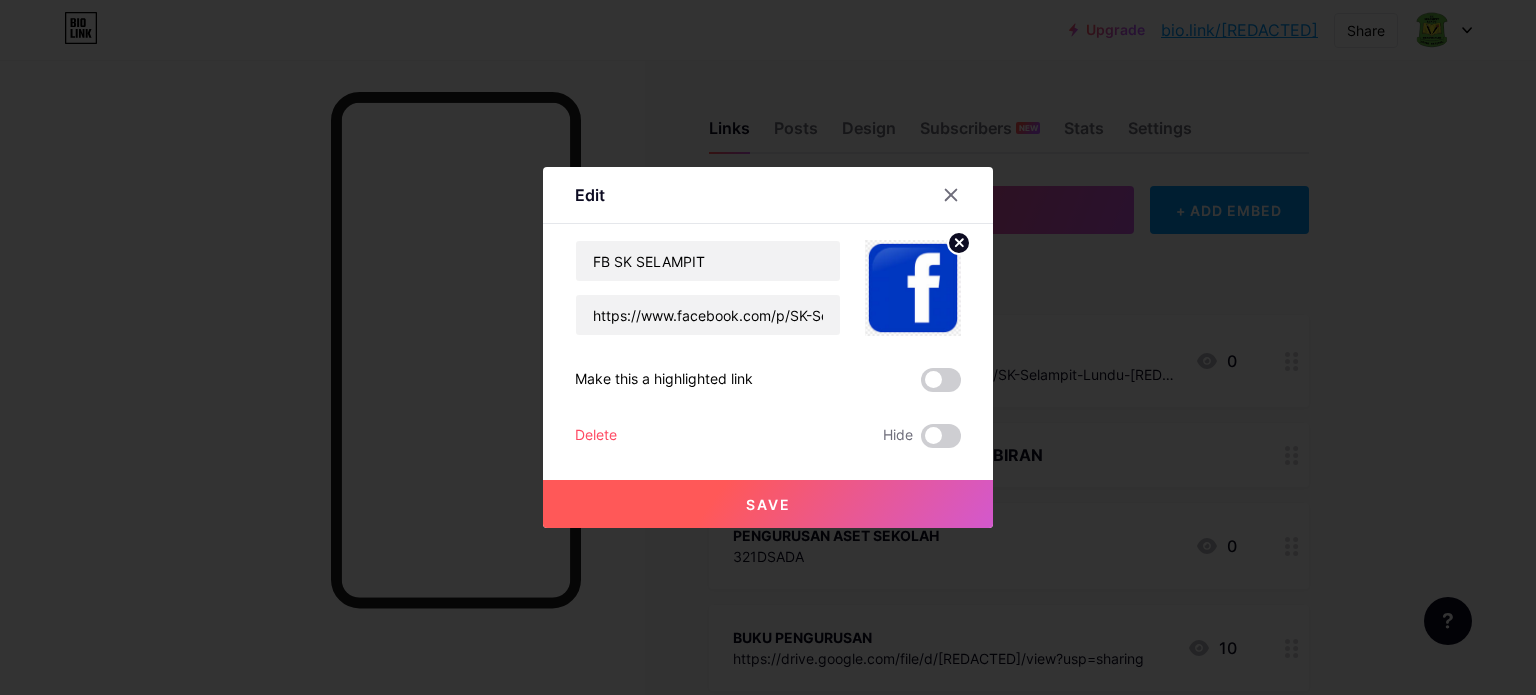click on "Delete" at bounding box center [596, 436] 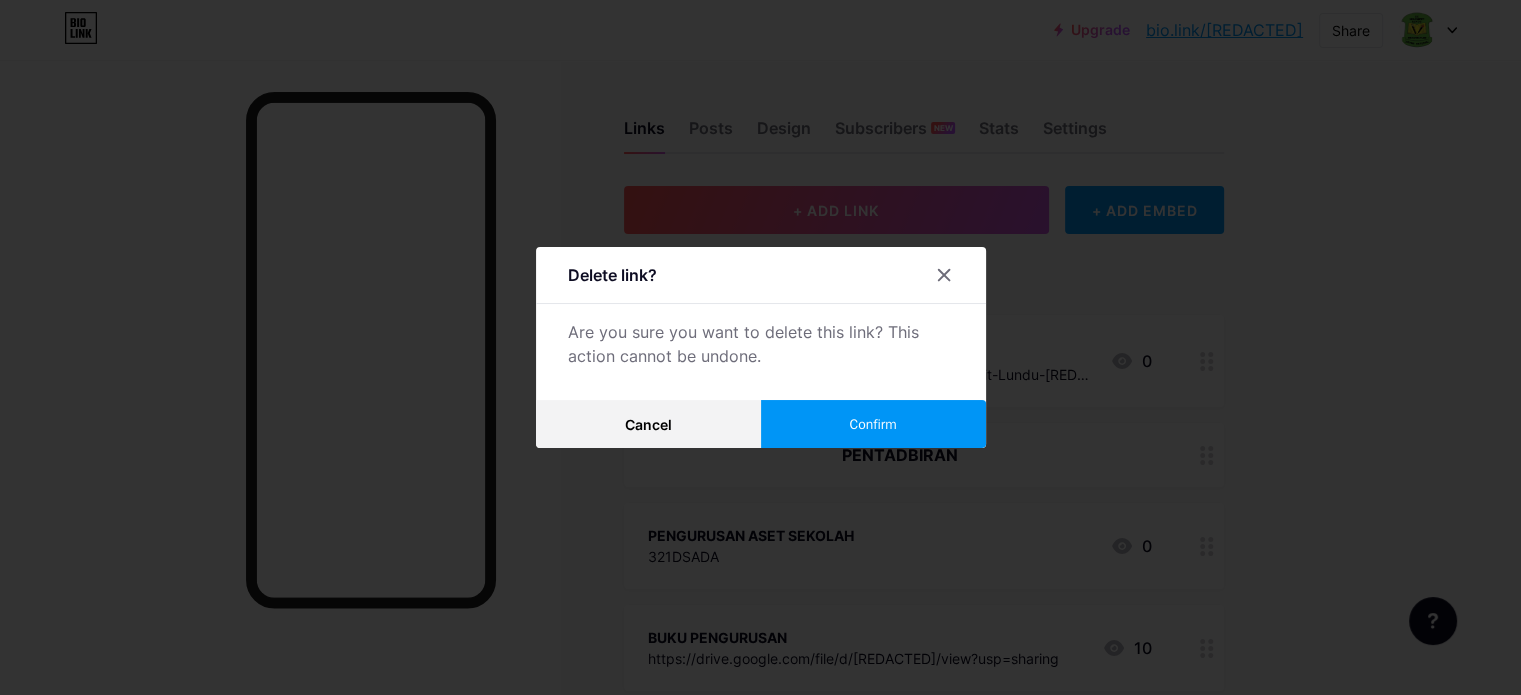 click on "Confirm" at bounding box center (873, 424) 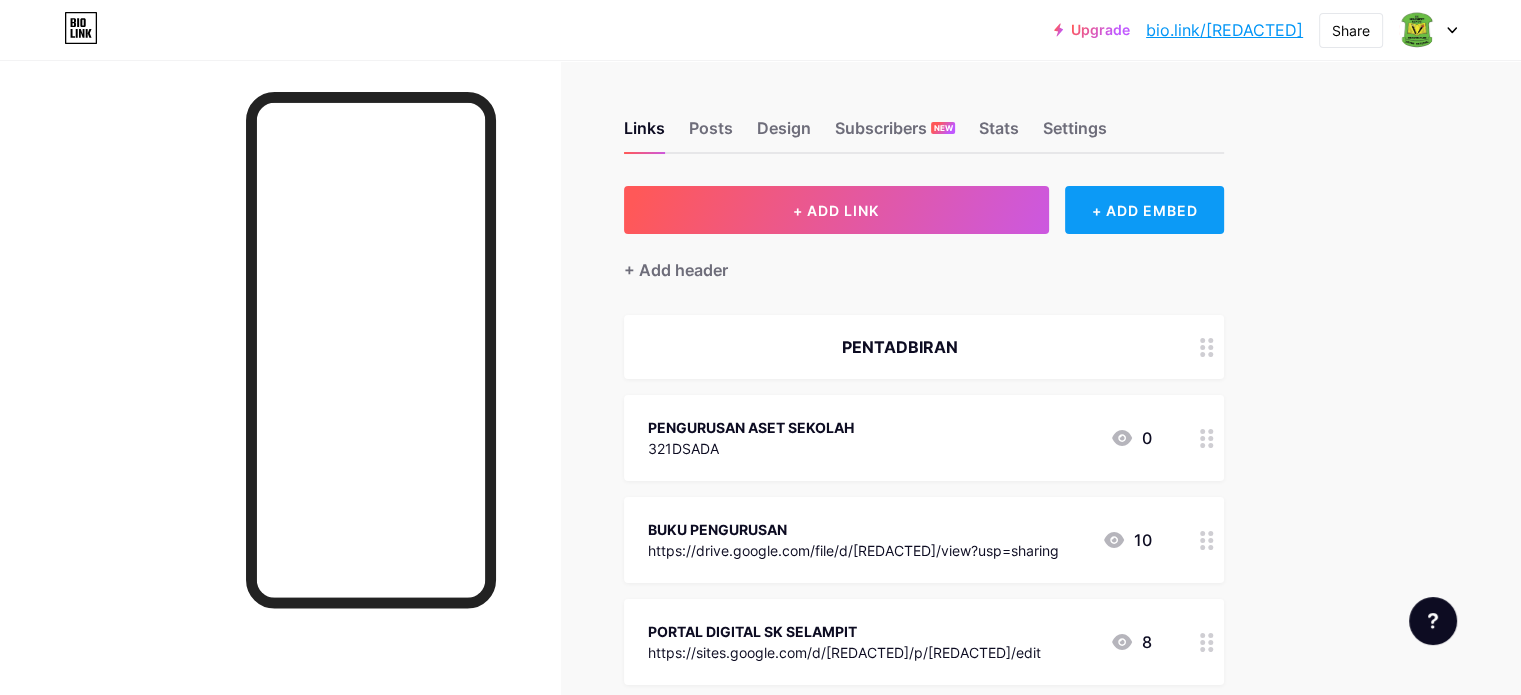 click on "+ ADD EMBED" at bounding box center (1144, 210) 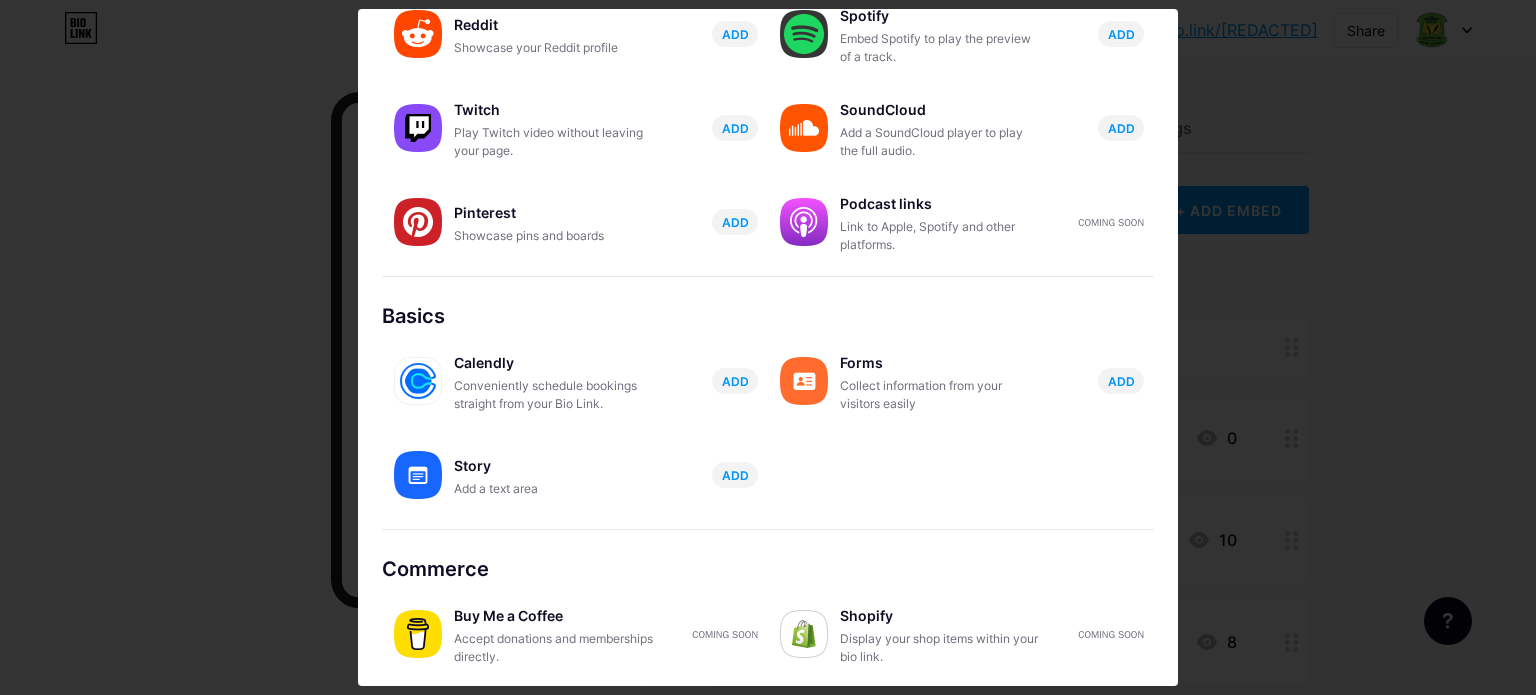 scroll, scrollTop: 0, scrollLeft: 0, axis: both 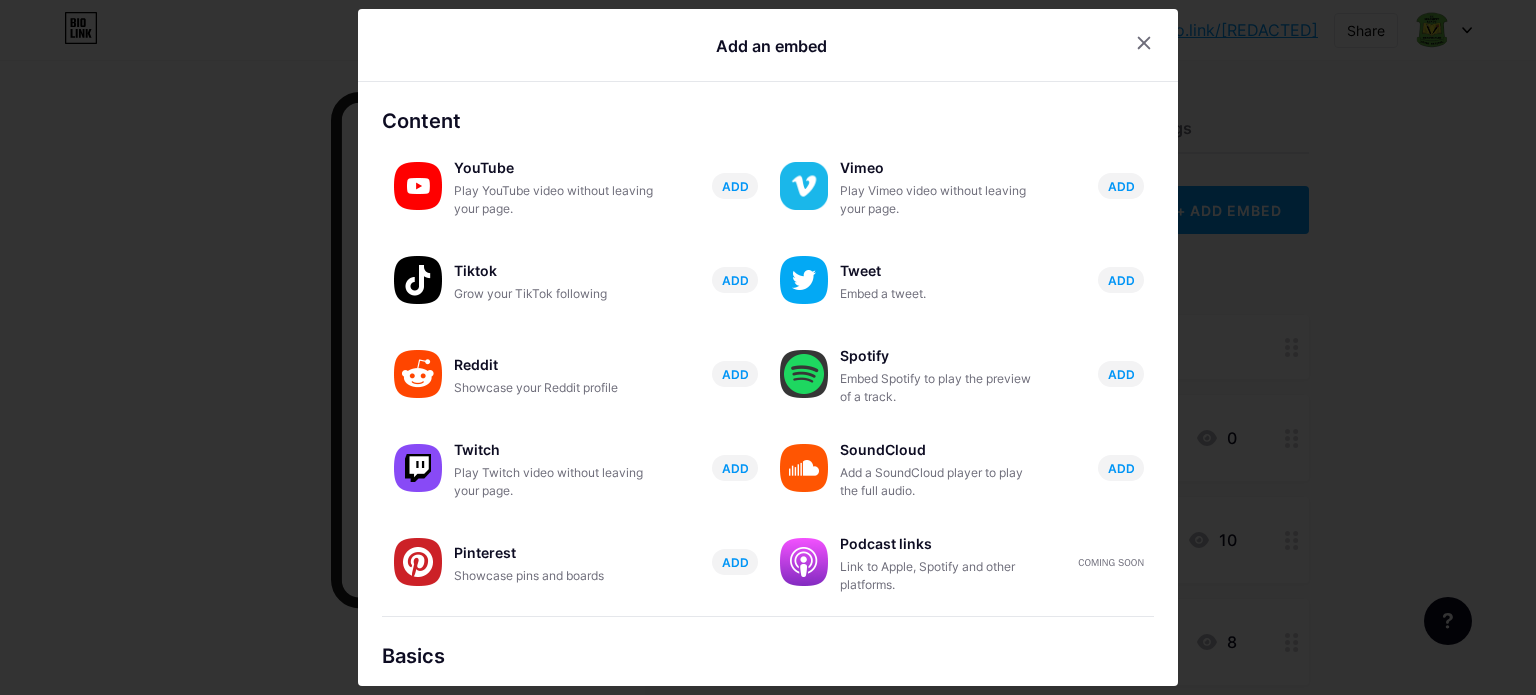 click on "Add an embed" at bounding box center (771, 46) 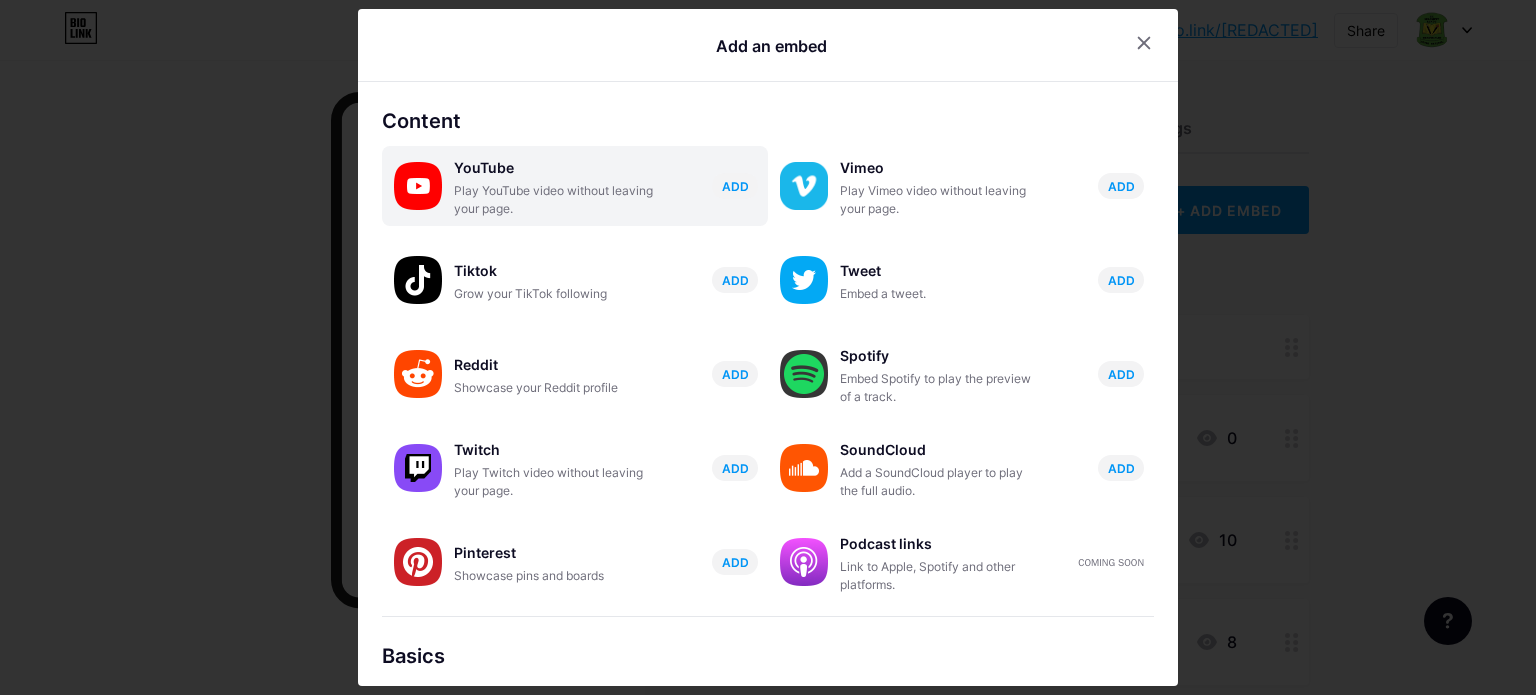 click on "Play YouTube video without leaving your page." at bounding box center (554, 200) 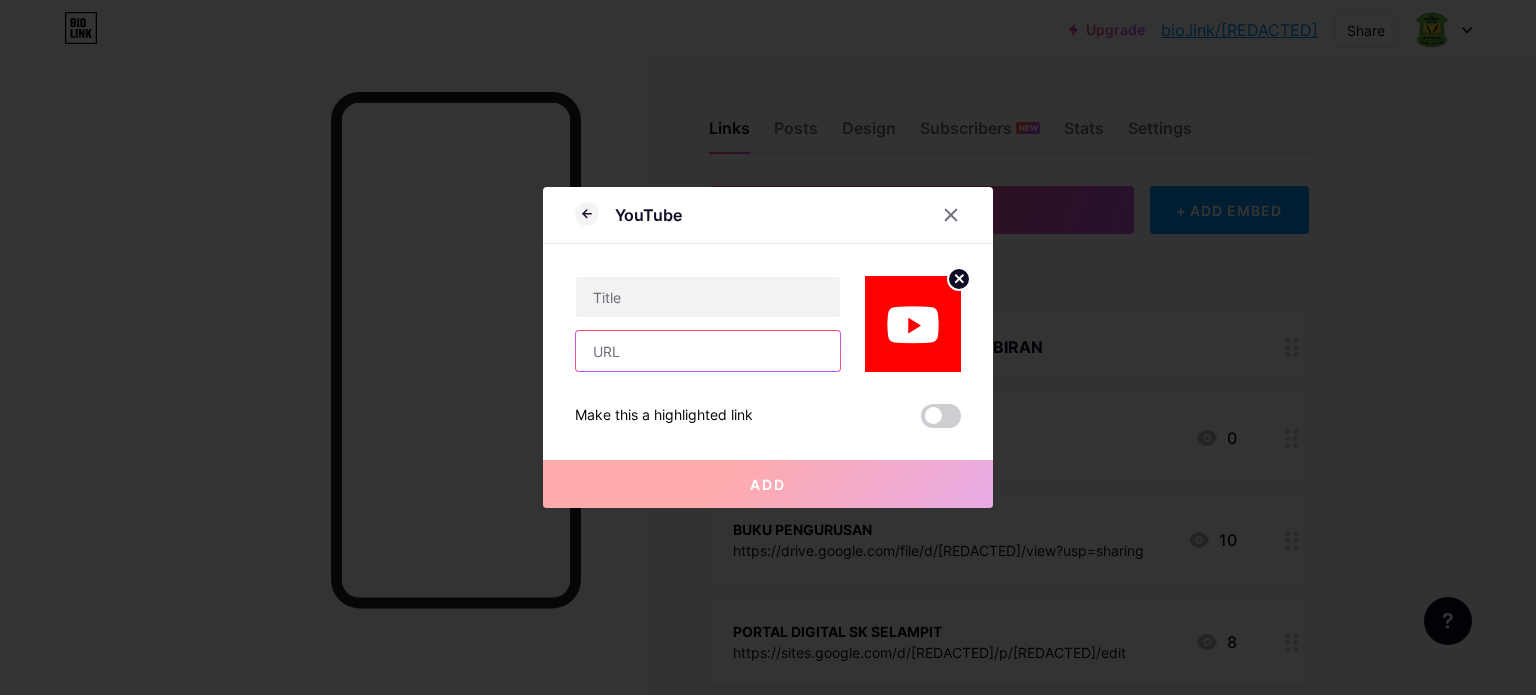 click at bounding box center (708, 351) 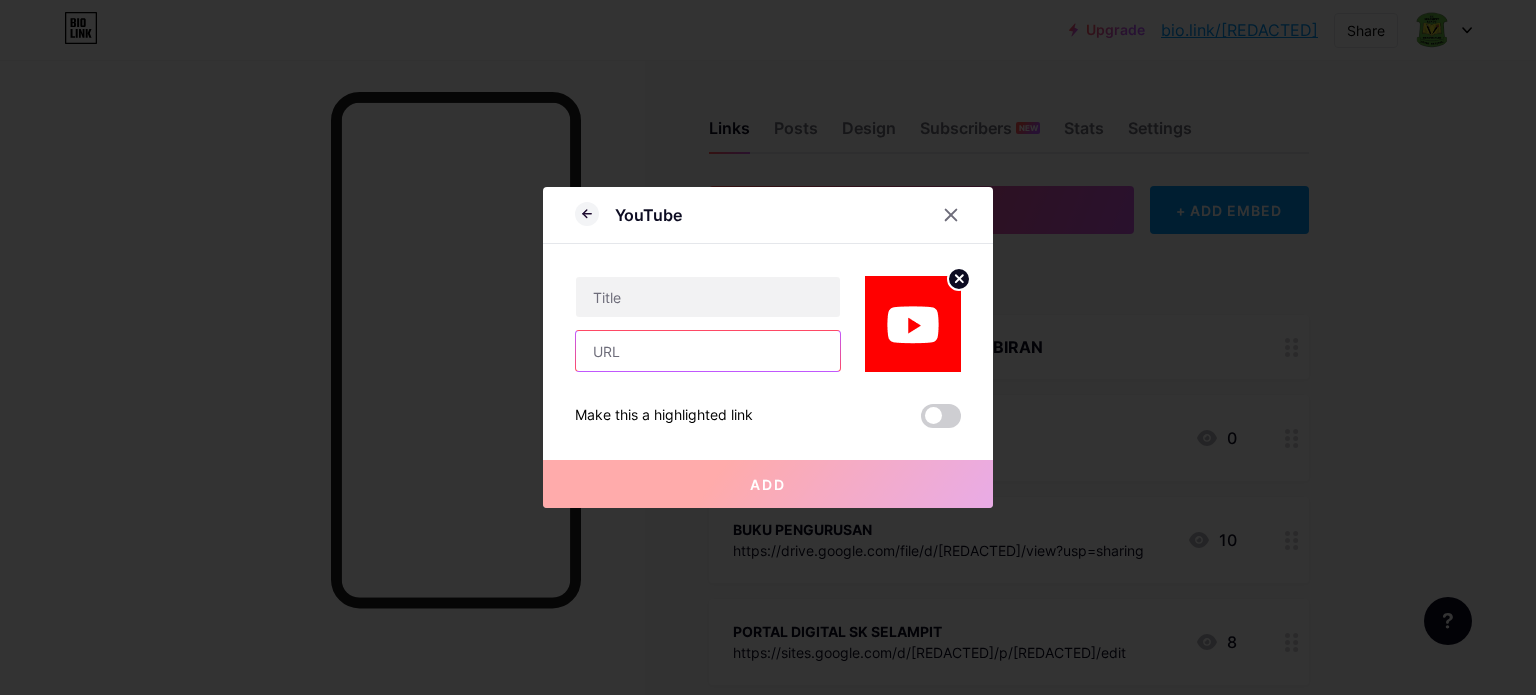 click at bounding box center [708, 351] 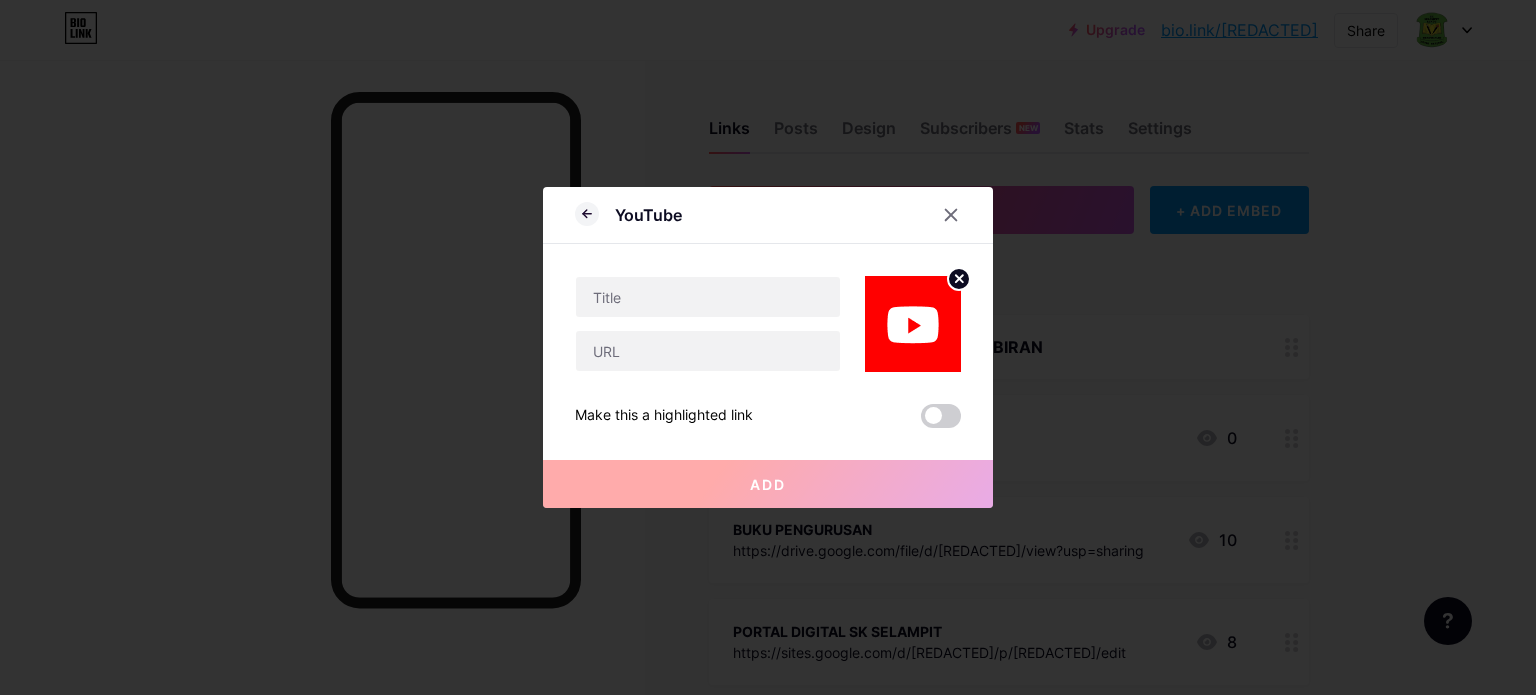 click at bounding box center (959, 279) 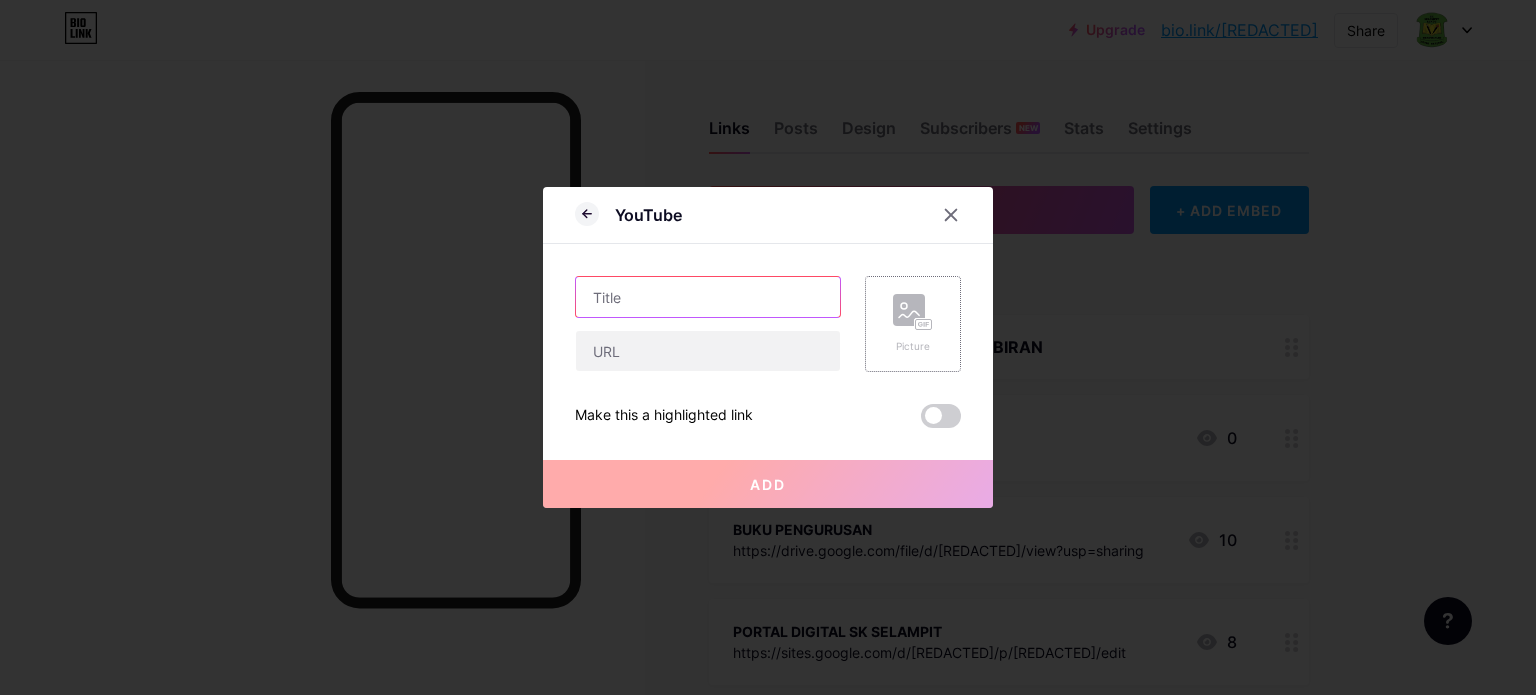 click at bounding box center [708, 297] 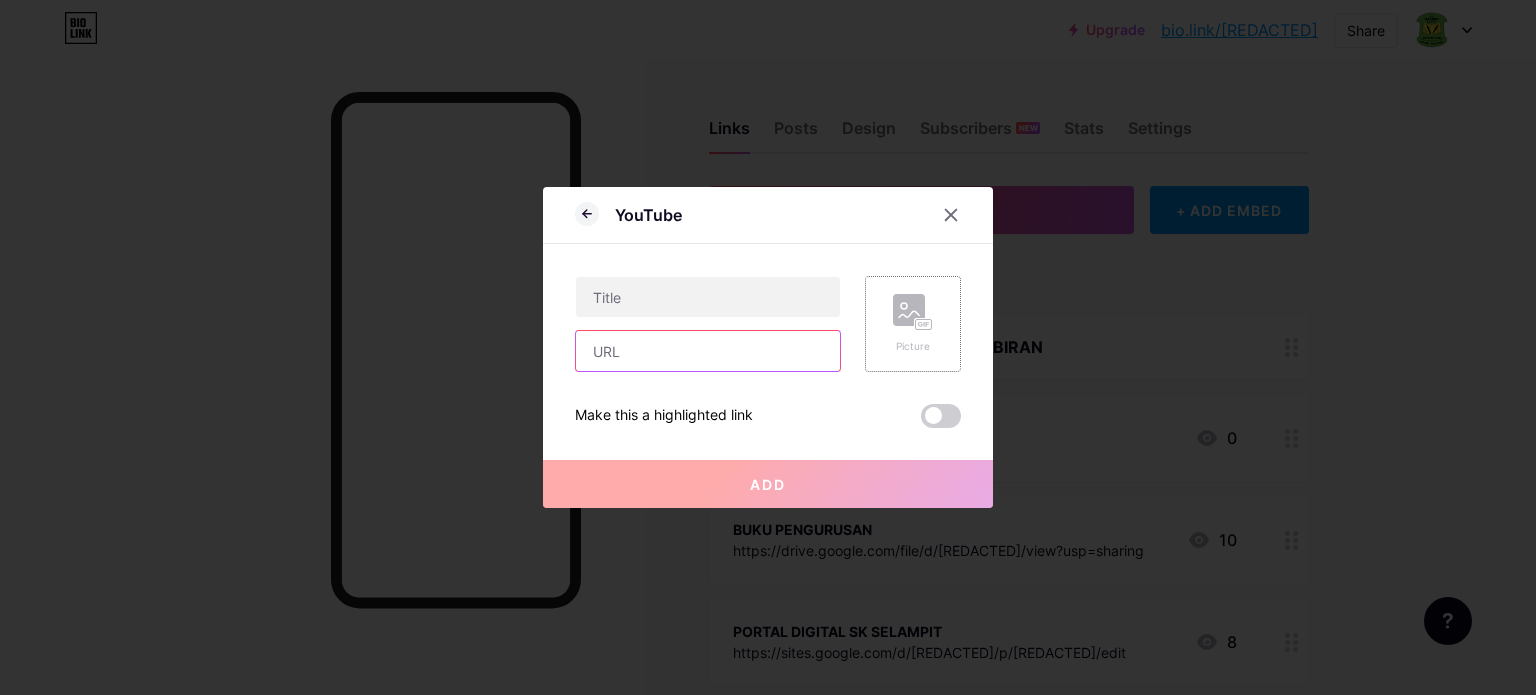 click at bounding box center (708, 351) 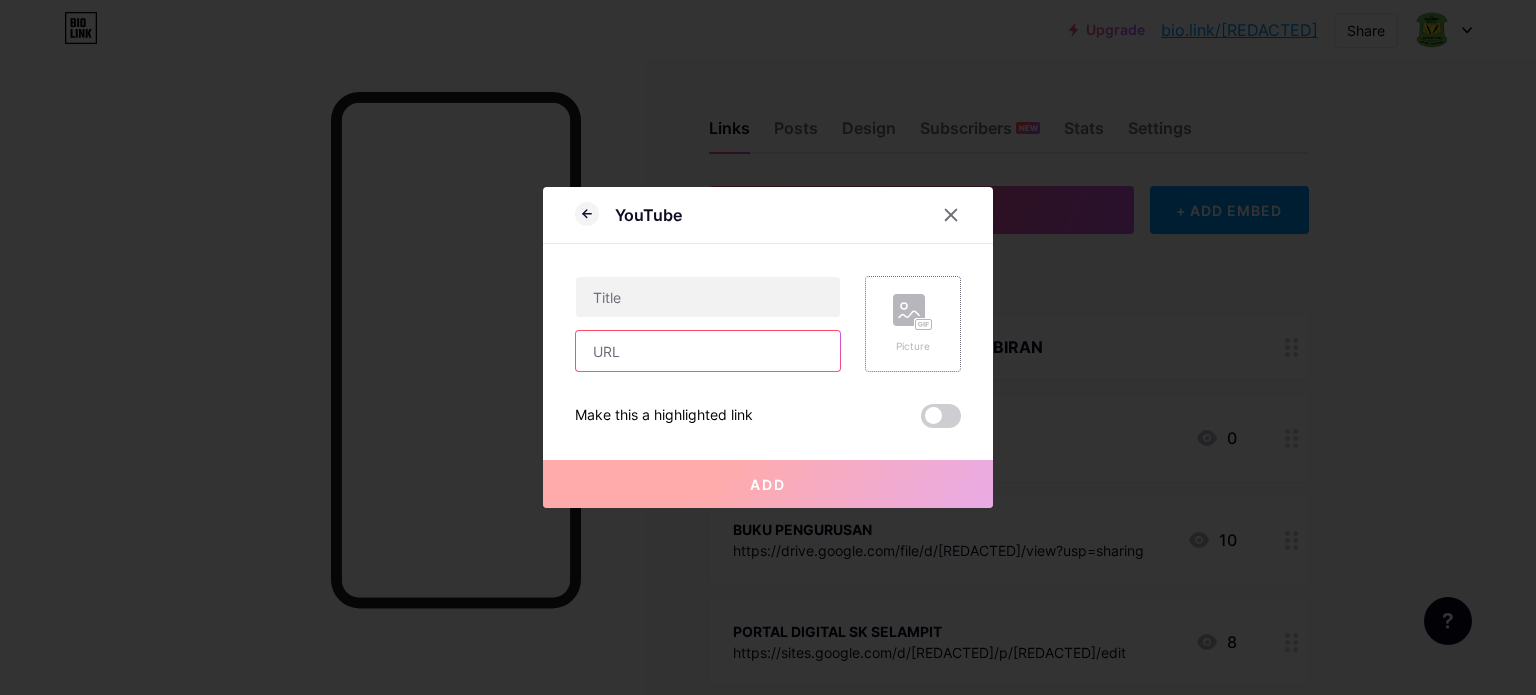 paste on "https://www.facebook.com/p/SK-Selampit-Lundu-100083273015868/" 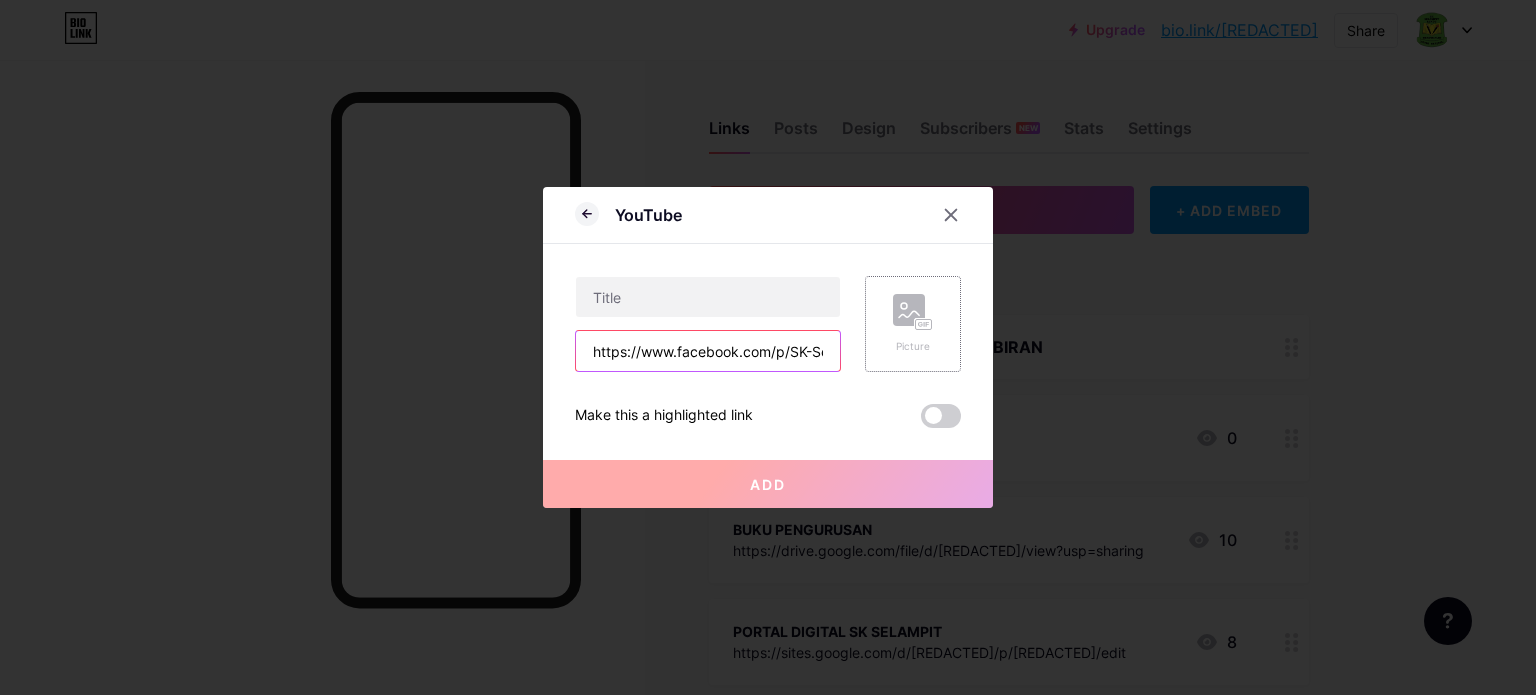 scroll, scrollTop: 0, scrollLeft: 230, axis: horizontal 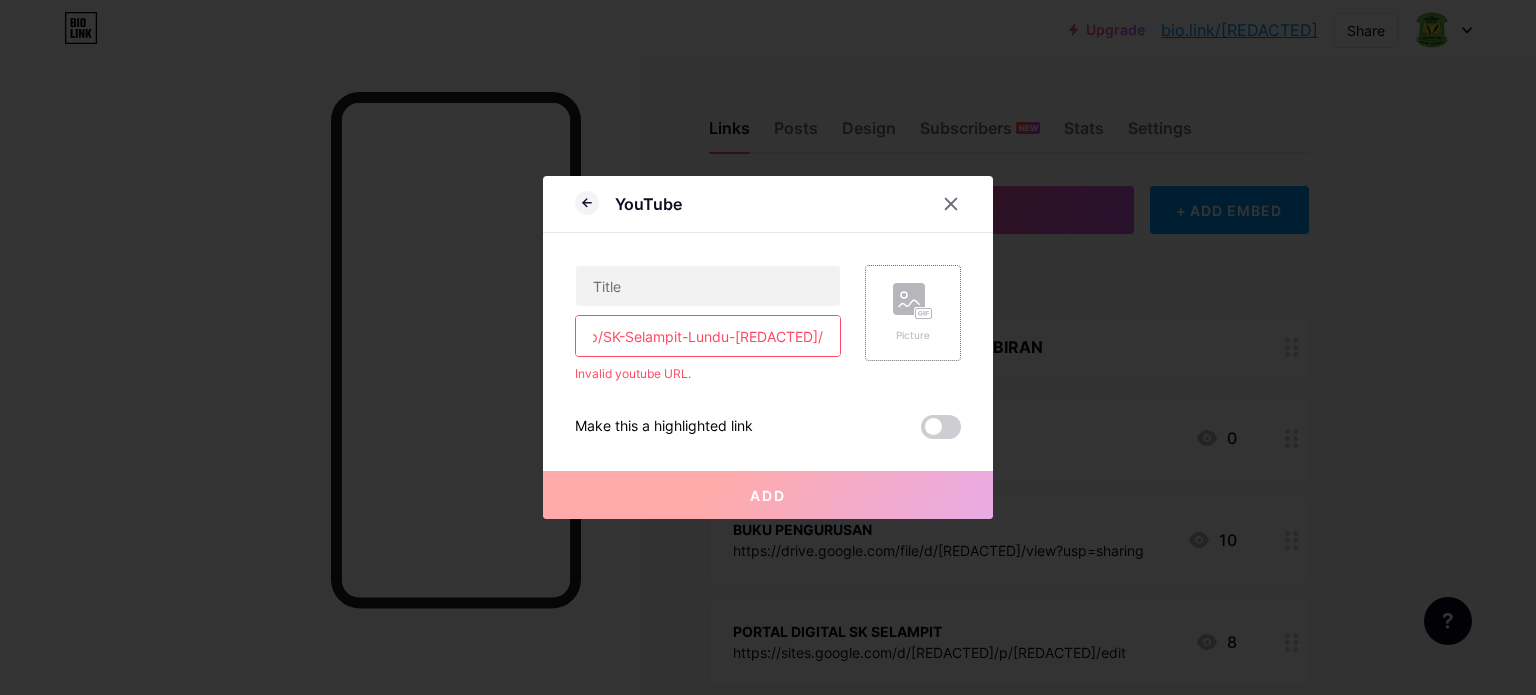 click on "https://www.facebook.com/p/SK-Selampit-Lundu-100083273015868/" at bounding box center (708, 336) 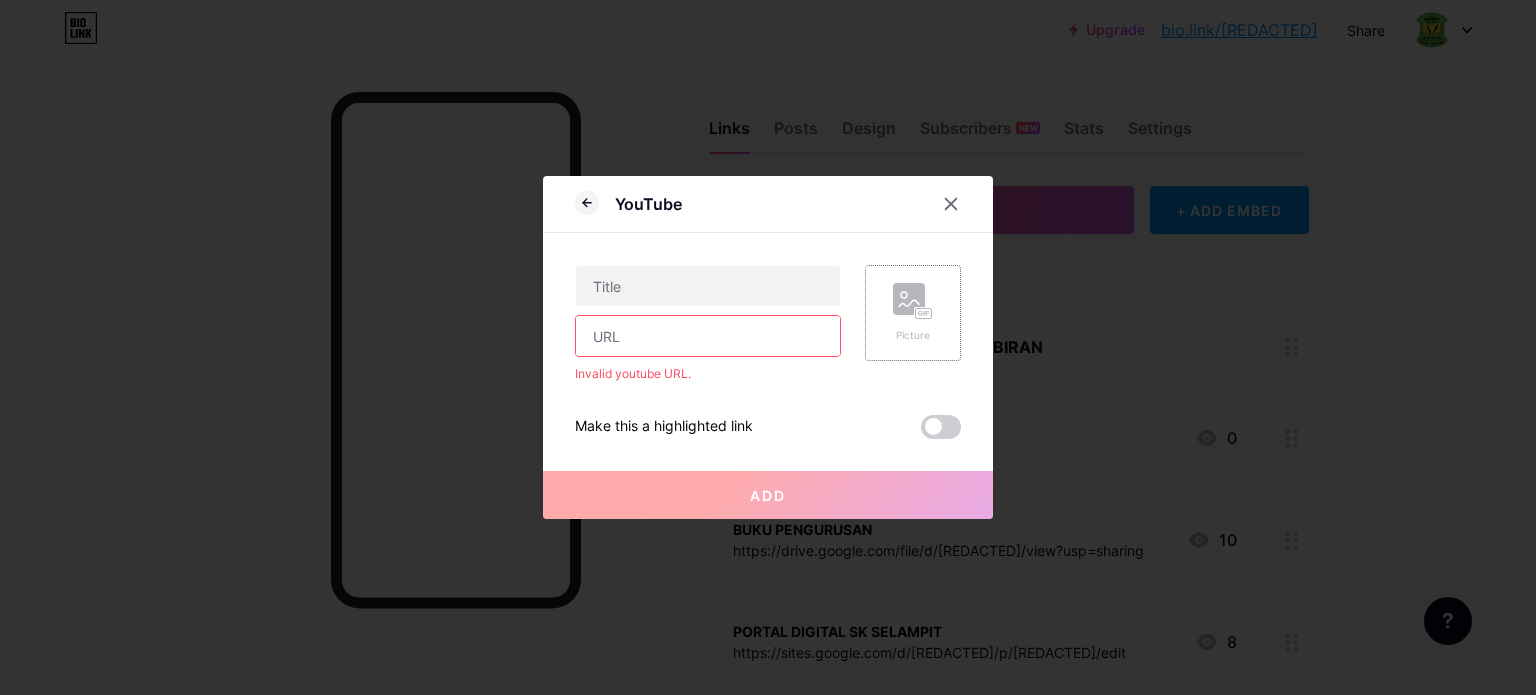 scroll, scrollTop: 0, scrollLeft: 0, axis: both 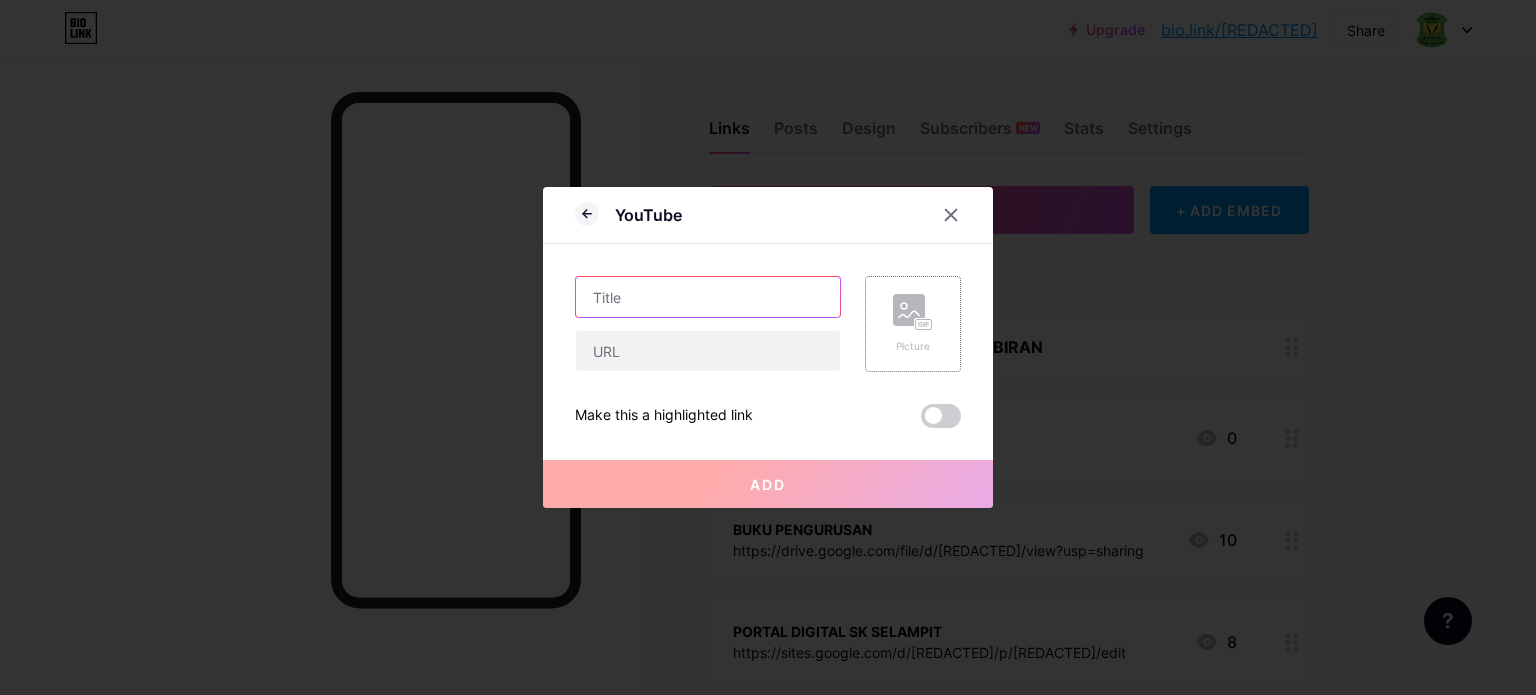 click at bounding box center [708, 297] 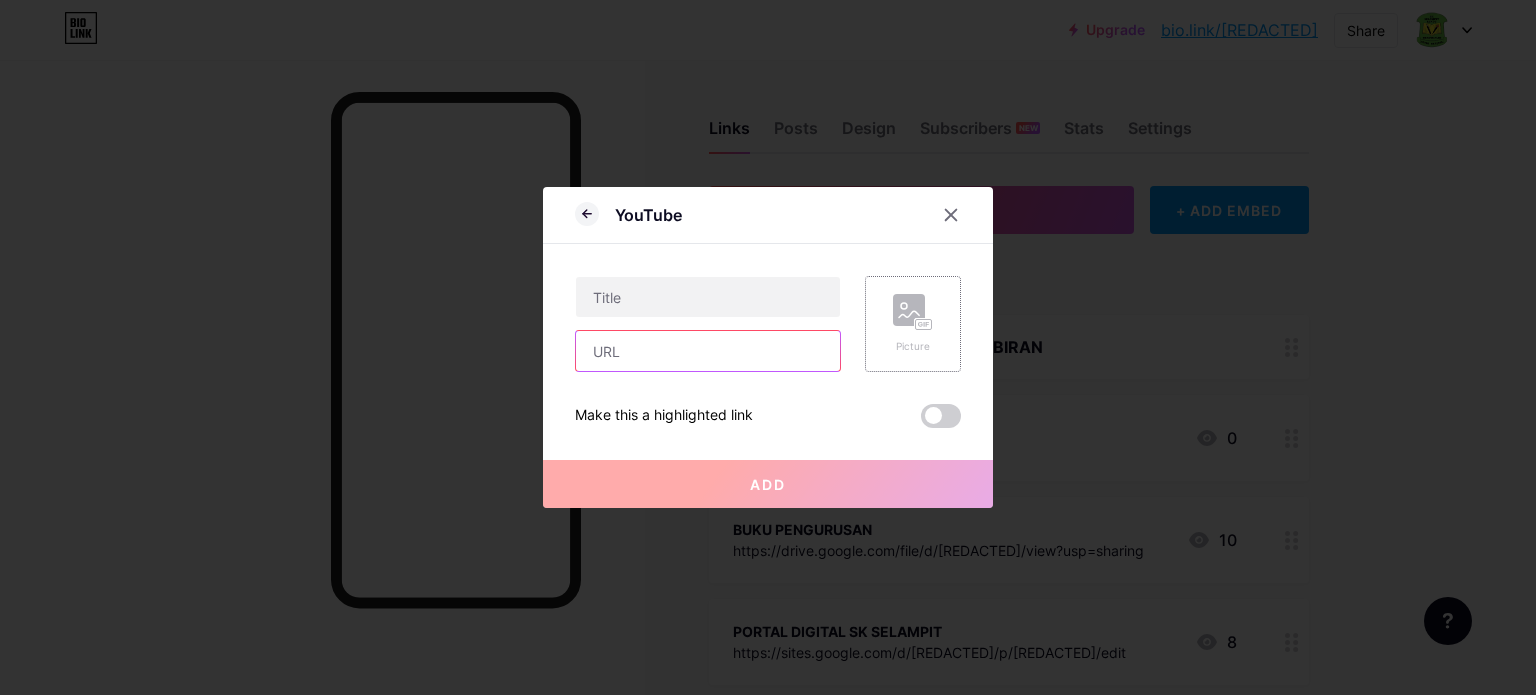 click at bounding box center (708, 351) 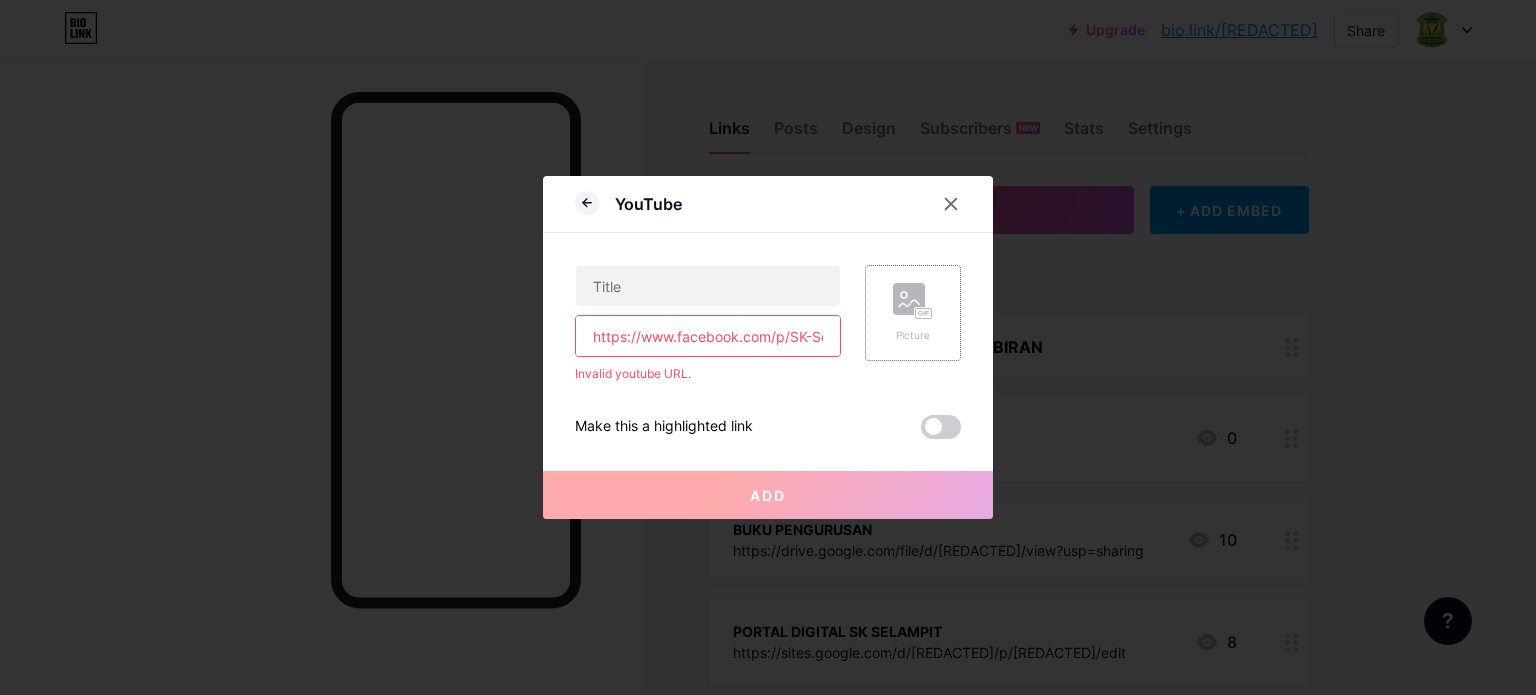 scroll, scrollTop: 0, scrollLeft: 230, axis: horizontal 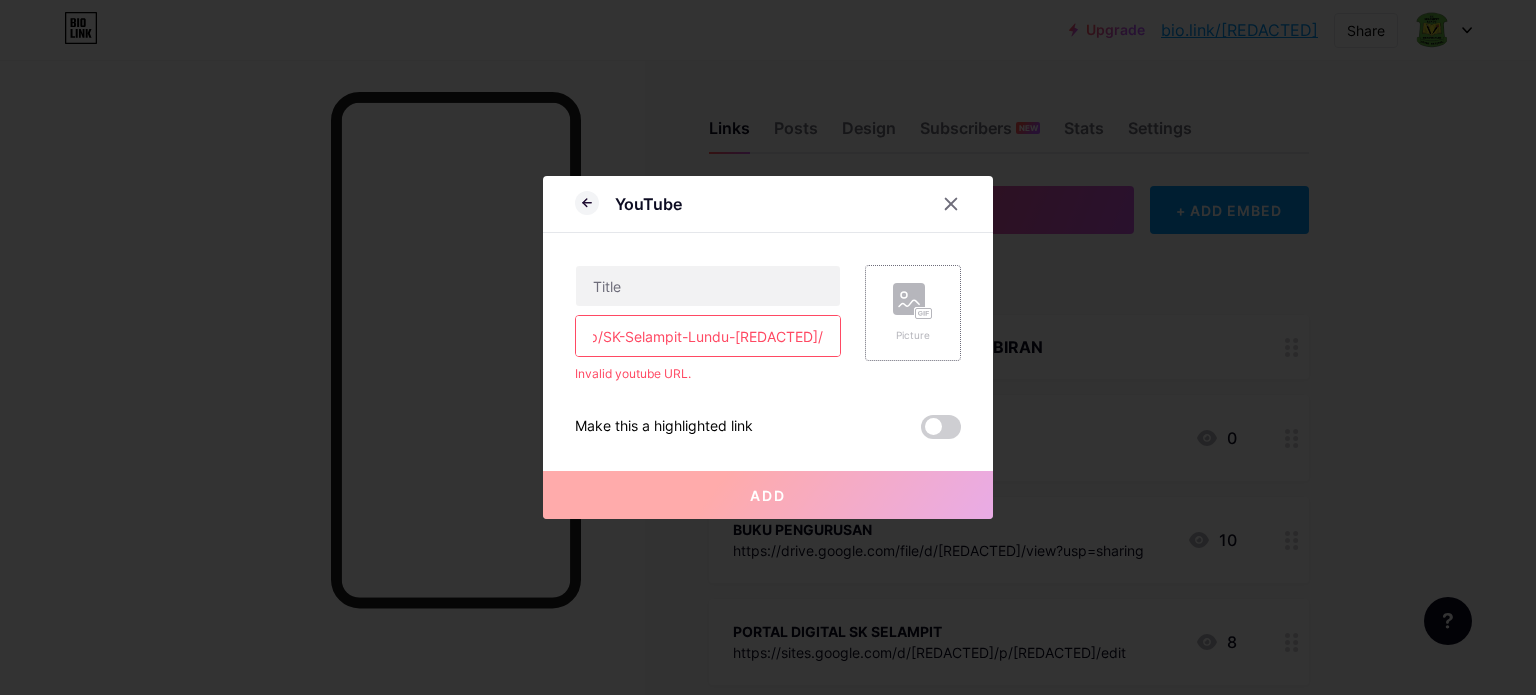 click on "https://www.facebook.com/p/SK-Selampit-Lundu-100083273015868/" at bounding box center [708, 336] 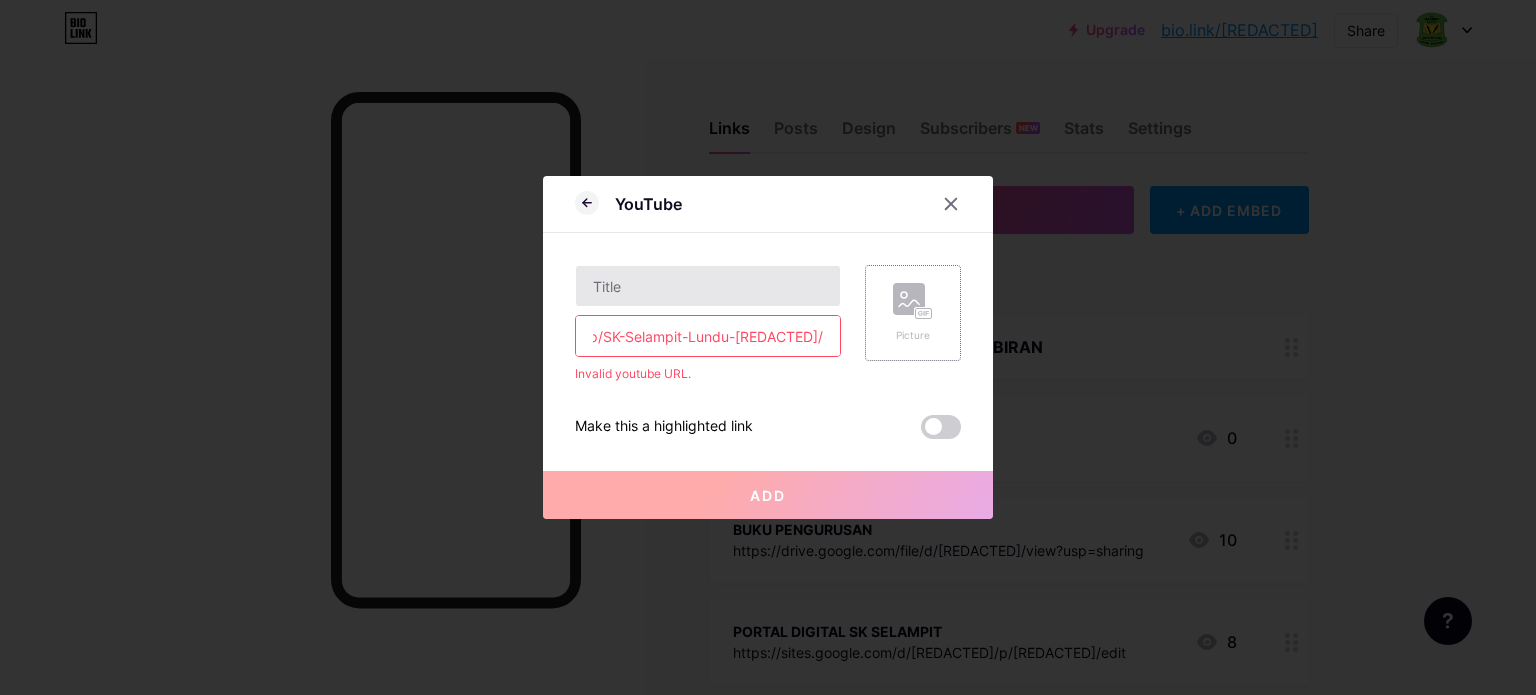 type on "https://www.facebook.com/p/SK-Selampit-Lundu-100083273015868/" 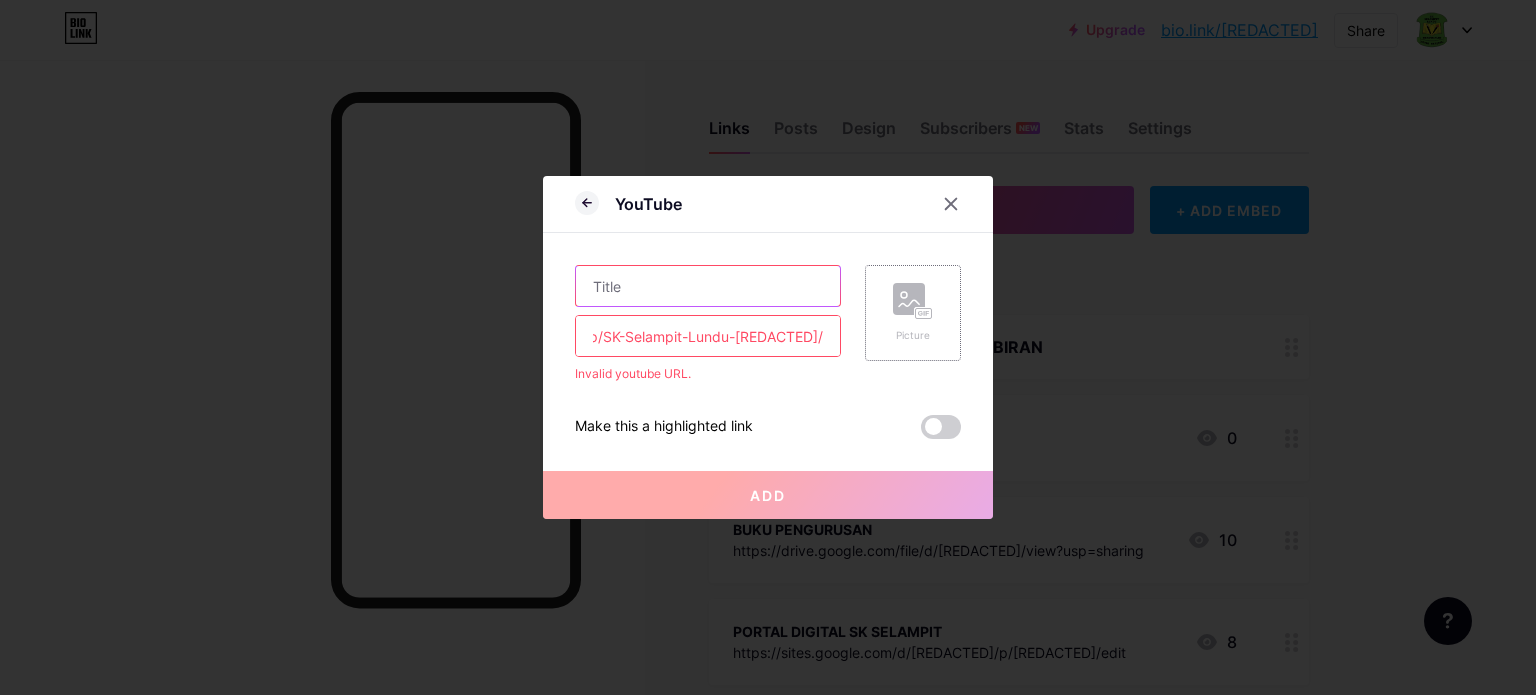 click at bounding box center [708, 286] 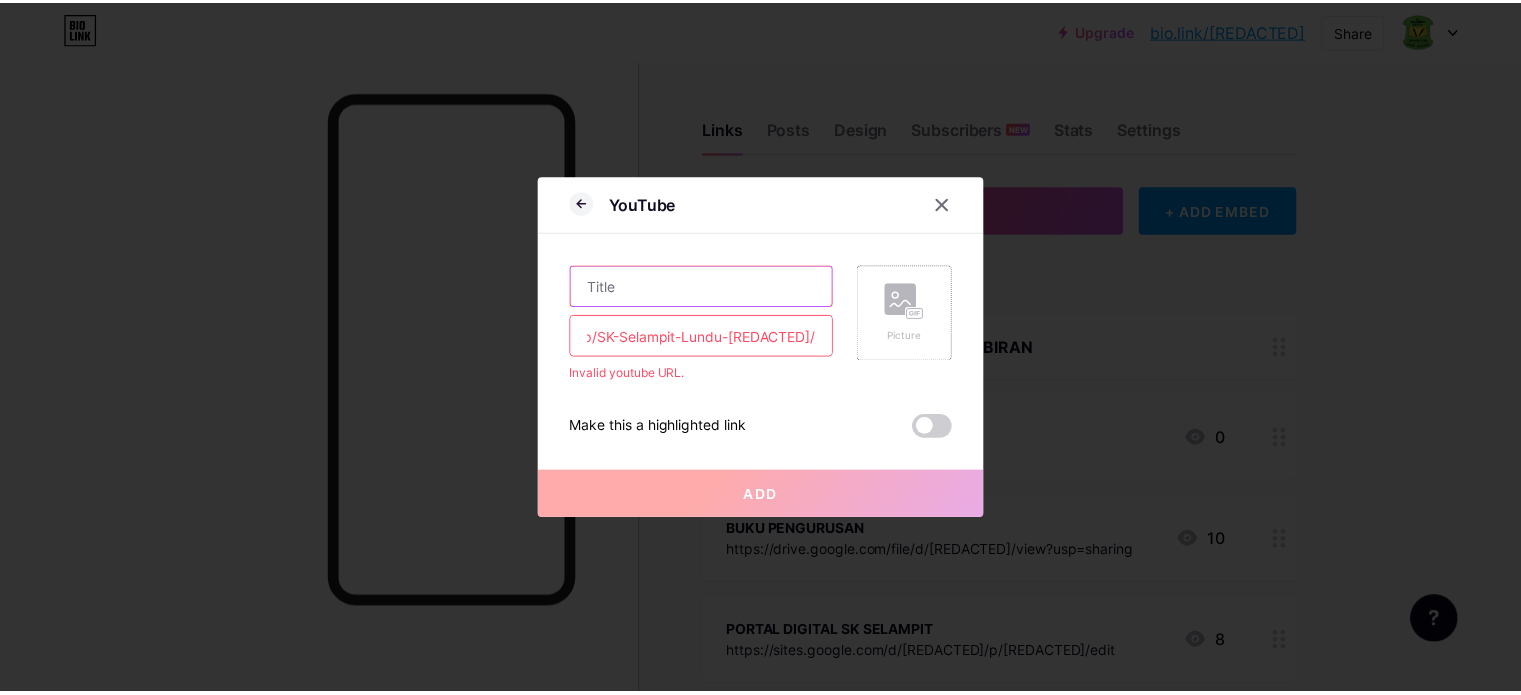 scroll, scrollTop: 0, scrollLeft: 0, axis: both 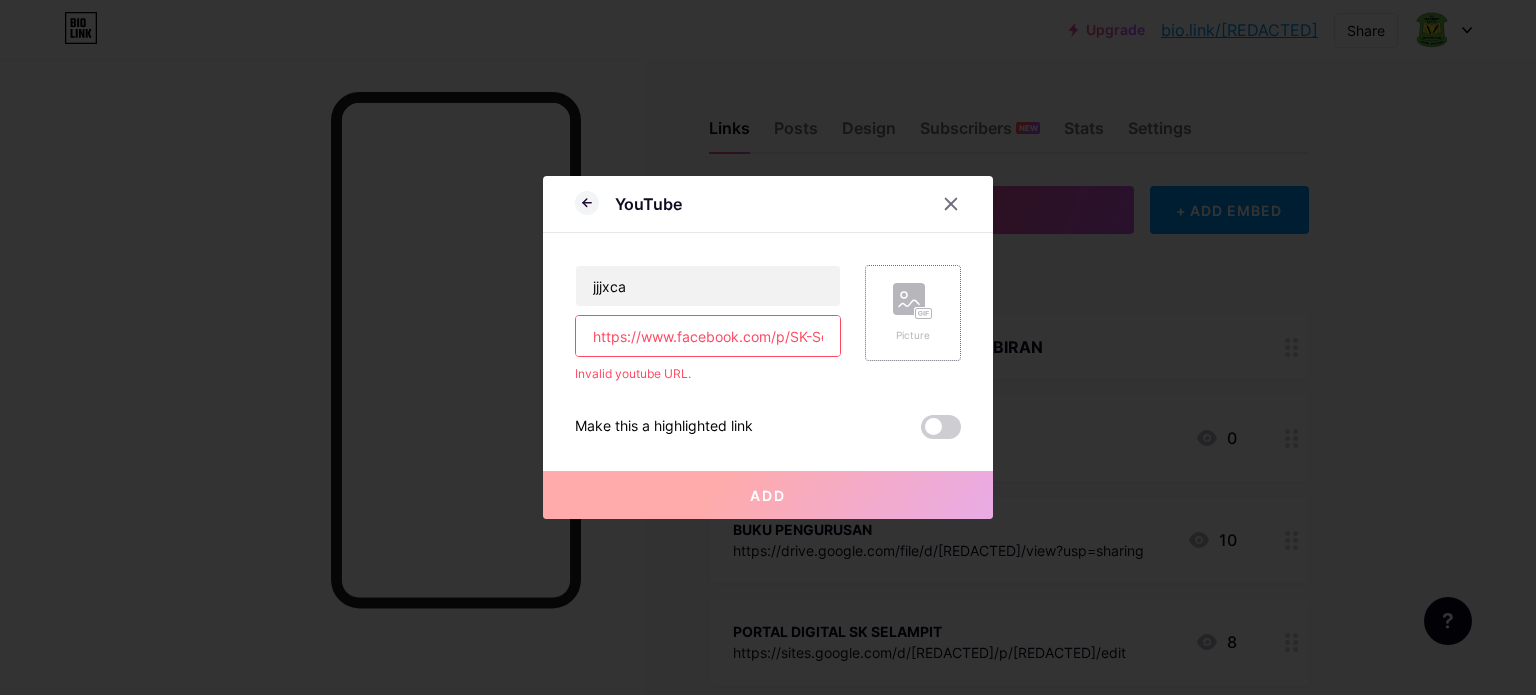 click on "Picture" at bounding box center [913, 335] 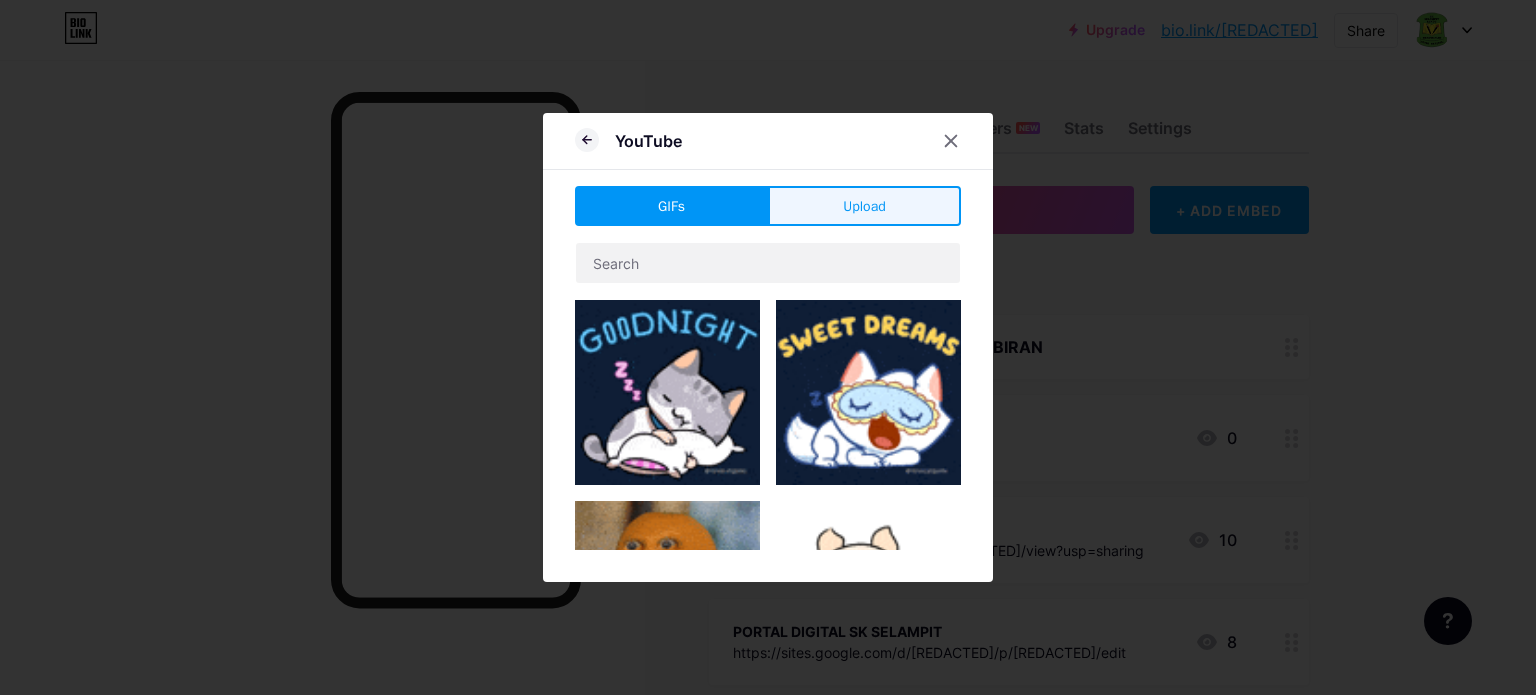click on "Upload" at bounding box center (864, 206) 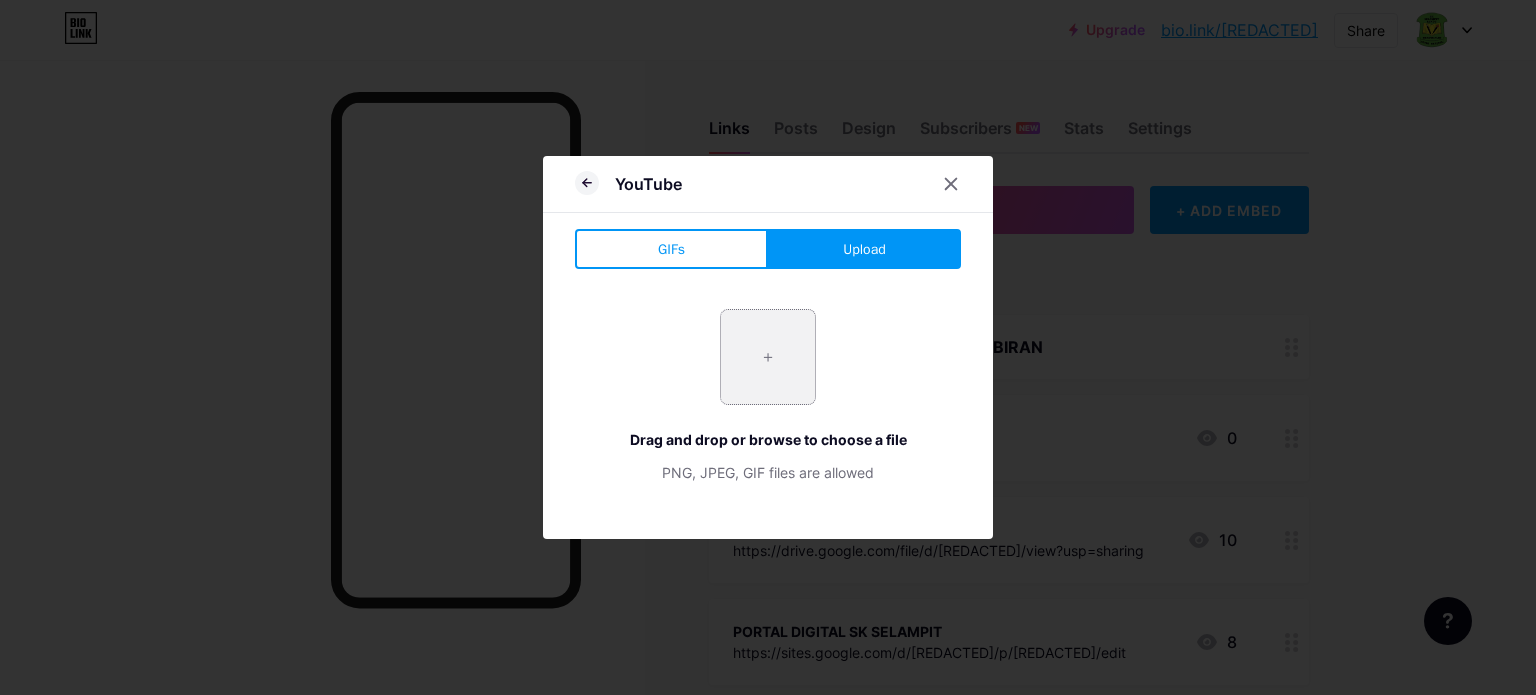 click at bounding box center (768, 357) 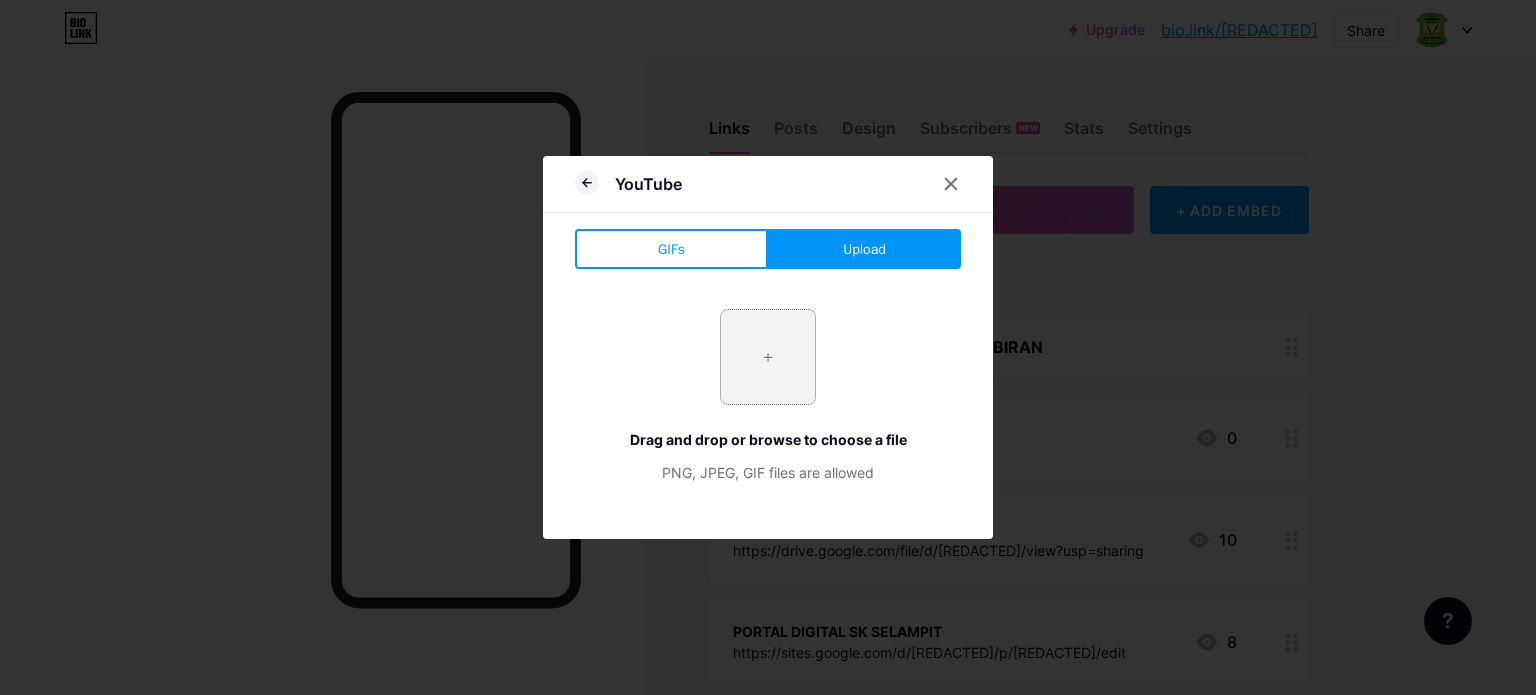 type on "C:\fakepath\images.jpeg" 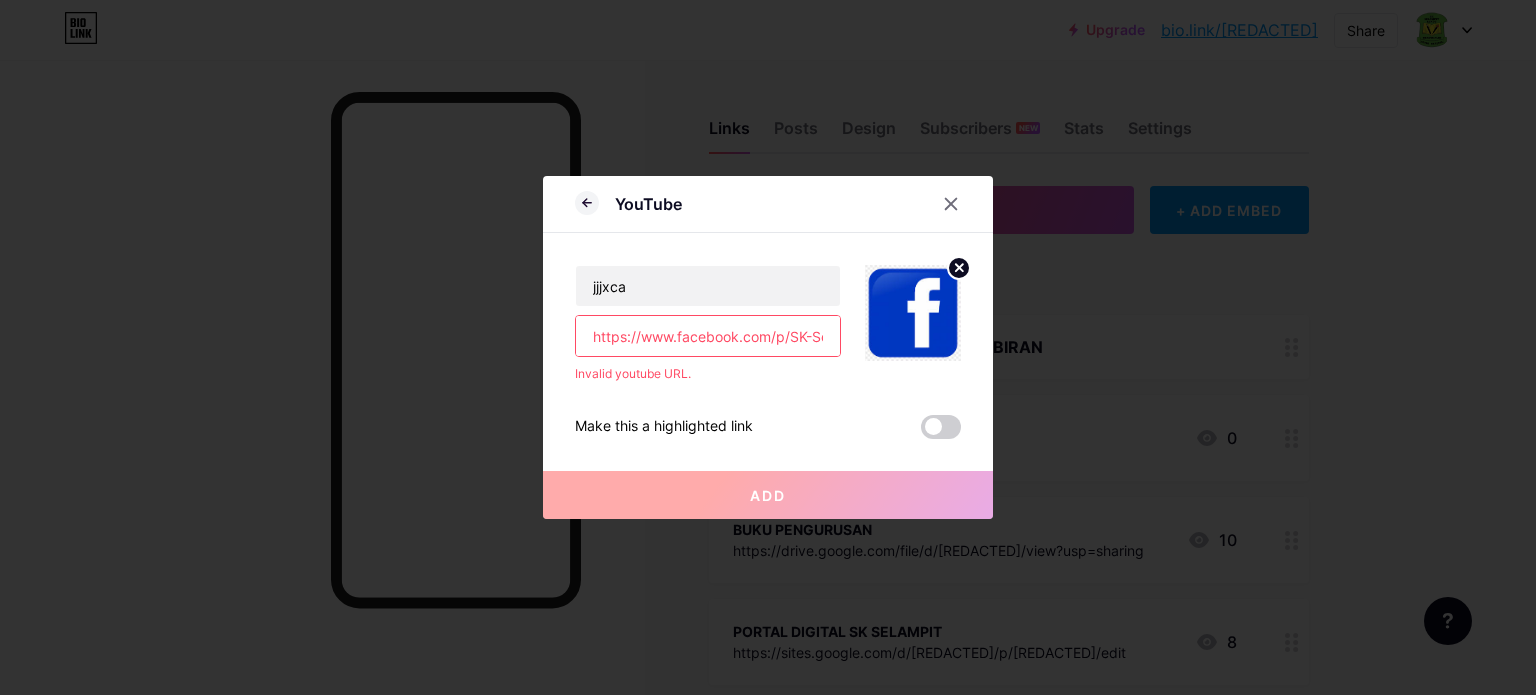 click on "Add" at bounding box center [768, 495] 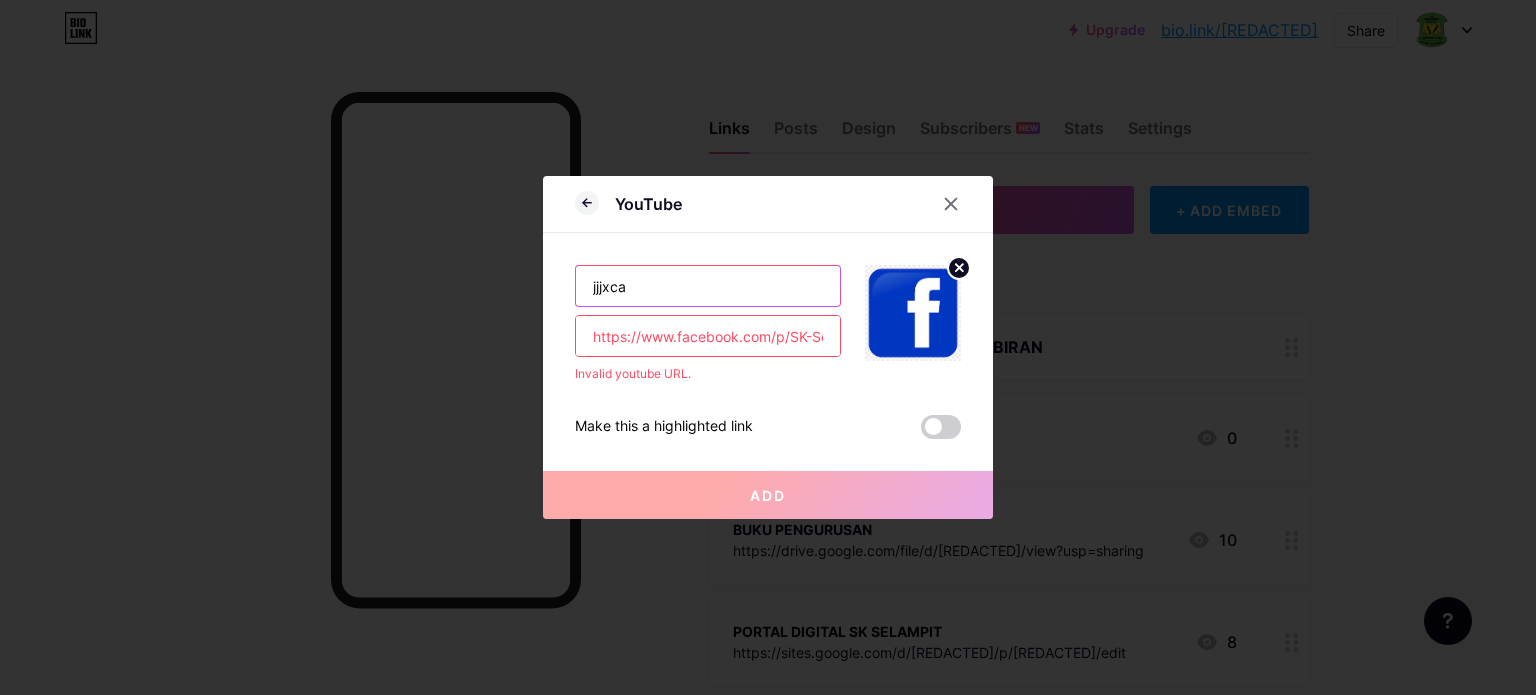click on "jjjxca" at bounding box center (708, 286) 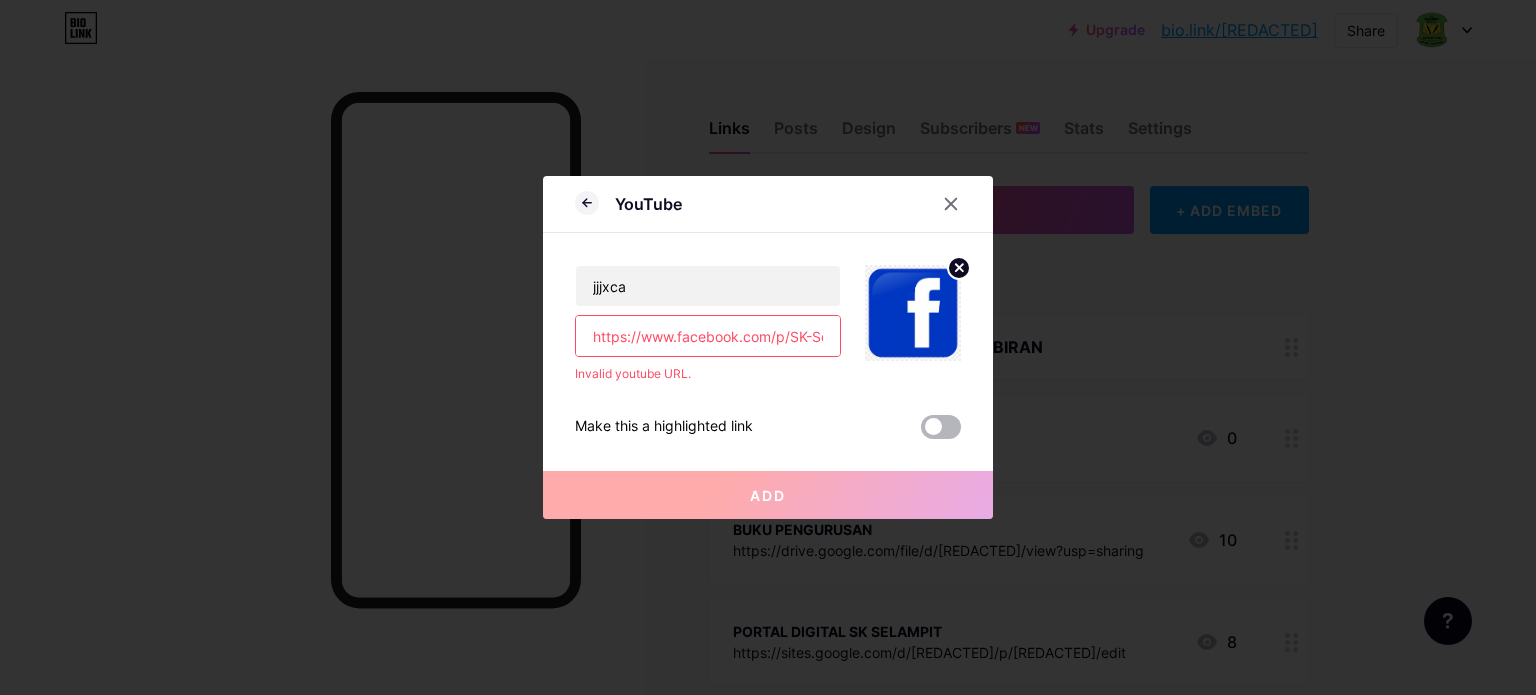 click at bounding box center (941, 427) 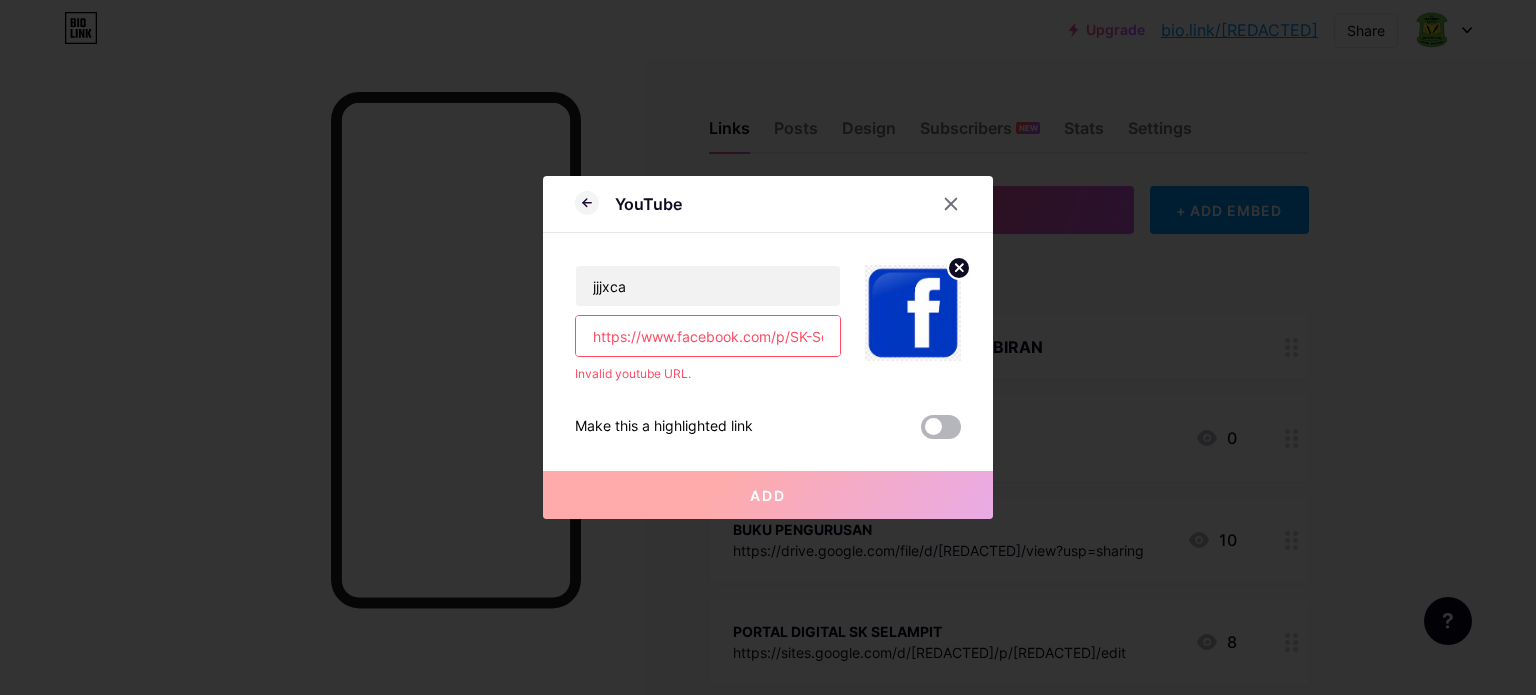 click at bounding box center (921, 432) 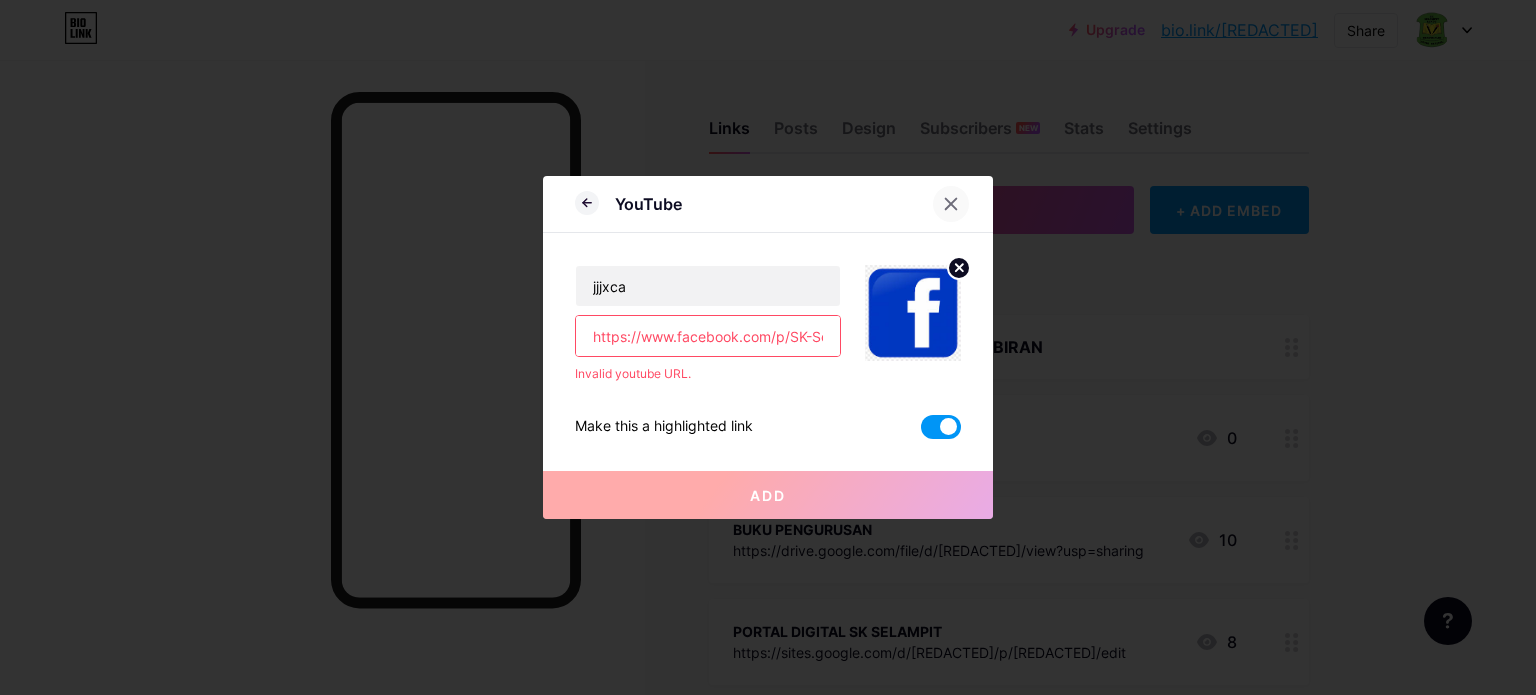 click at bounding box center [951, 204] 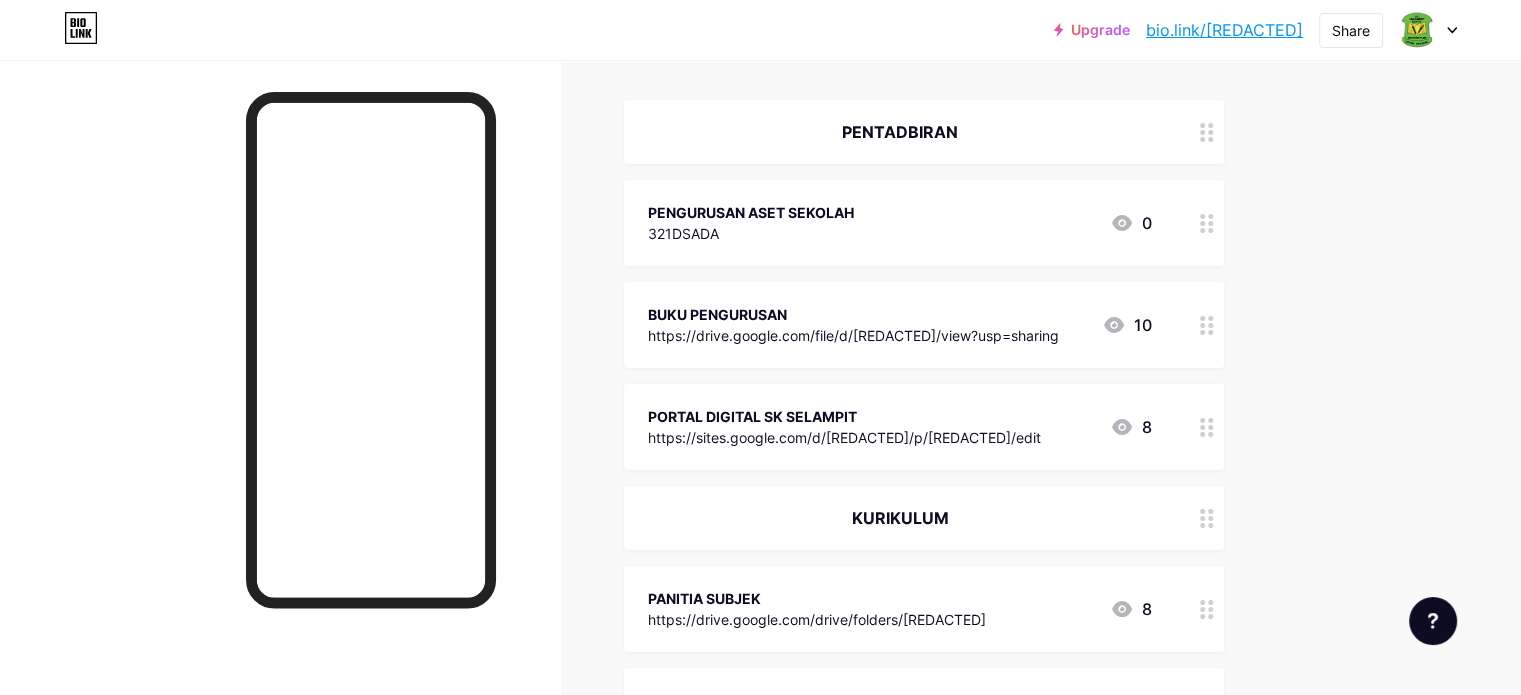 scroll, scrollTop: 0, scrollLeft: 0, axis: both 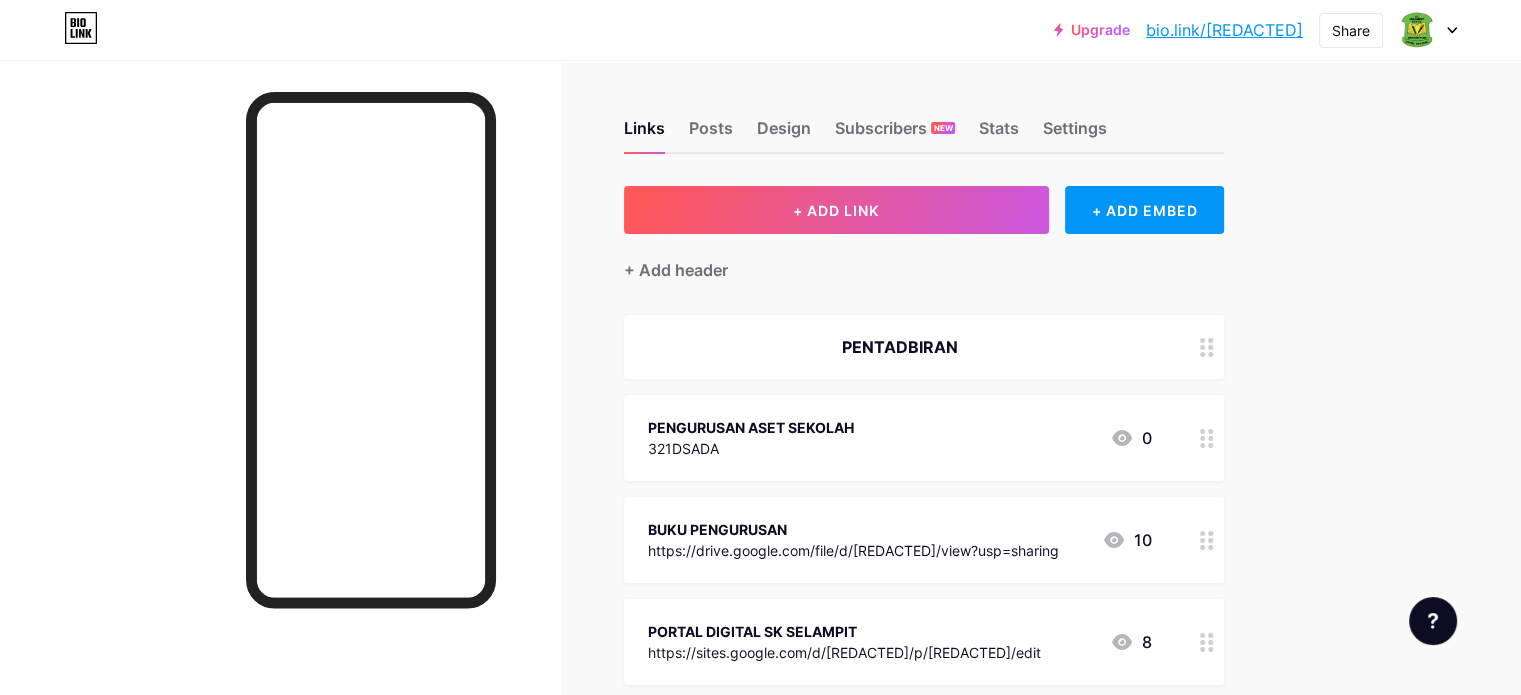 click on "Links
Posts
Design
Subscribers
NEW
Stats
Settings       + ADD LINK     + ADD EMBED
+ Add header
PENTADBIRAN
PENGURUSAN ASET SEKOLAH
321DSADA
0
BUKU PENGURUSAN
https://drive.google.com/file/d/1RpelAF_DQZ6JxGonbW8OUNqpMvPxC40I/view?usp=sharing
10
PORTAL DIGITAL SK SELAMPIT
https://sites.google.com/d/1n2pbkKjkfsgUoOSAgv8yPjvflQpRmeDb/p/1OrDIuogiNFlBPpWiTdk_Tzk69a3uIhxw/edit
8
KURIKULUM
PANITIA SUBJEK
https://drive.google.com/drive/folders/1_nyhfdddfzsBWYirgKyPeonsqgjAafvN
8
PBPPP 2025
5" at bounding box center (654, 1148) 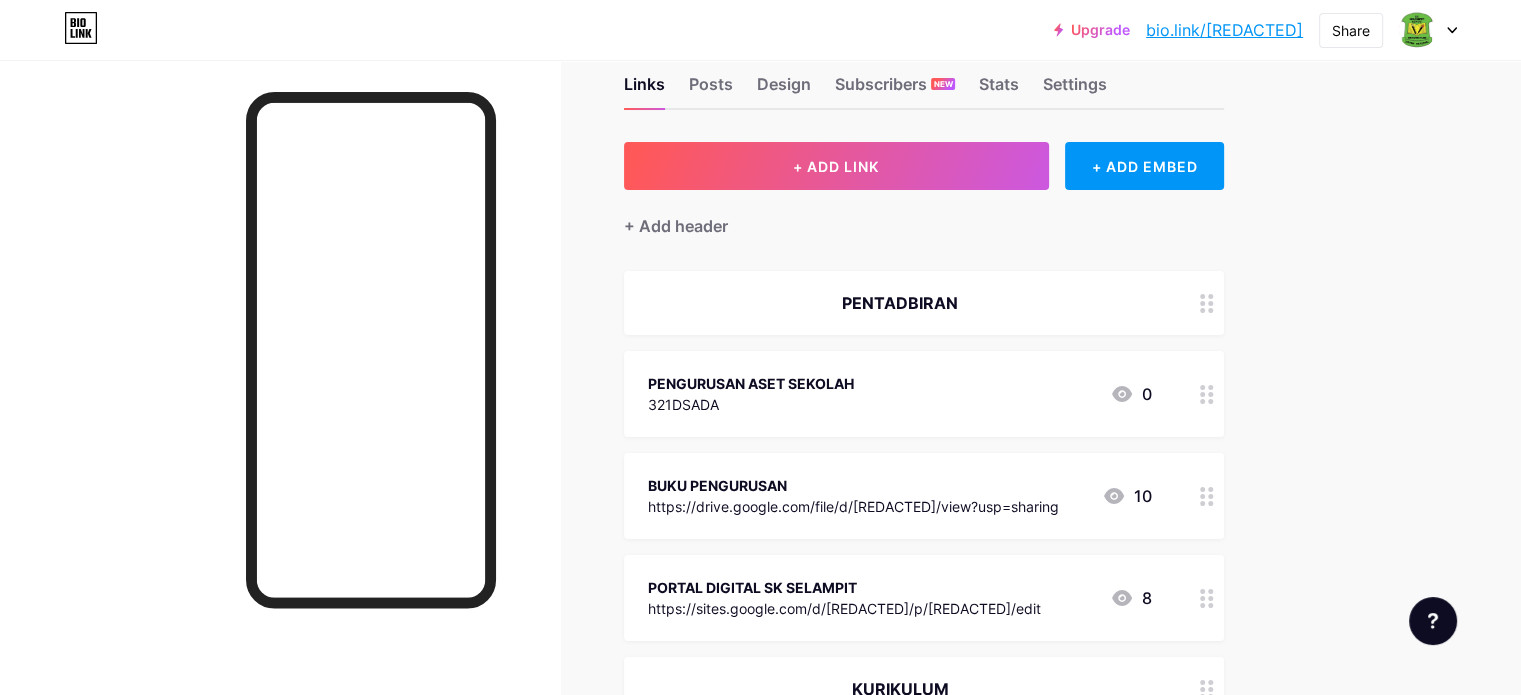 scroll, scrollTop: 0, scrollLeft: 0, axis: both 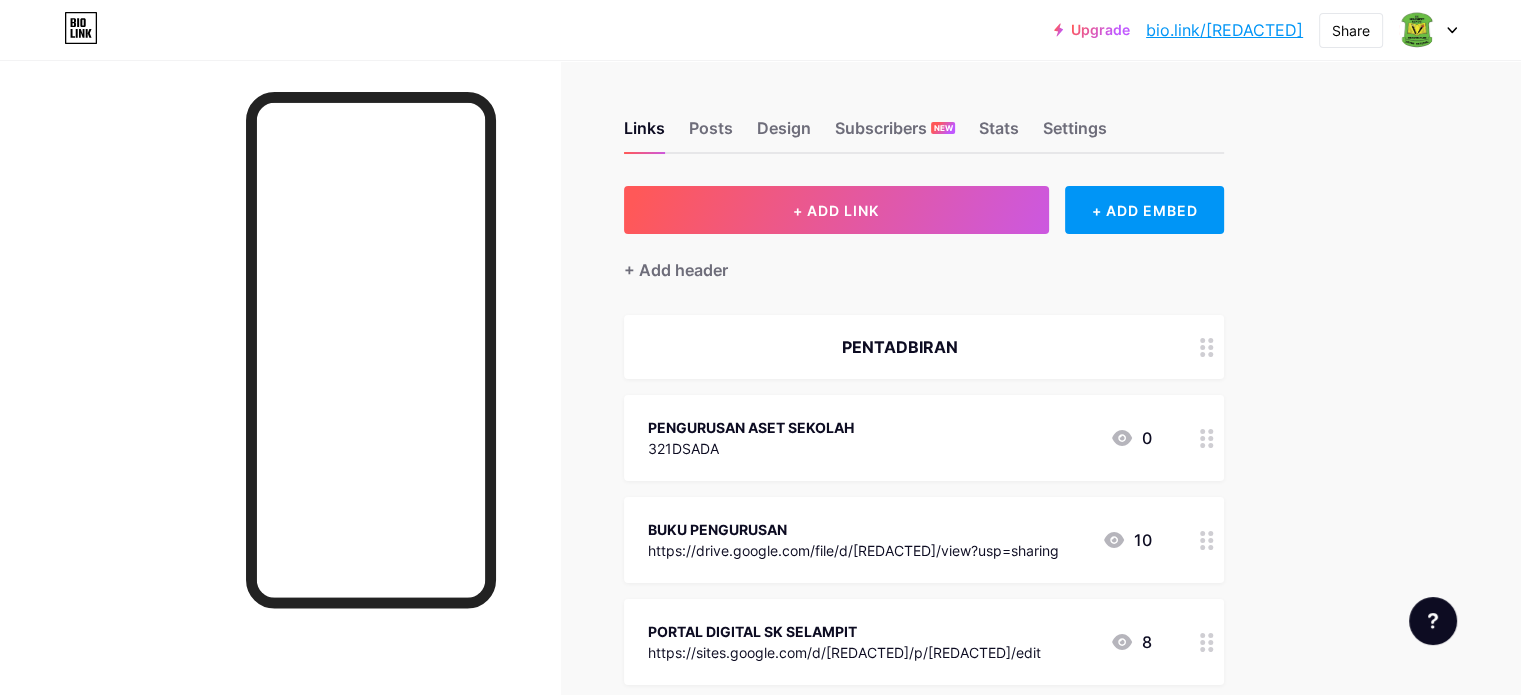 click on "Upgrade   bio.link/sksela...   bio.link/skselampit   Share               Switch accounts     SK Selampit   bio.link/skselampit       + Add a new page        Account settings   Logout   Link Copied
Links
Posts
Design
Subscribers
NEW
Stats
Settings       + ADD LINK     + ADD EMBED
+ Add header
PENTADBIRAN
PENGURUSAN ASET SEKOLAH
321DSADA
0
BUKU PENGURUSAN
https://drive.google.com/file/d/1RpelAF_DQZ6JxGonbW8OUNqpMvPxC40I/view?usp=sharing
10
PORTAL DIGITAL SK SELAMPIT
https://sites.google.com/d/1n2pbkKjkfsgUoOSAgv8yPjvflQpRmeDb/p/1OrDIuogiNFlBPpWiTdk_Tzk69a3uIhxw/edit
8
KURIKULUM
8" at bounding box center (760, 1118) 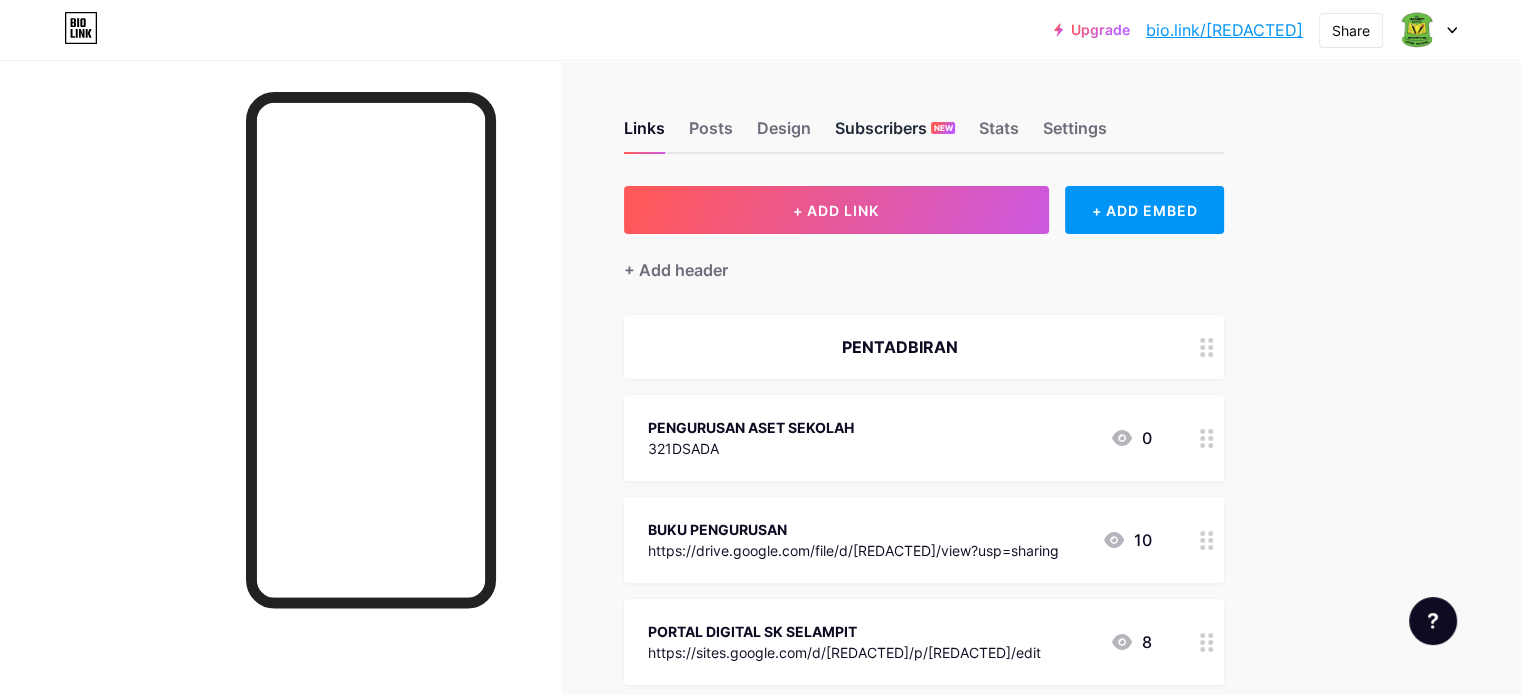 click on "Subscribers
NEW" at bounding box center (895, 134) 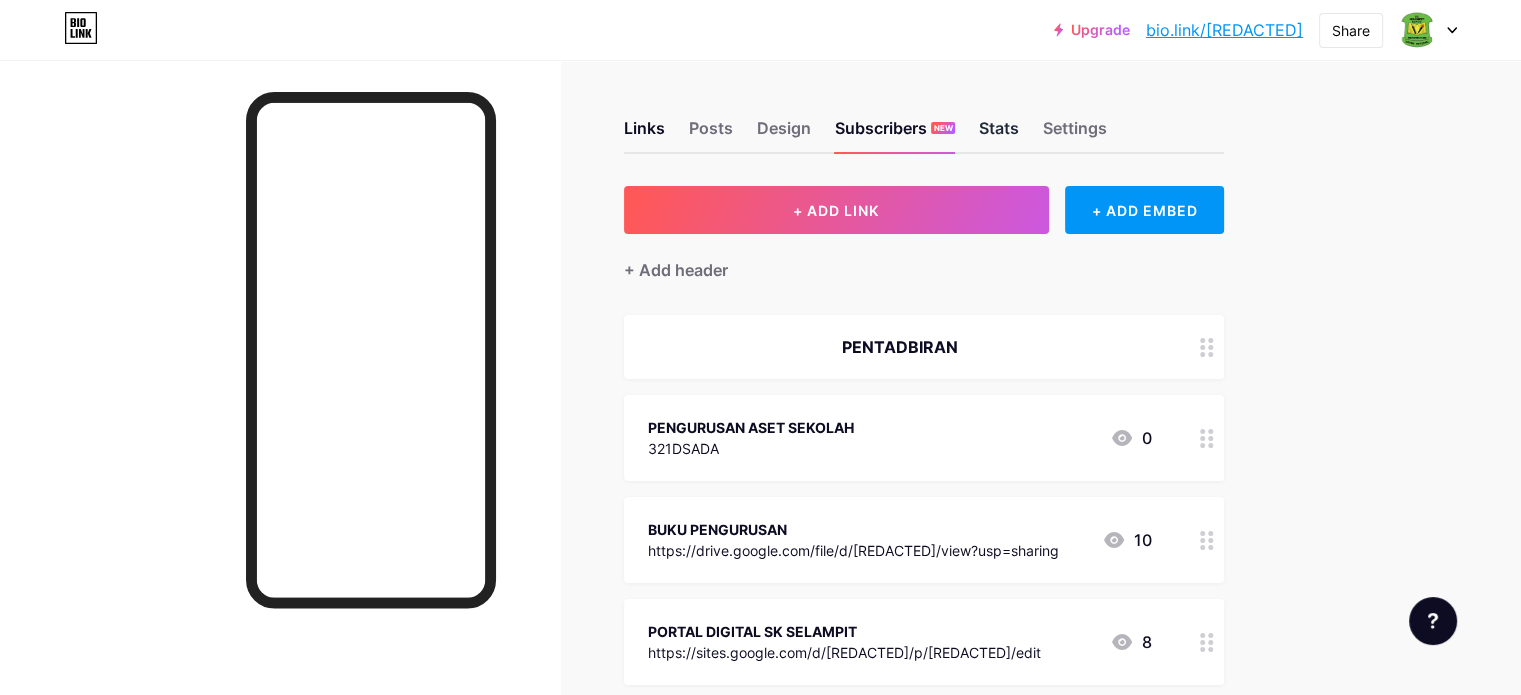 click on "Stats" at bounding box center (999, 134) 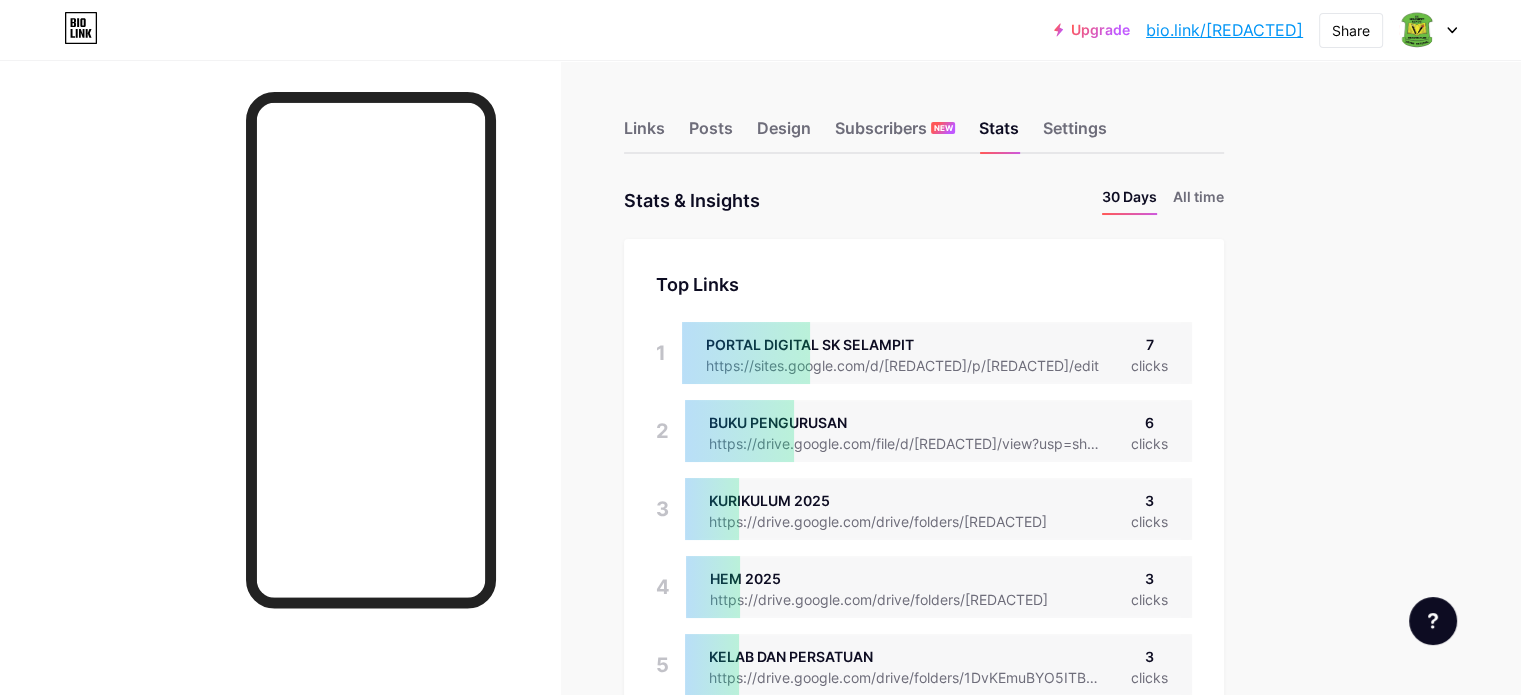 scroll, scrollTop: 999304, scrollLeft: 998479, axis: both 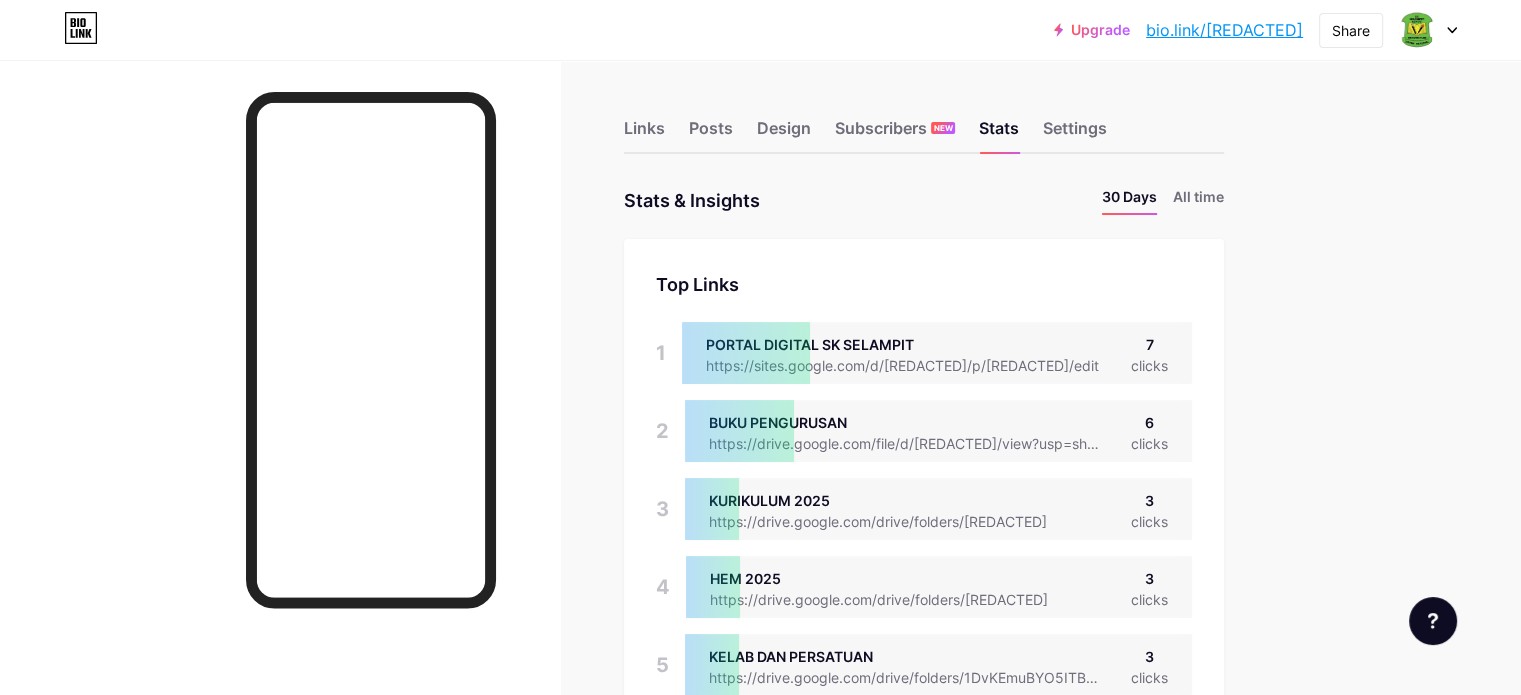 click on "Links
Posts
Design
Subscribers
NEW
Stats
Settings" at bounding box center (924, 119) 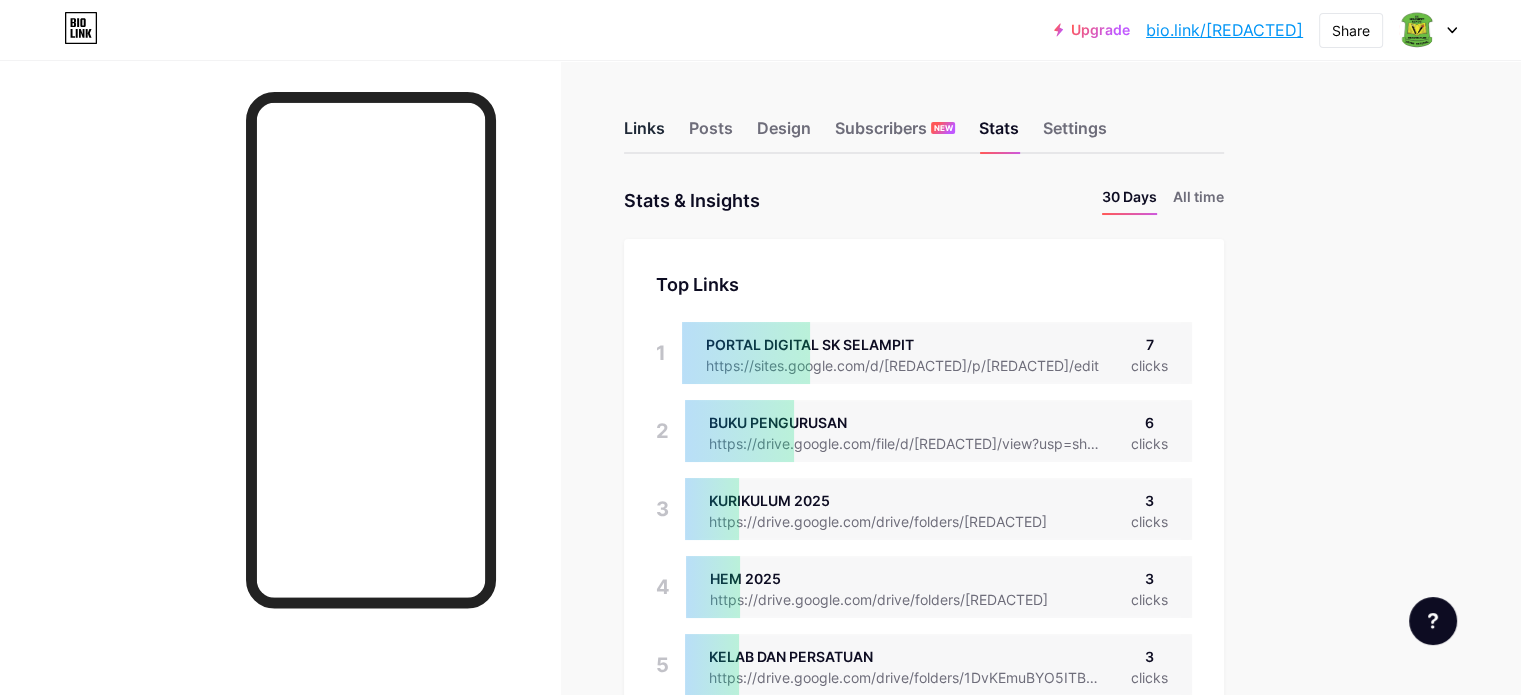 click on "Links" at bounding box center [644, 134] 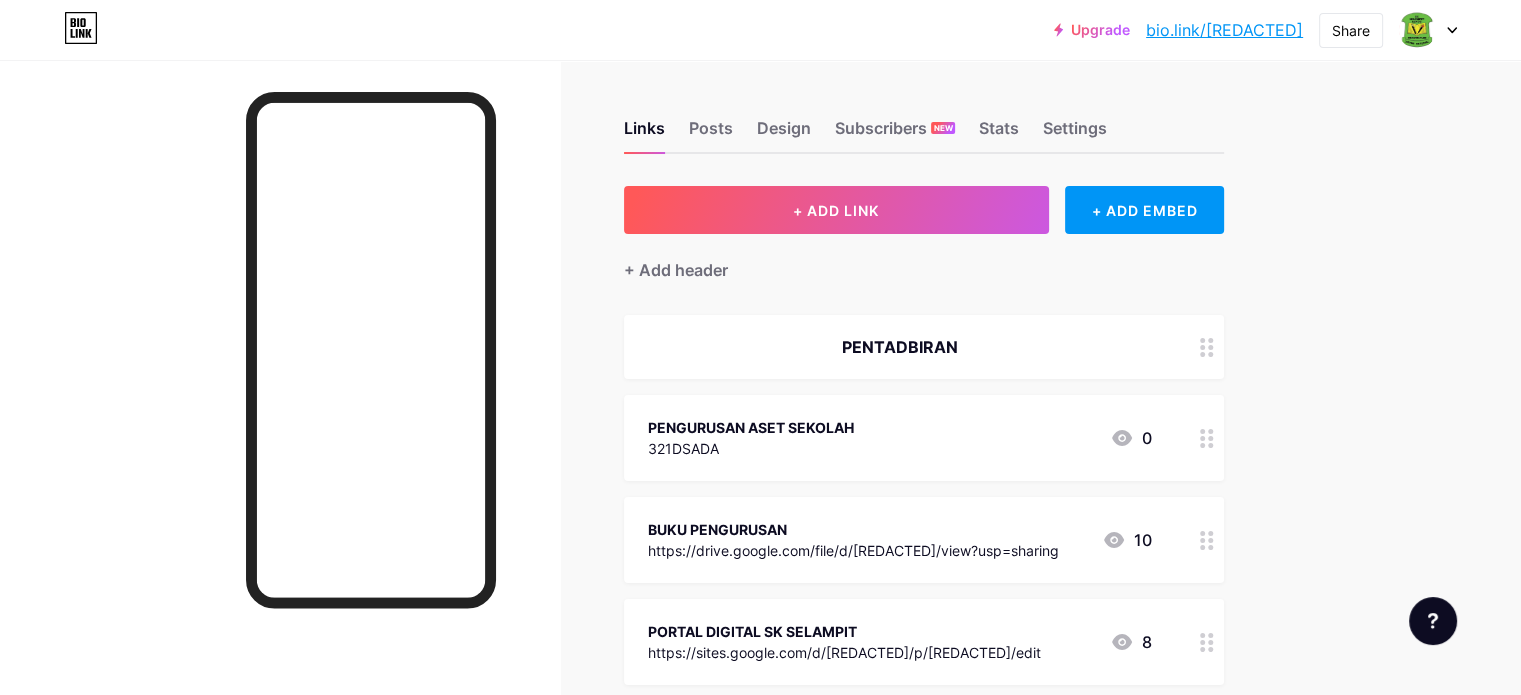 click on "PENGURUSAN ASET SEKOLAH
321DSADA
0" at bounding box center [924, 347] 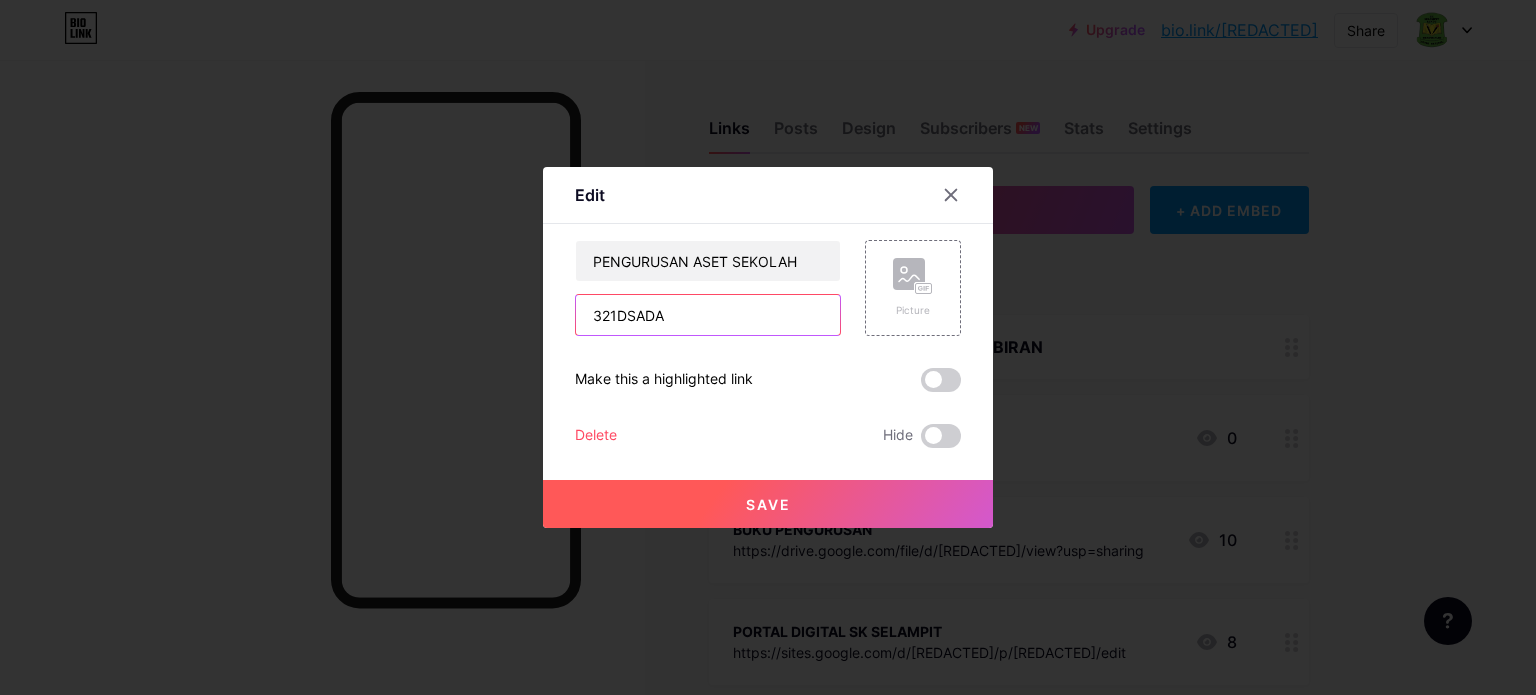 drag, startPoint x: 745, startPoint y: 321, endPoint x: 492, endPoint y: 332, distance: 253.23901 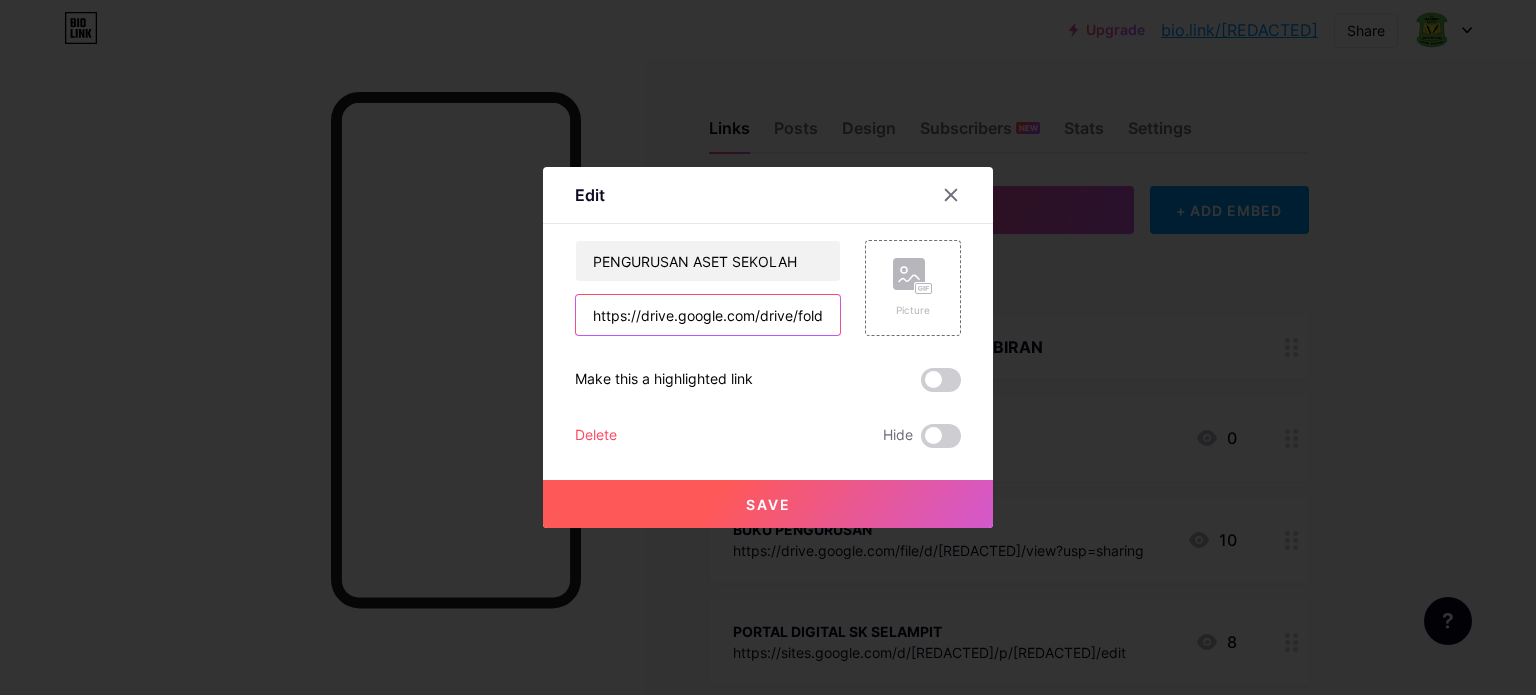 scroll, scrollTop: 0, scrollLeft: 371, axis: horizontal 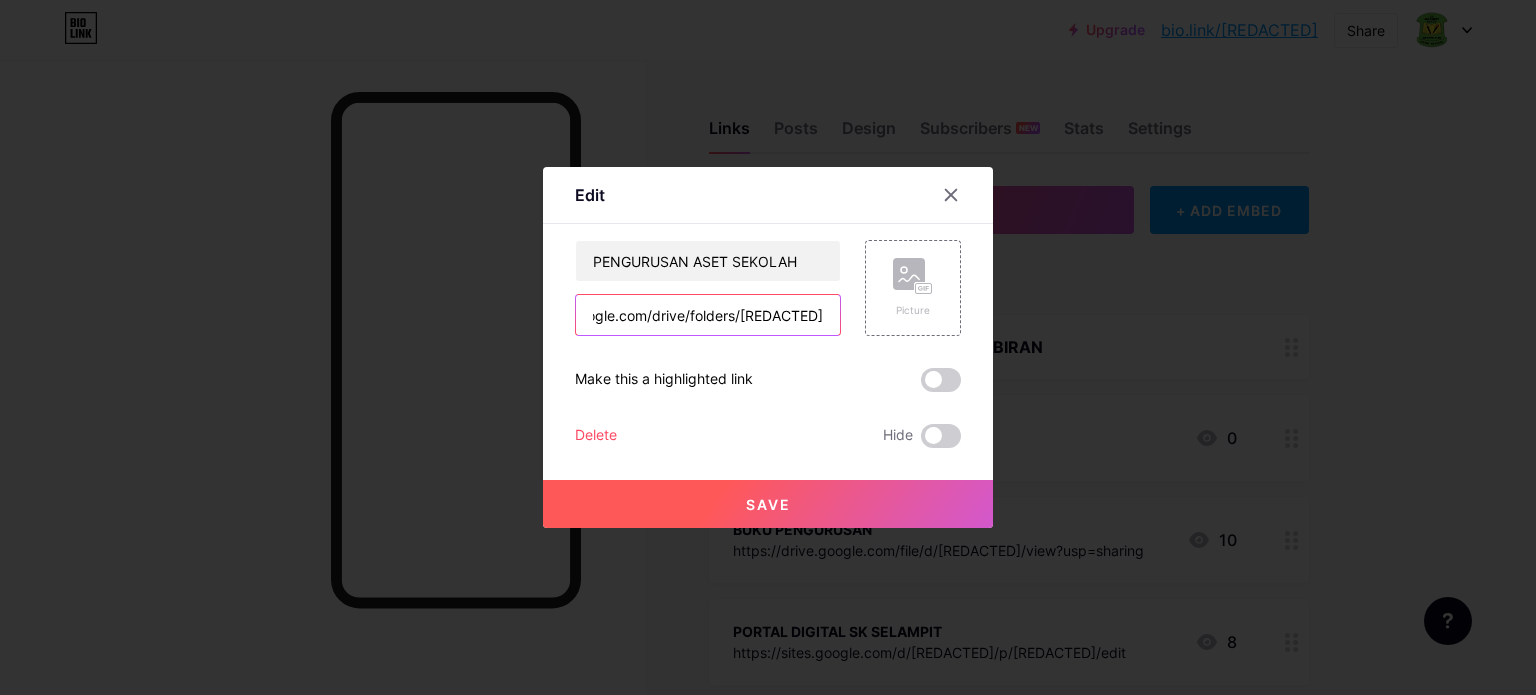 type on "https://drive.google.com/drive/folders/1AIa8cIUUyTxzy0nCL_rCinfRG_ojmA0S?usp=sharing" 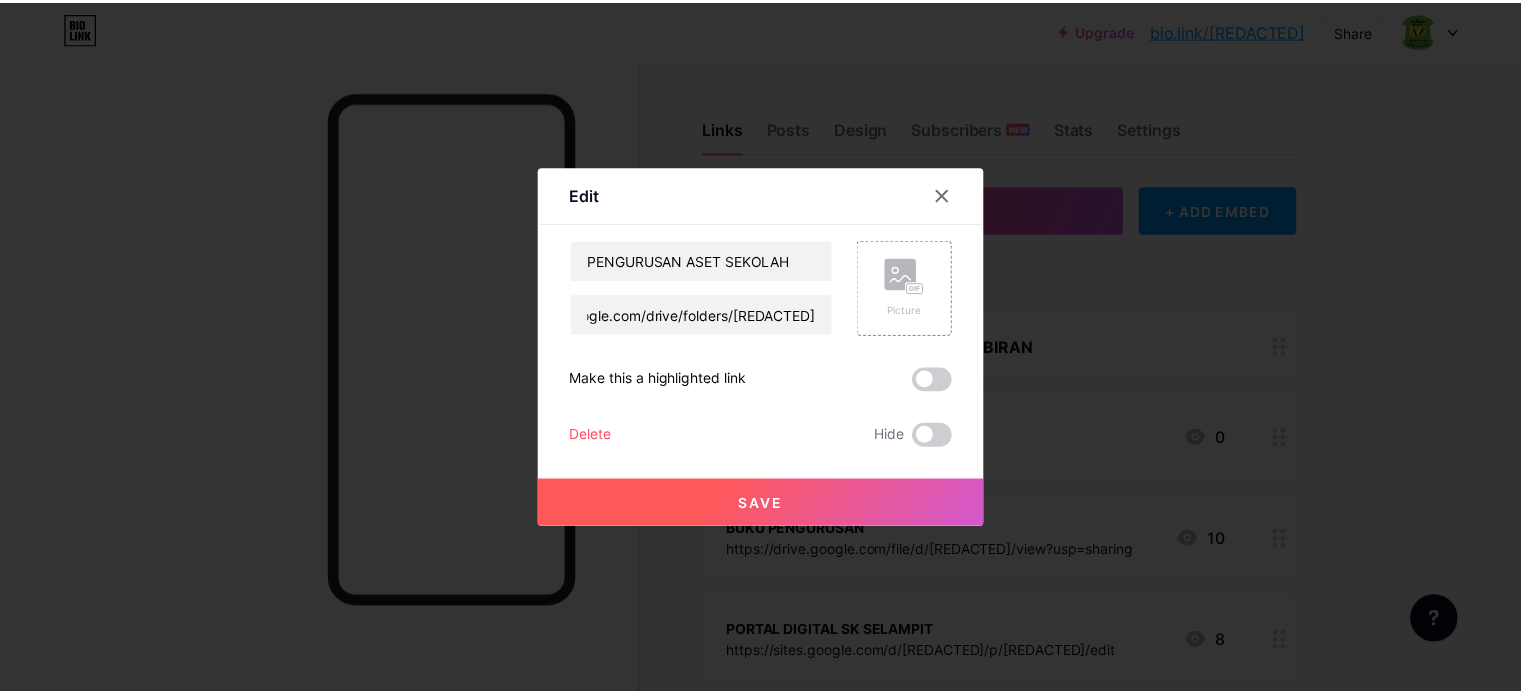 scroll, scrollTop: 0, scrollLeft: 0, axis: both 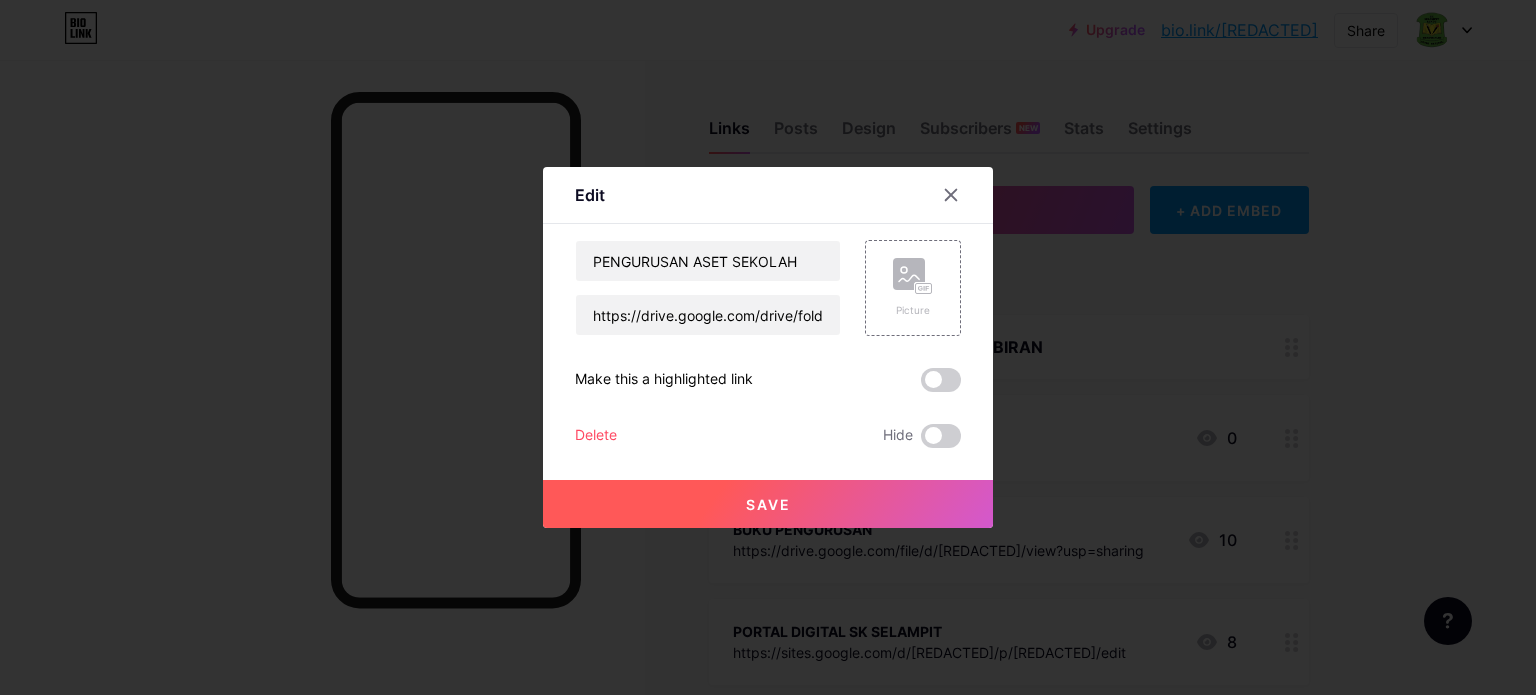 click on "Save" at bounding box center (768, 504) 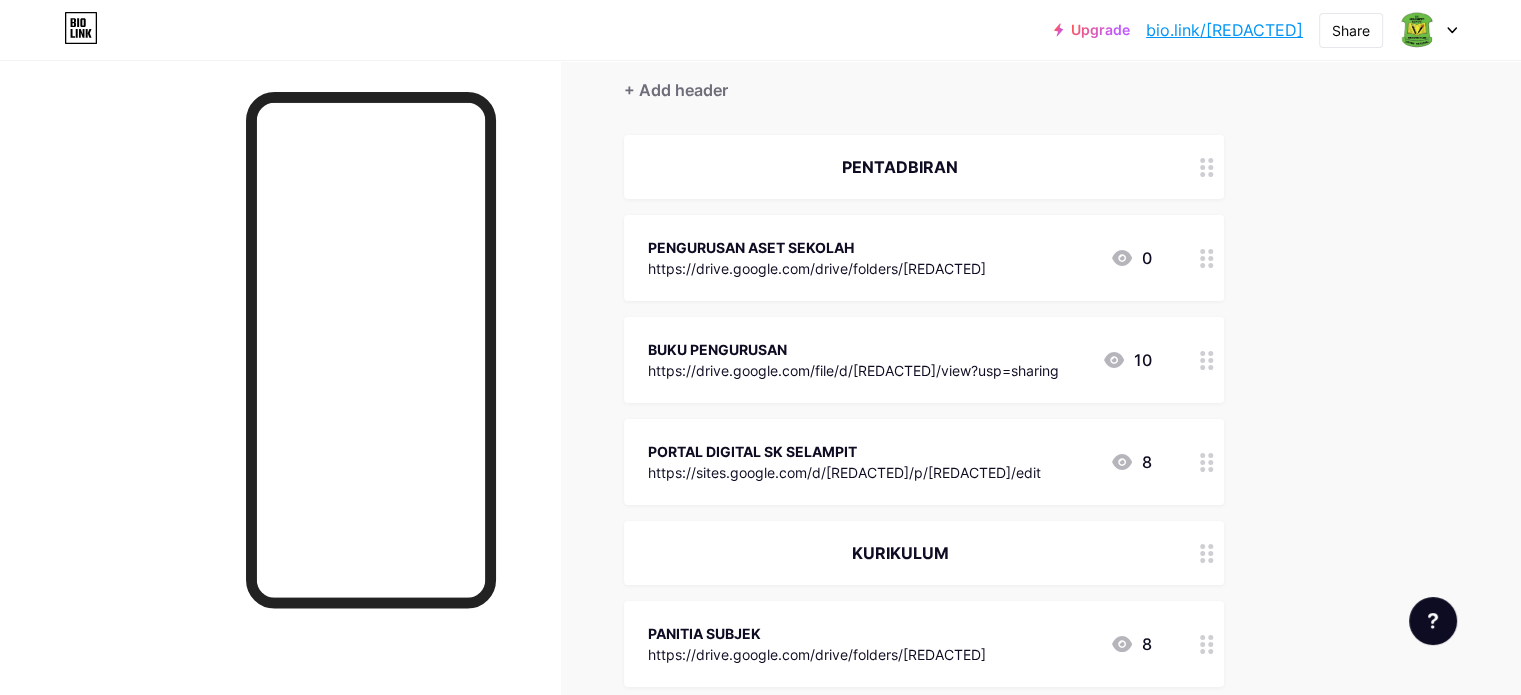 scroll, scrollTop: 0, scrollLeft: 0, axis: both 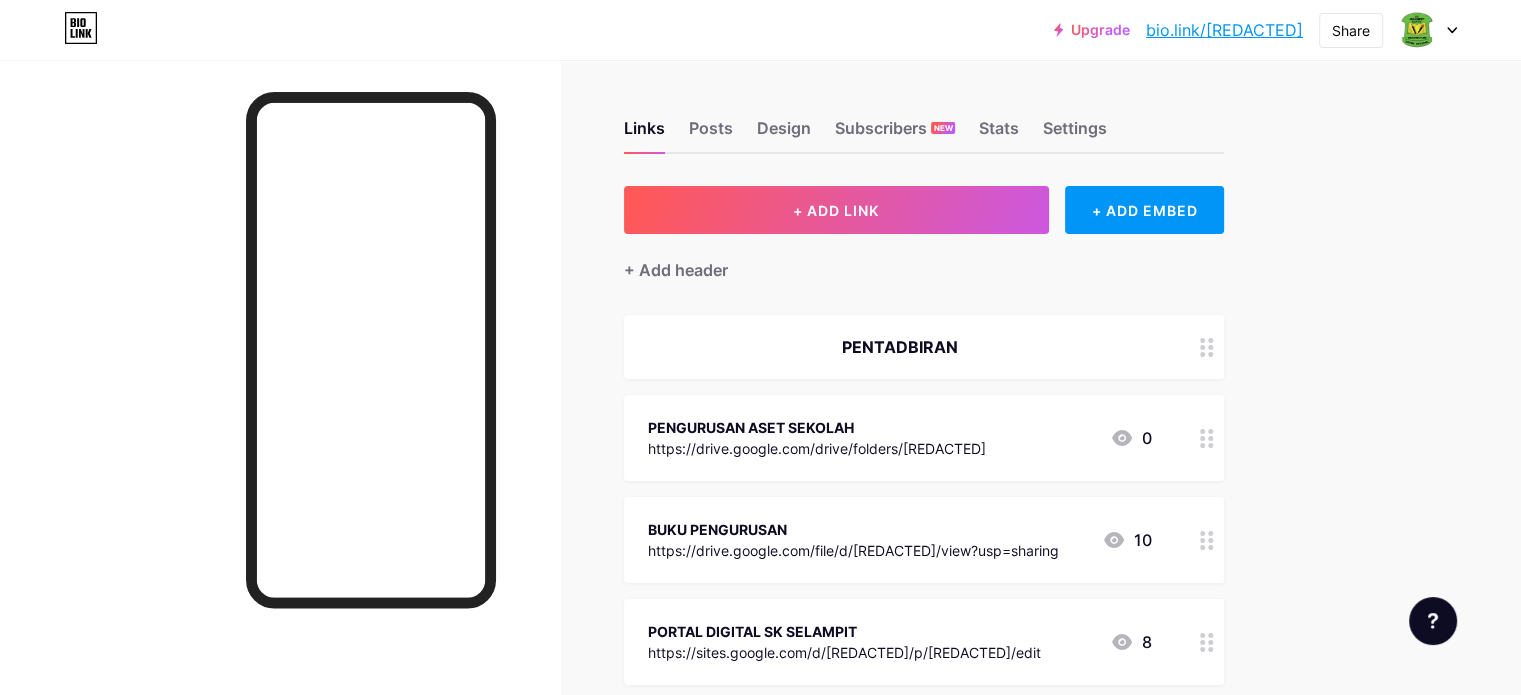 click on "Upgrade   bio.link/sksela...   bio.link/skselampit   Share               Switch accounts     SK Selampit   bio.link/skselampit       + Add a new page        Account settings   Logout" at bounding box center [760, 30] 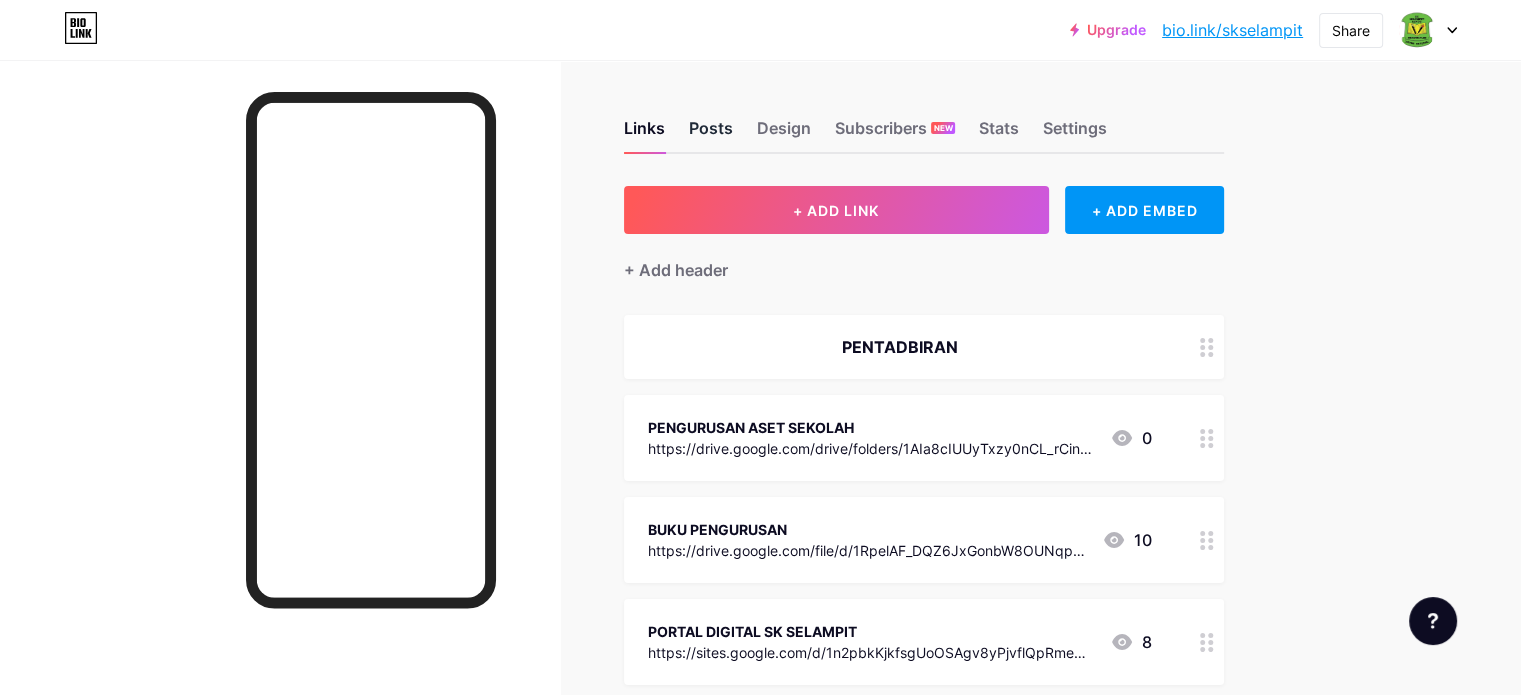 click on "Posts" at bounding box center (711, 134) 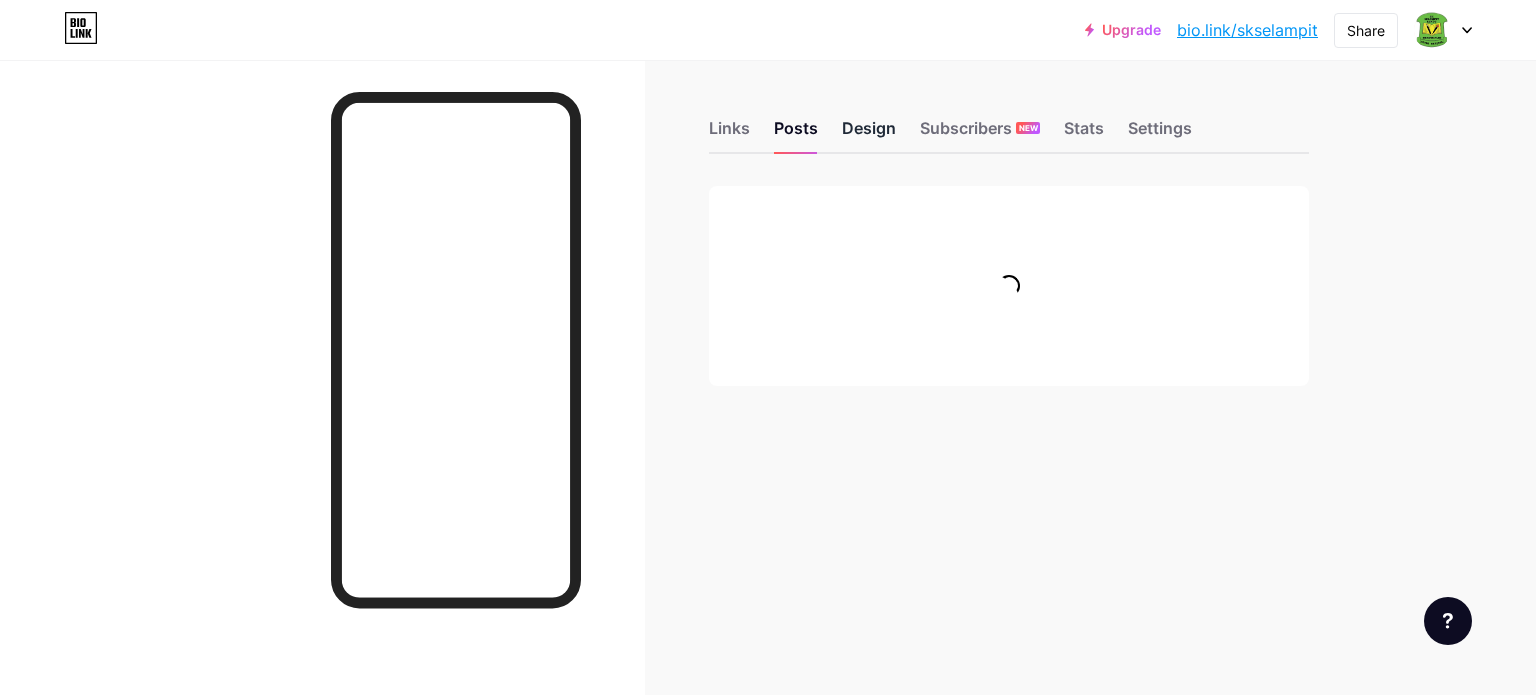click on "Design" at bounding box center (869, 134) 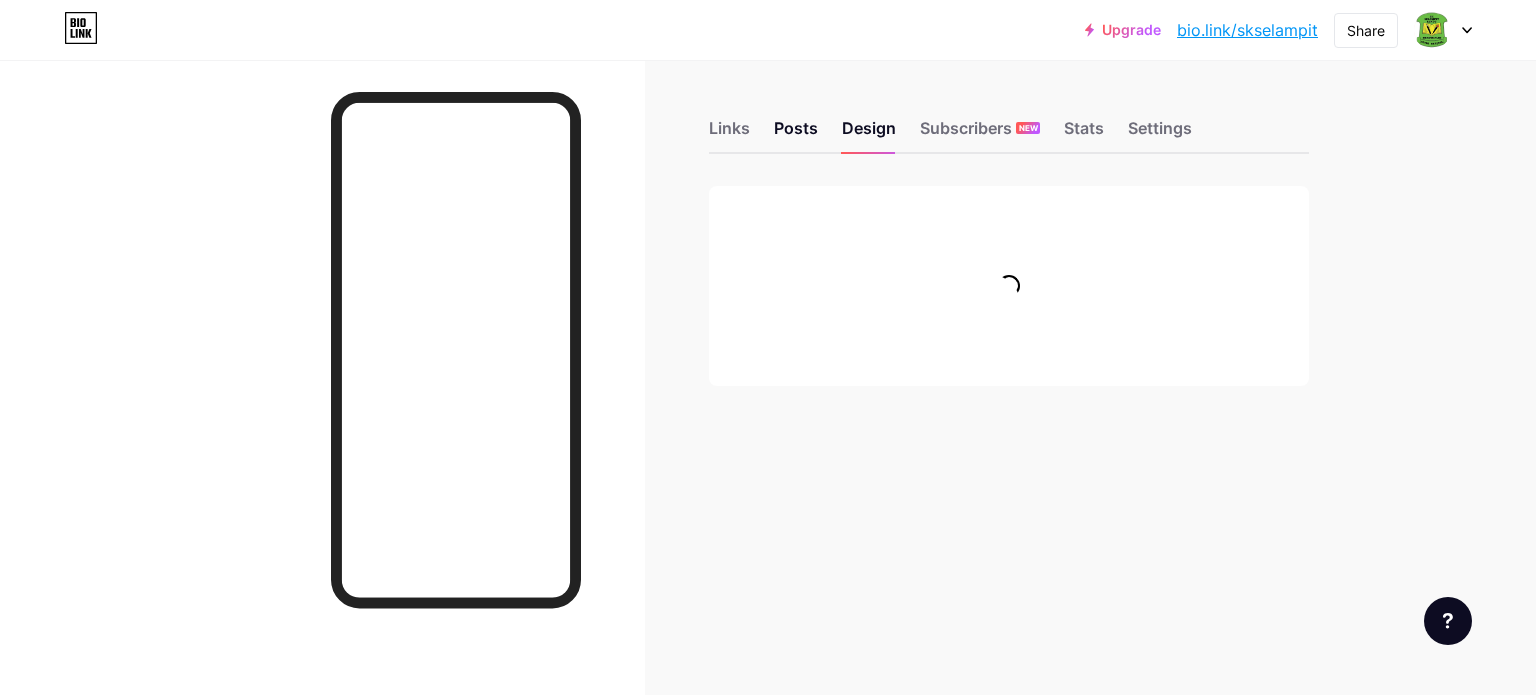 click on "Links
Posts
Design
Subscribers
NEW
Stats
Settings                     Feature requests             Help center         Contact support" at bounding box center (696, 273) 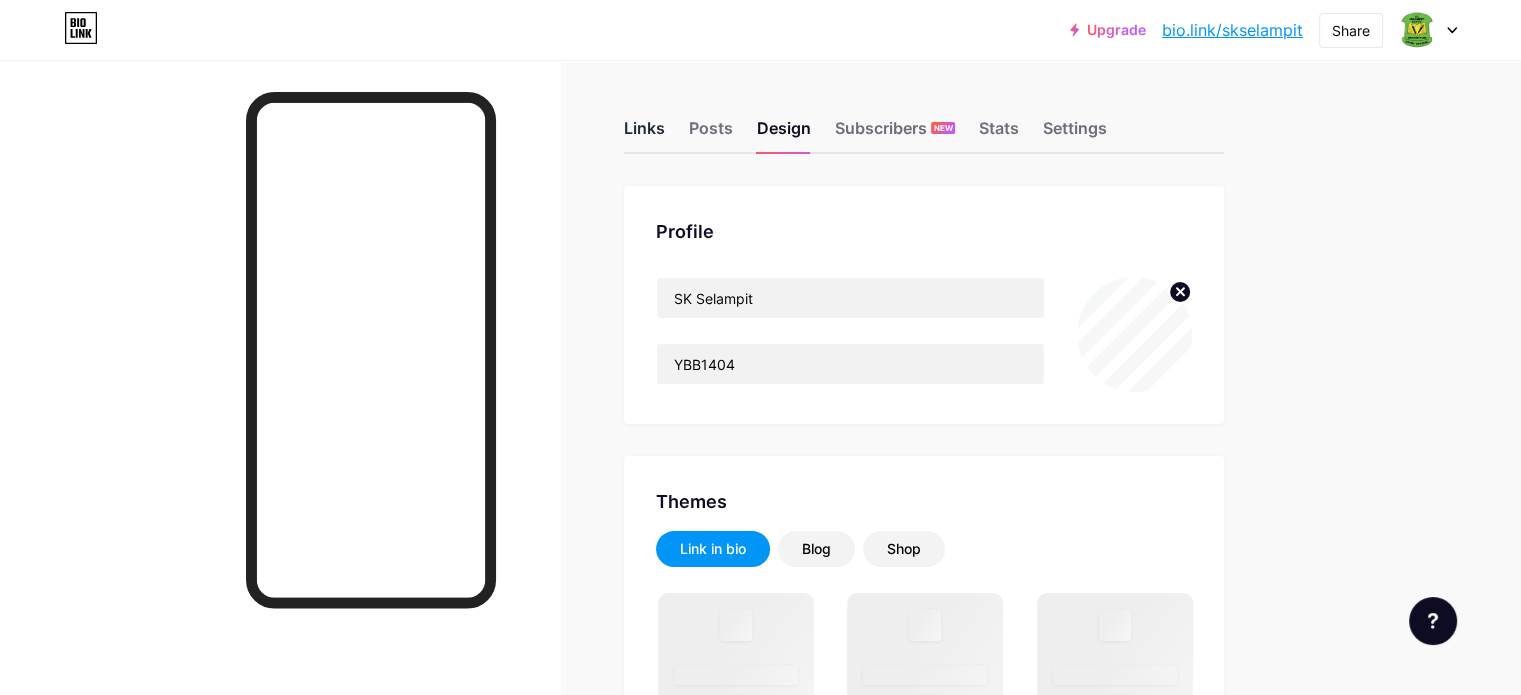 click on "Links" at bounding box center (644, 134) 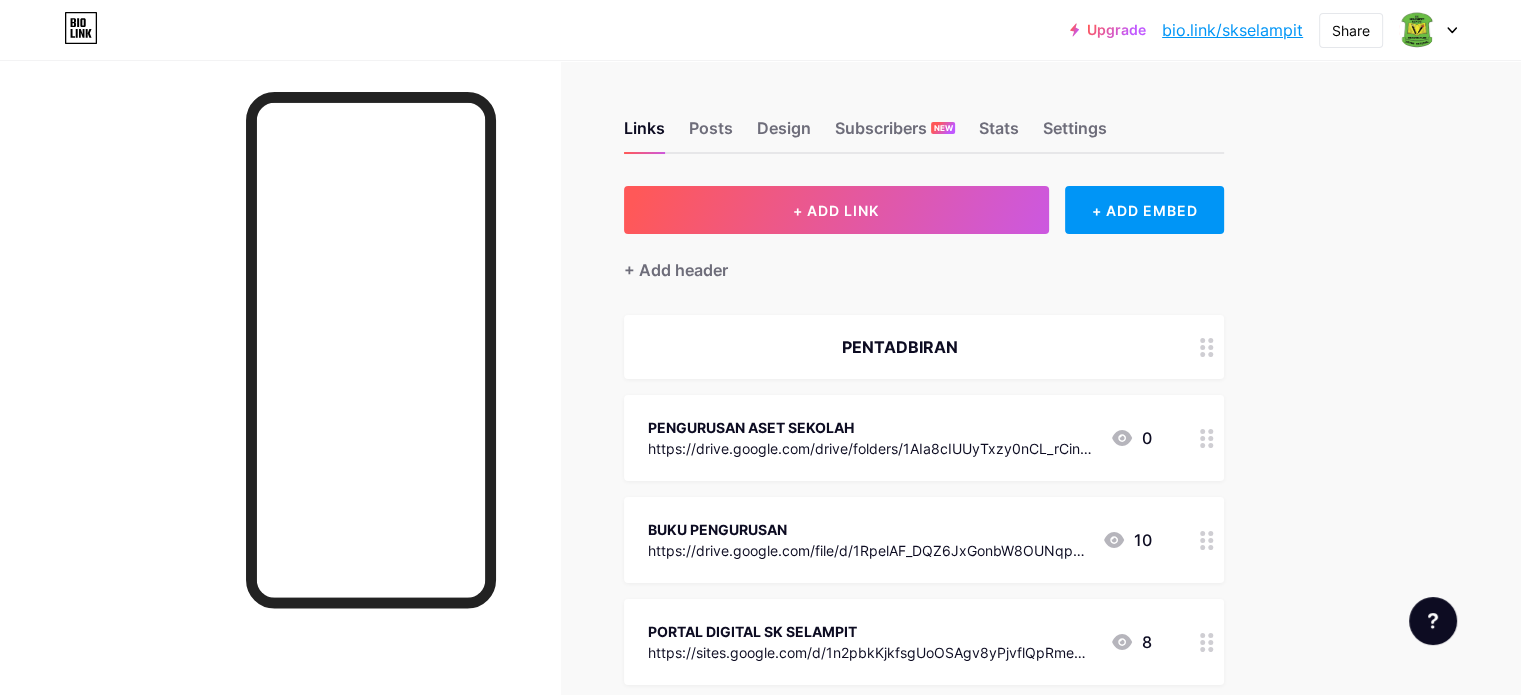 click on "PENGURUSAN ASET SEKOLAH
https://drive.google.com/drive/folders/1AIa8cIUUyTxzy0nCL_rCinfRG_ojmA0S?usp=sharing
0" at bounding box center (900, 438) 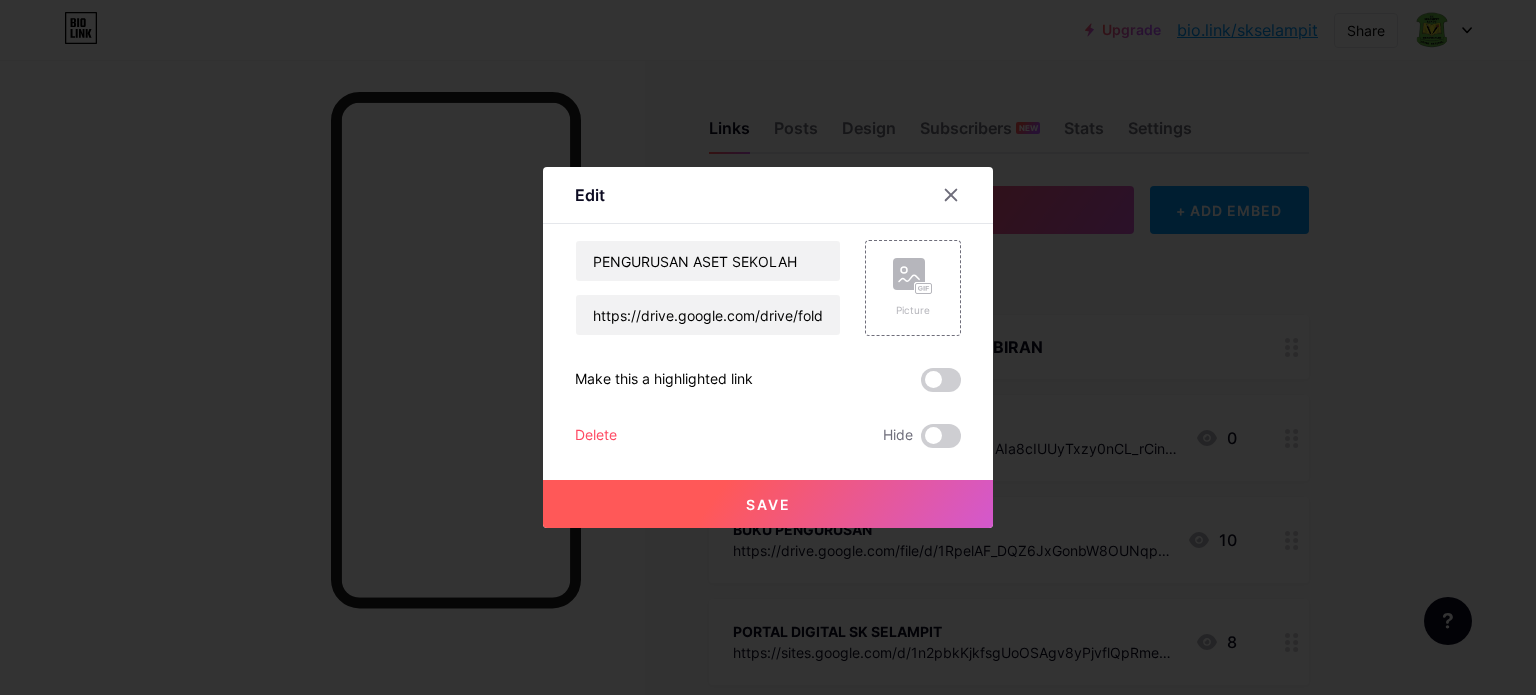 click at bounding box center [951, 195] 